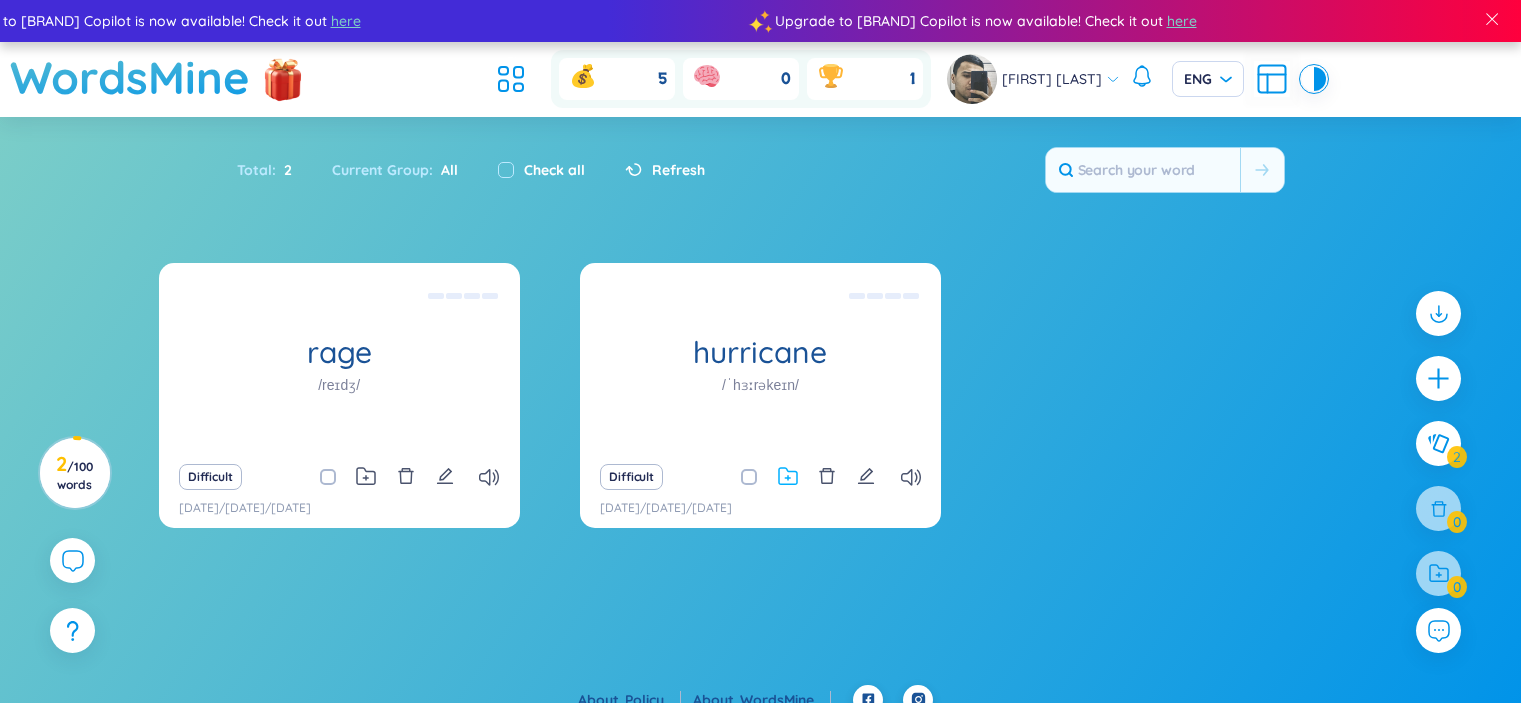 scroll, scrollTop: 0, scrollLeft: 0, axis: both 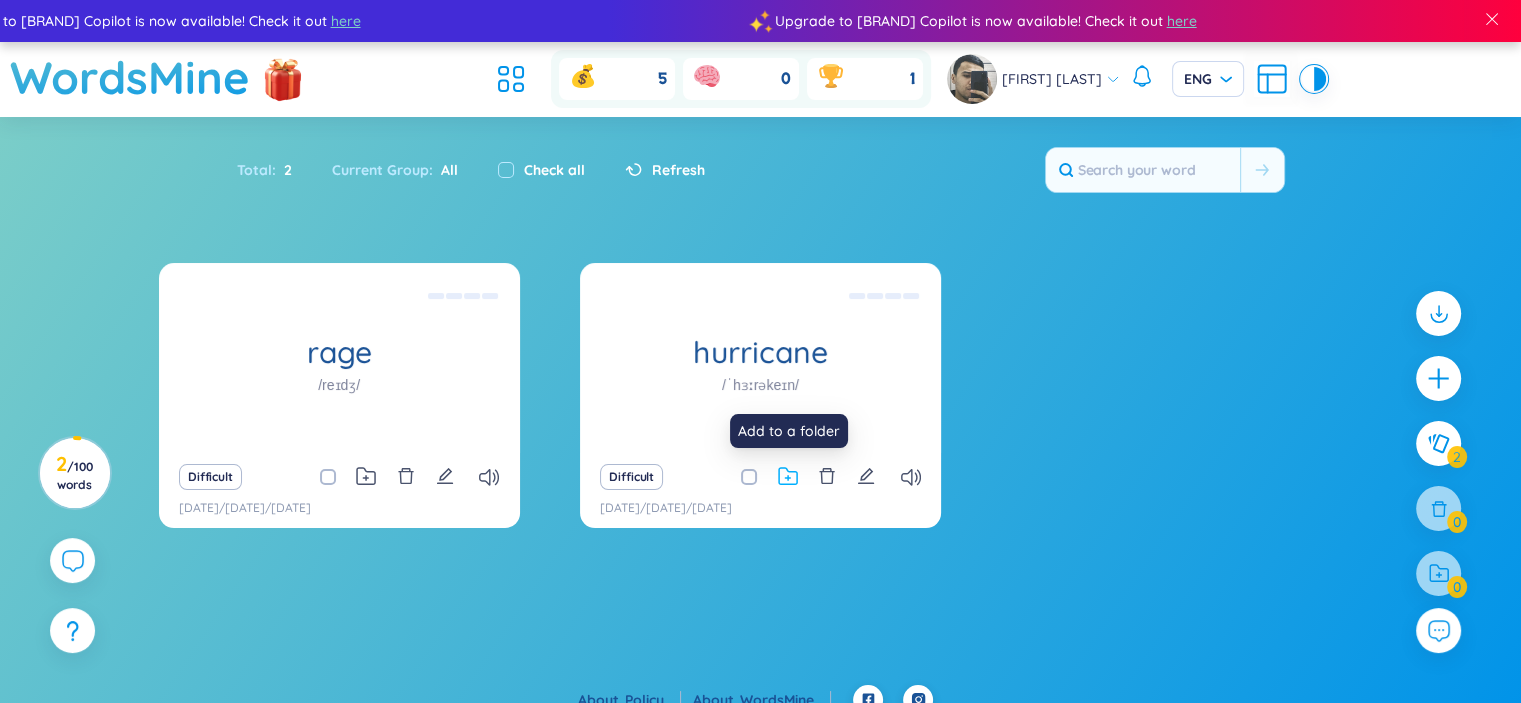 click 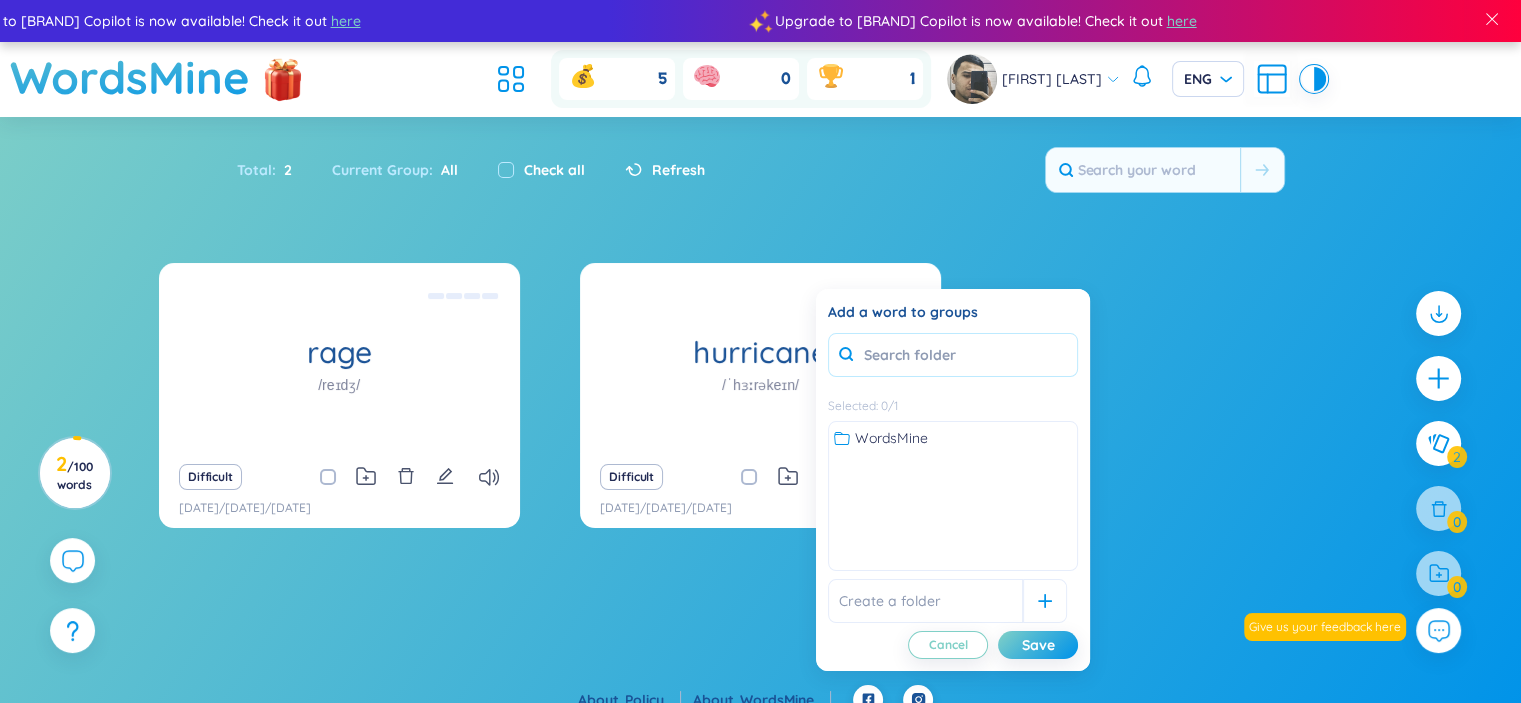 click at bounding box center [953, 355] 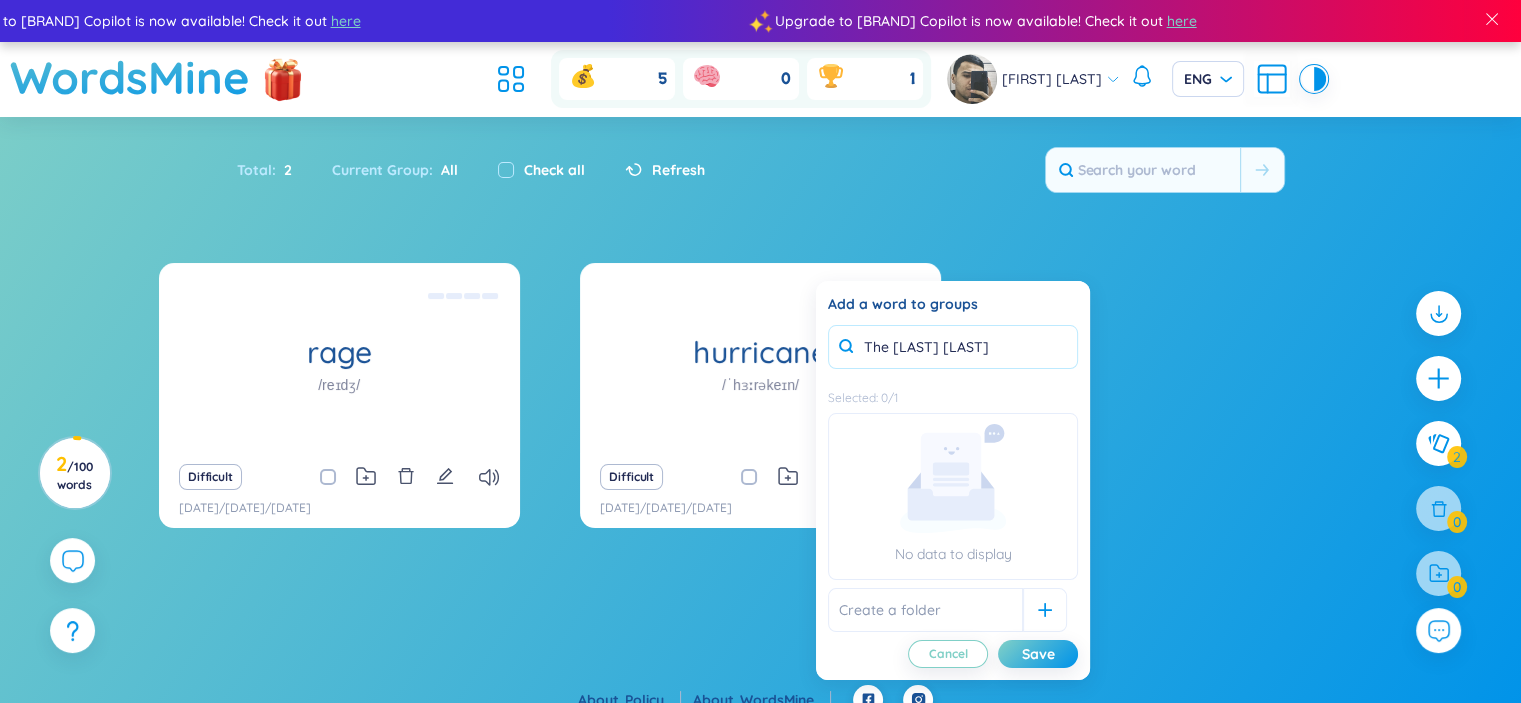 type on "The Wild Robot" 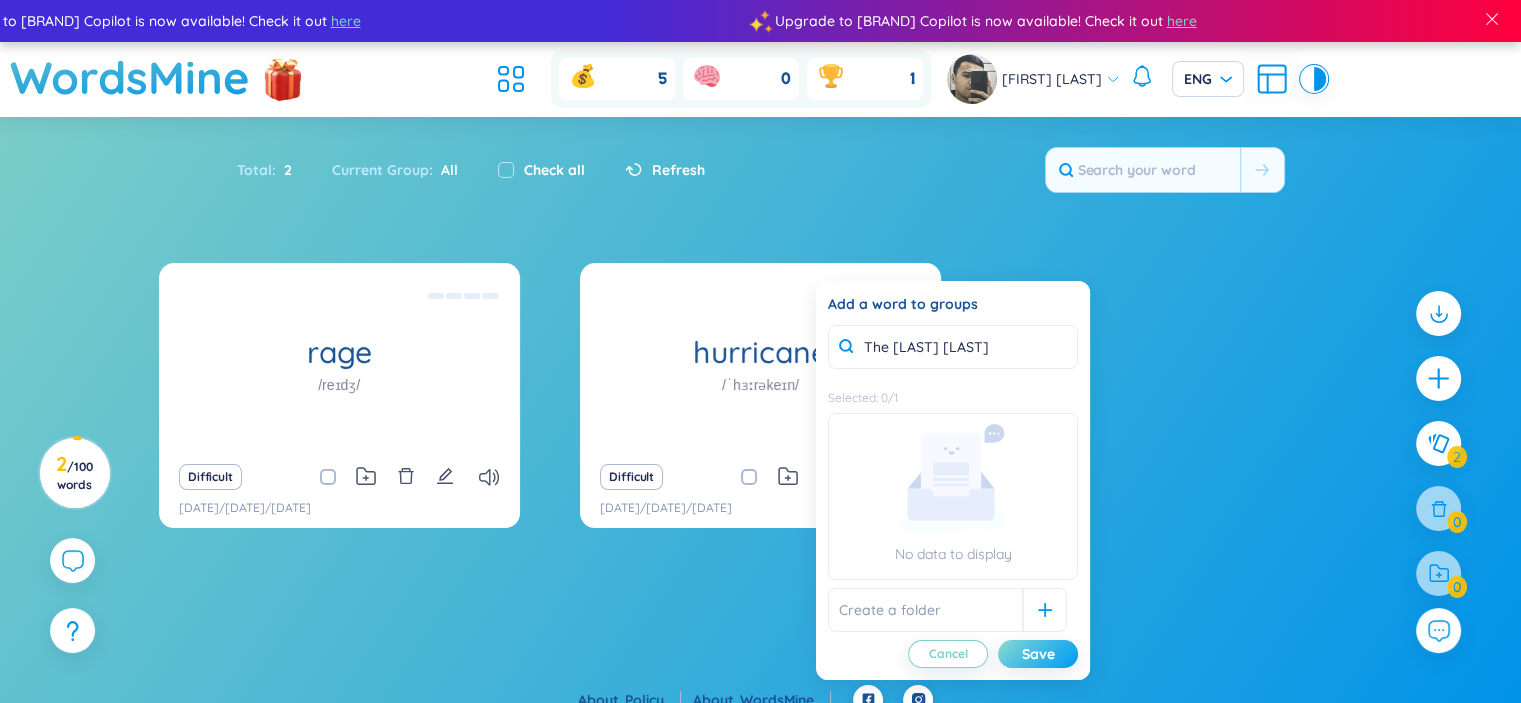 click on "Save" at bounding box center (1038, 654) 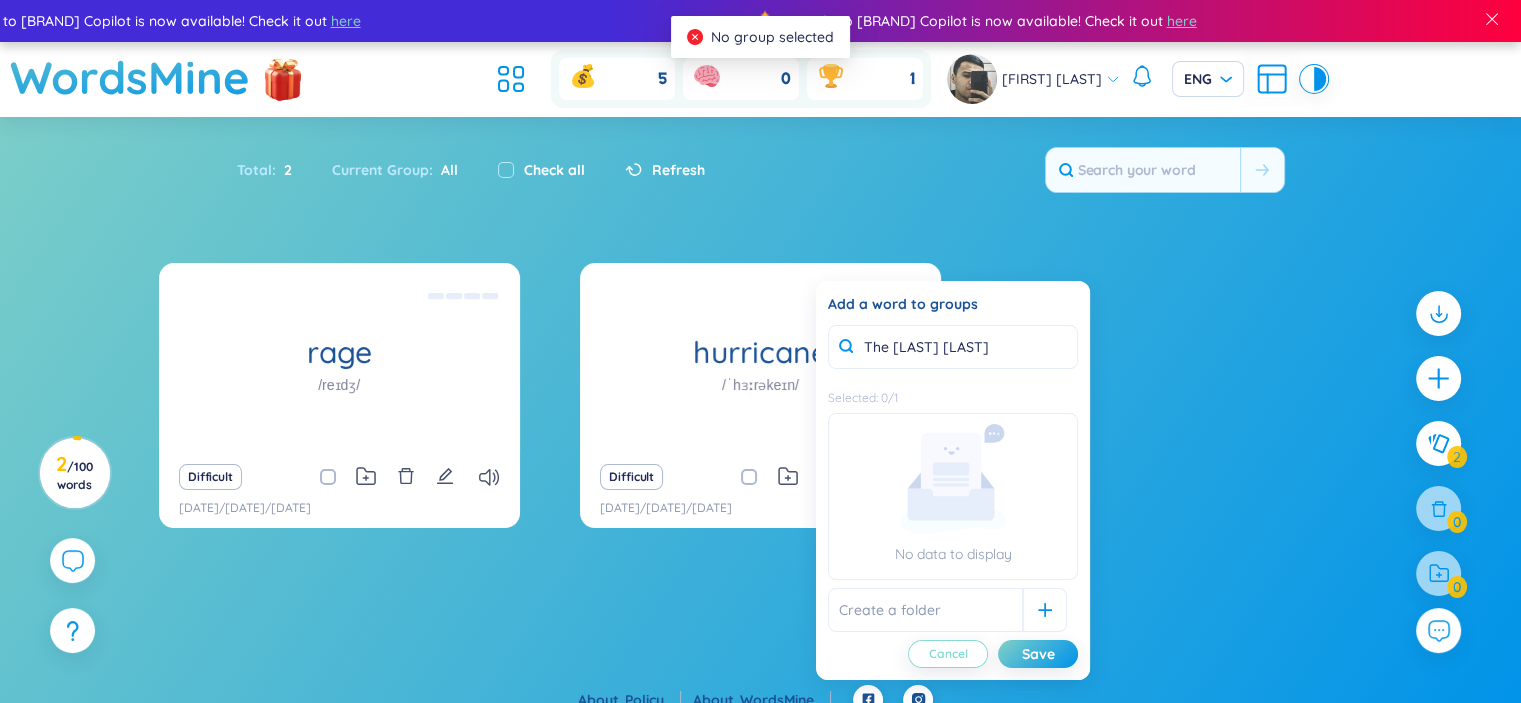click on "Cancel" at bounding box center (948, 654) 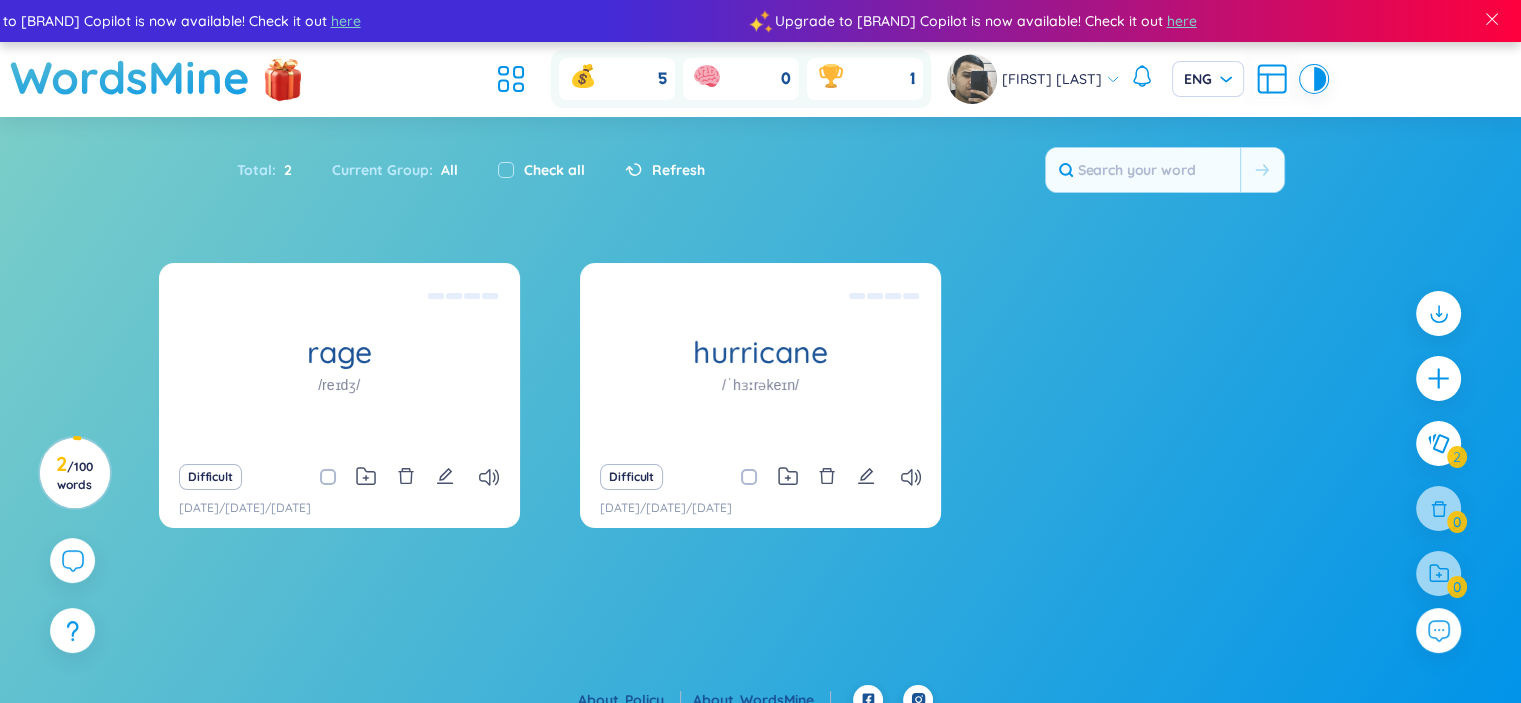 click on "Difficult" at bounding box center [760, 477] 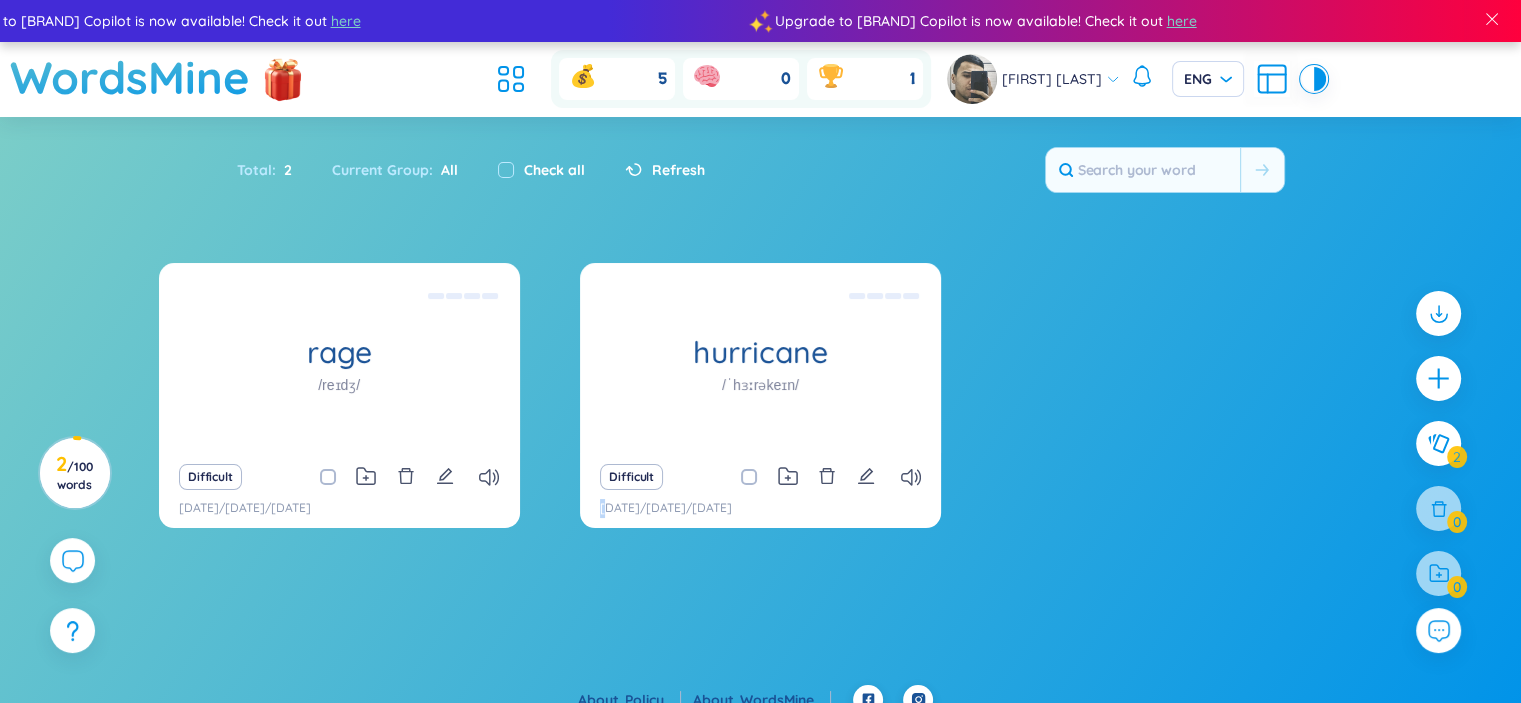 click on "Difficult" at bounding box center (760, 477) 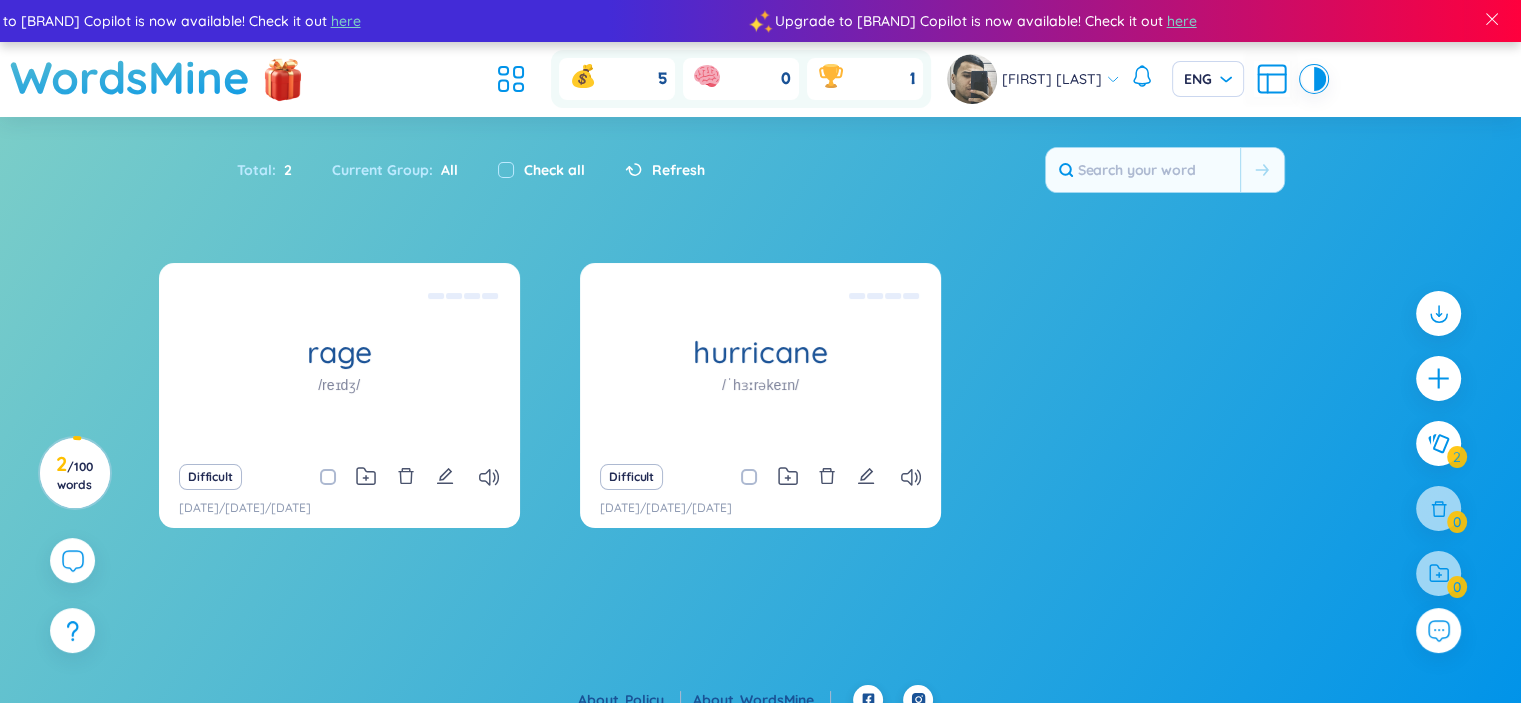 click on "rage /reɪdʒ/ G'azablanmoq Difficult 7/8/2025 hurricane /ˈhɜːrəkeɪn/ Bo'ron Difficult 7/8/2025" at bounding box center [761, 408] 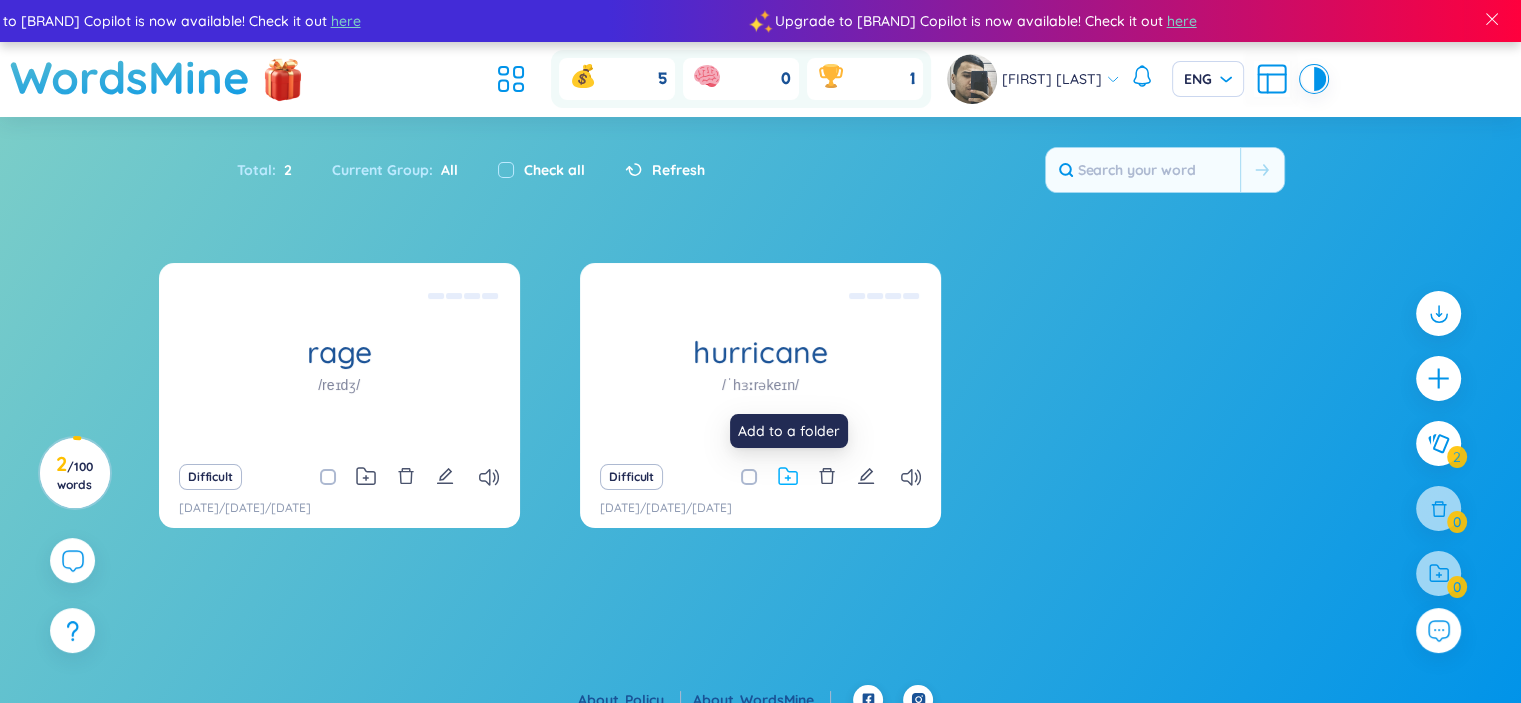 click 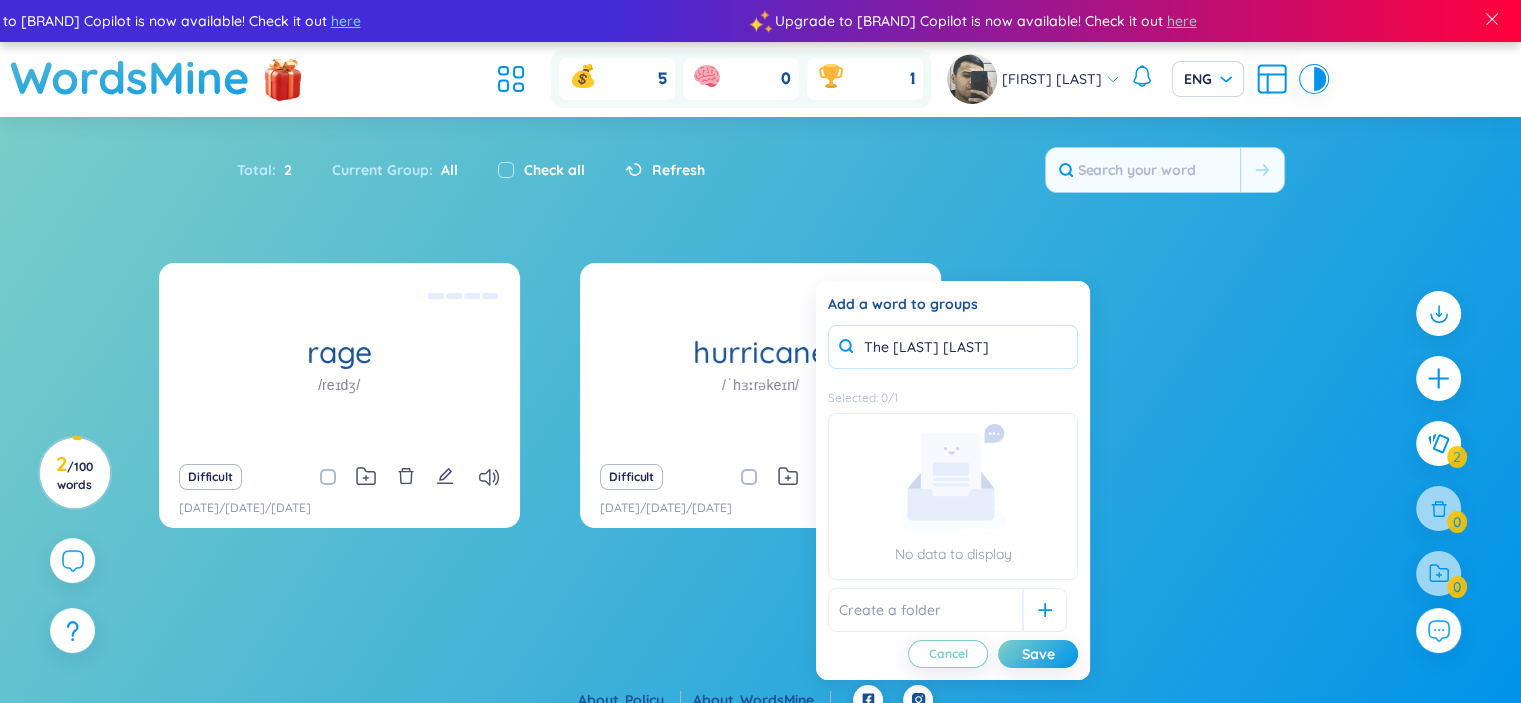 click on "The Wild Robot" at bounding box center [953, 347] 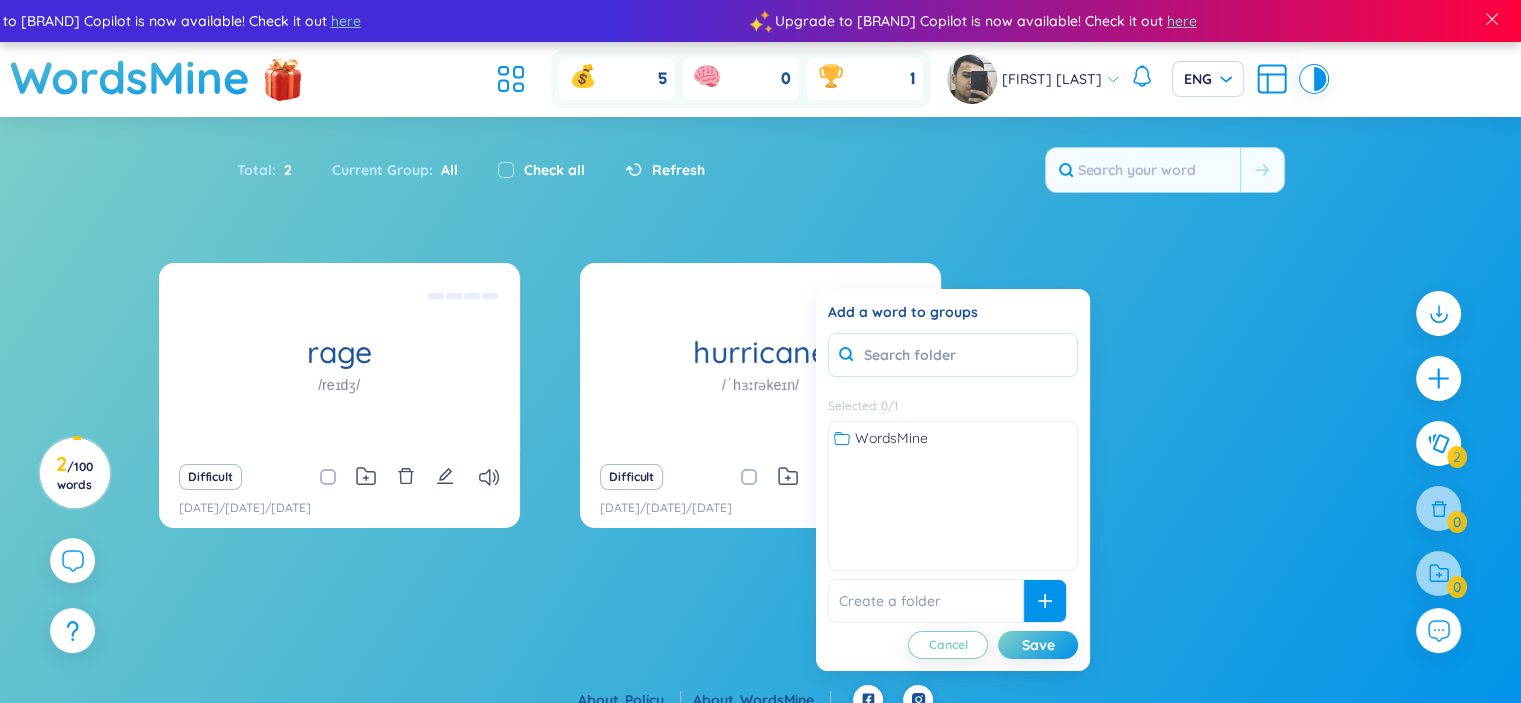 type 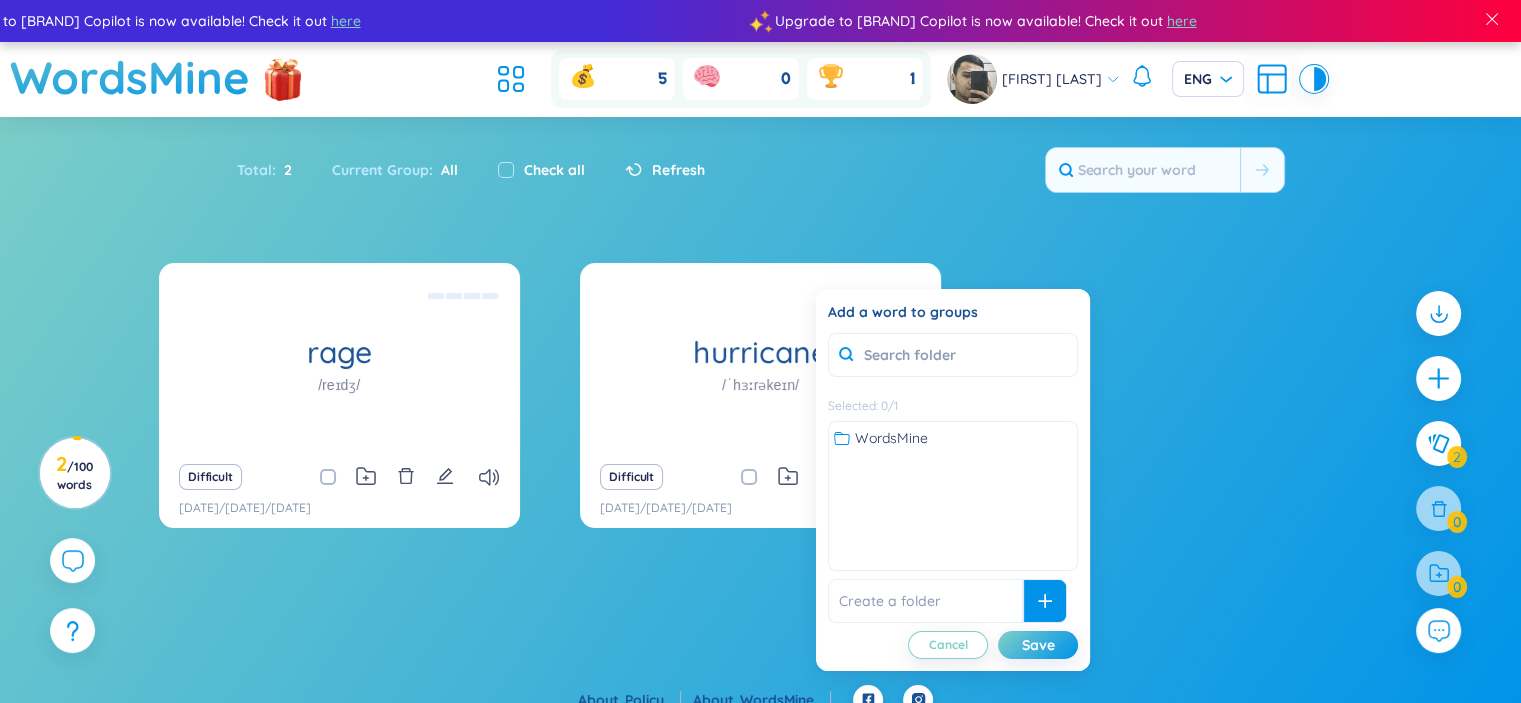 click at bounding box center (1045, 601) 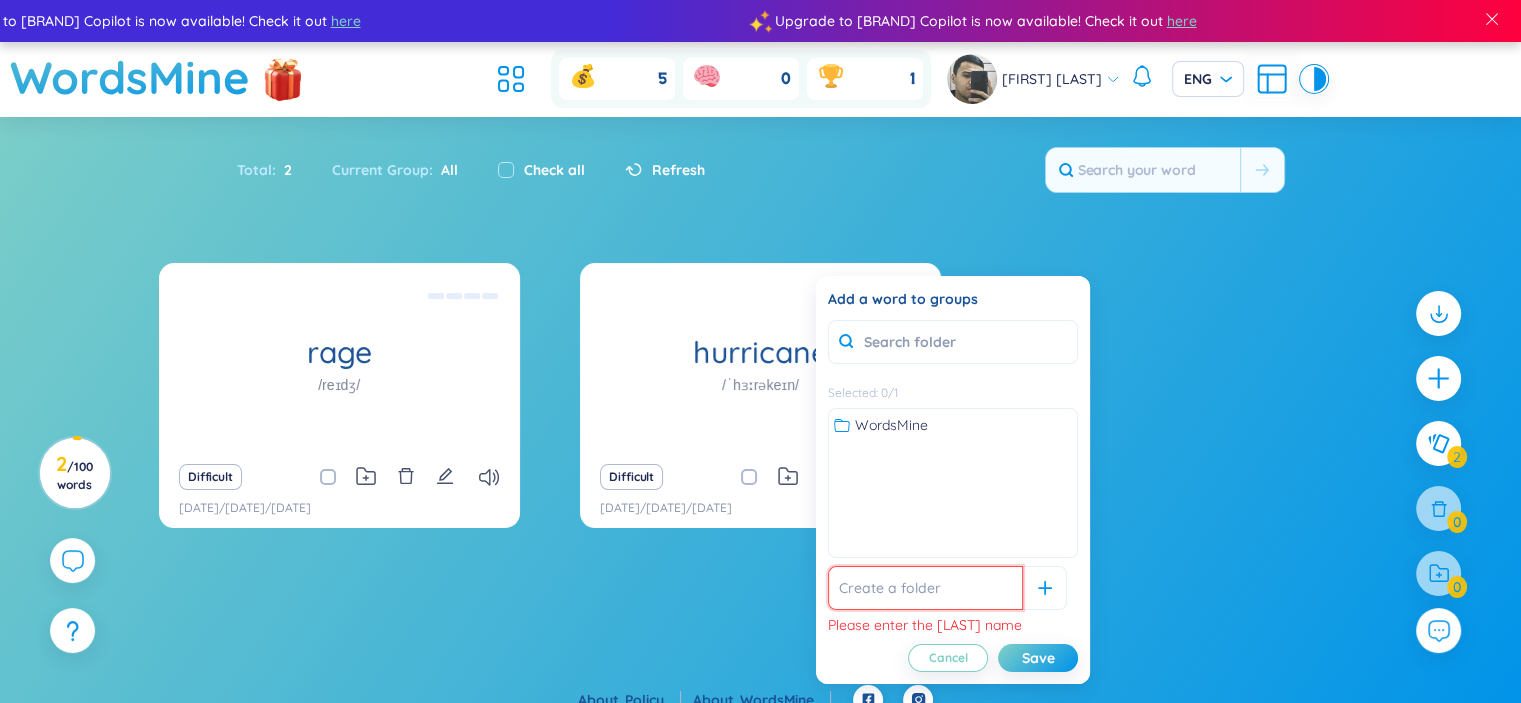 click at bounding box center [925, 588] 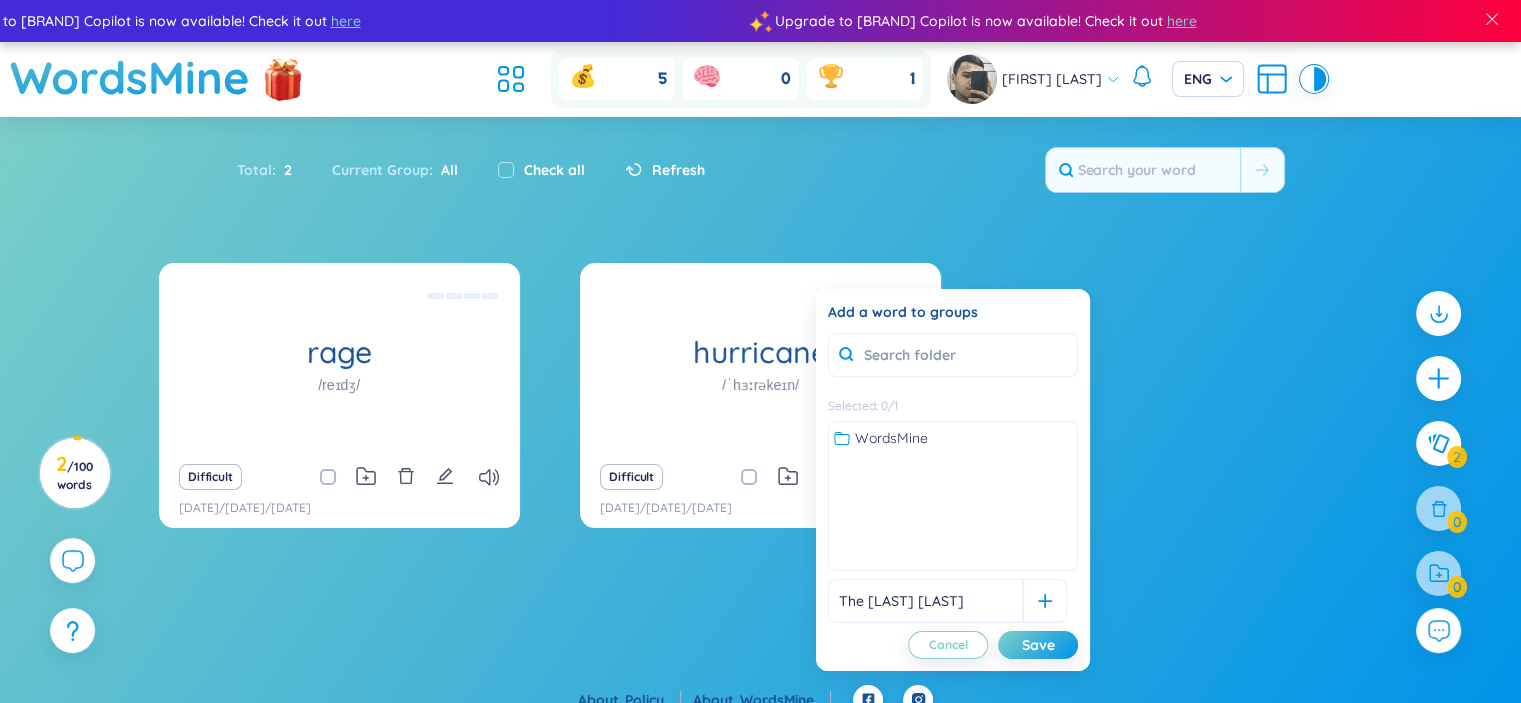 type on "The Wild Robot" 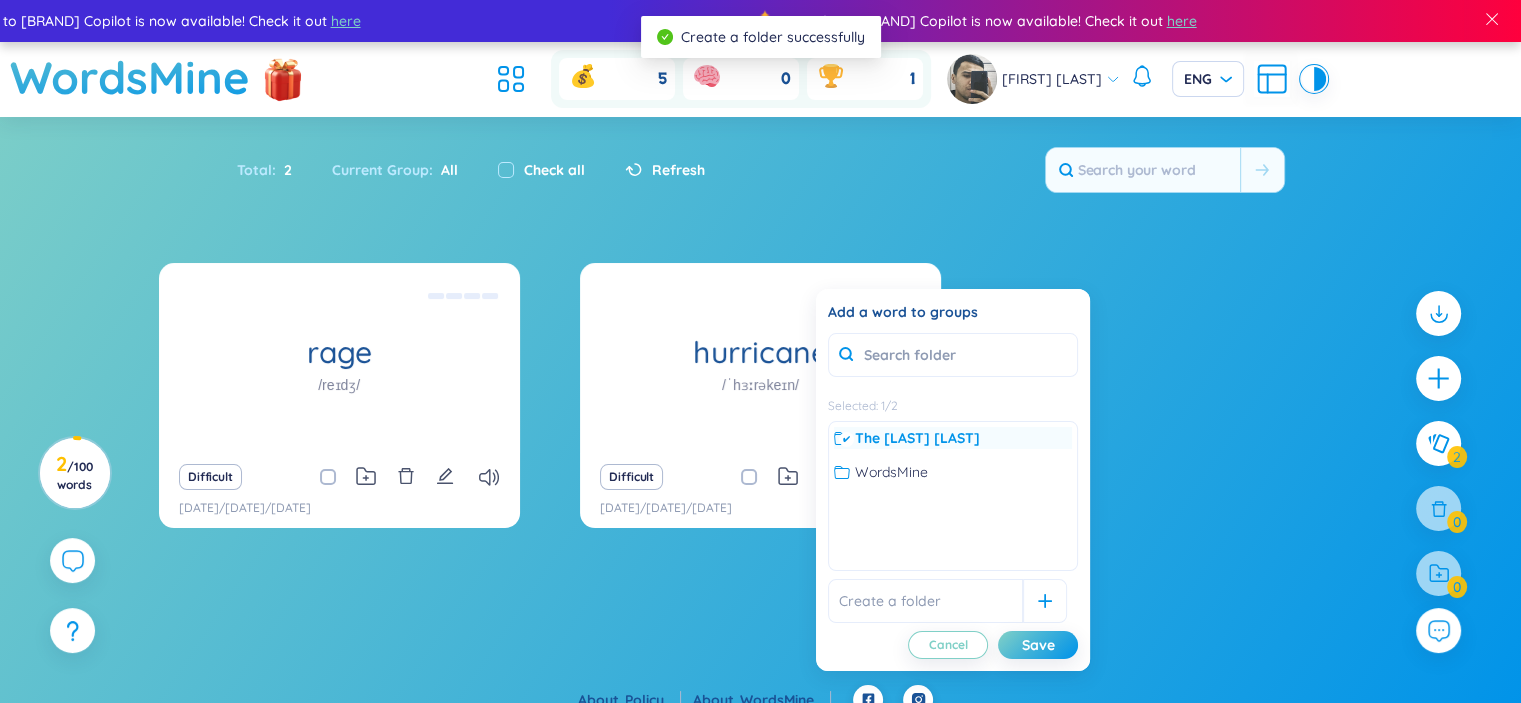 click on "The Wild Robot" at bounding box center (917, 438) 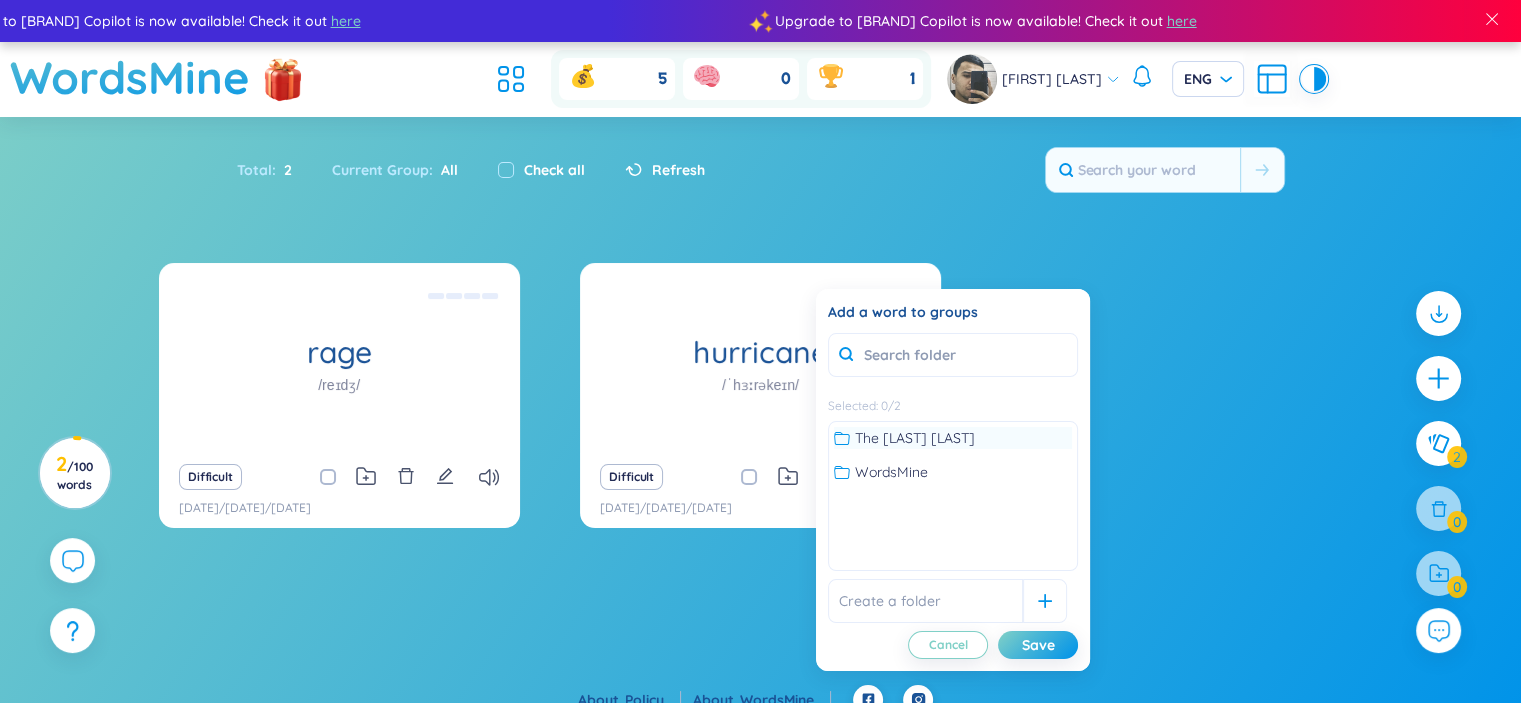 click on "The Wild Robot" at bounding box center (915, 438) 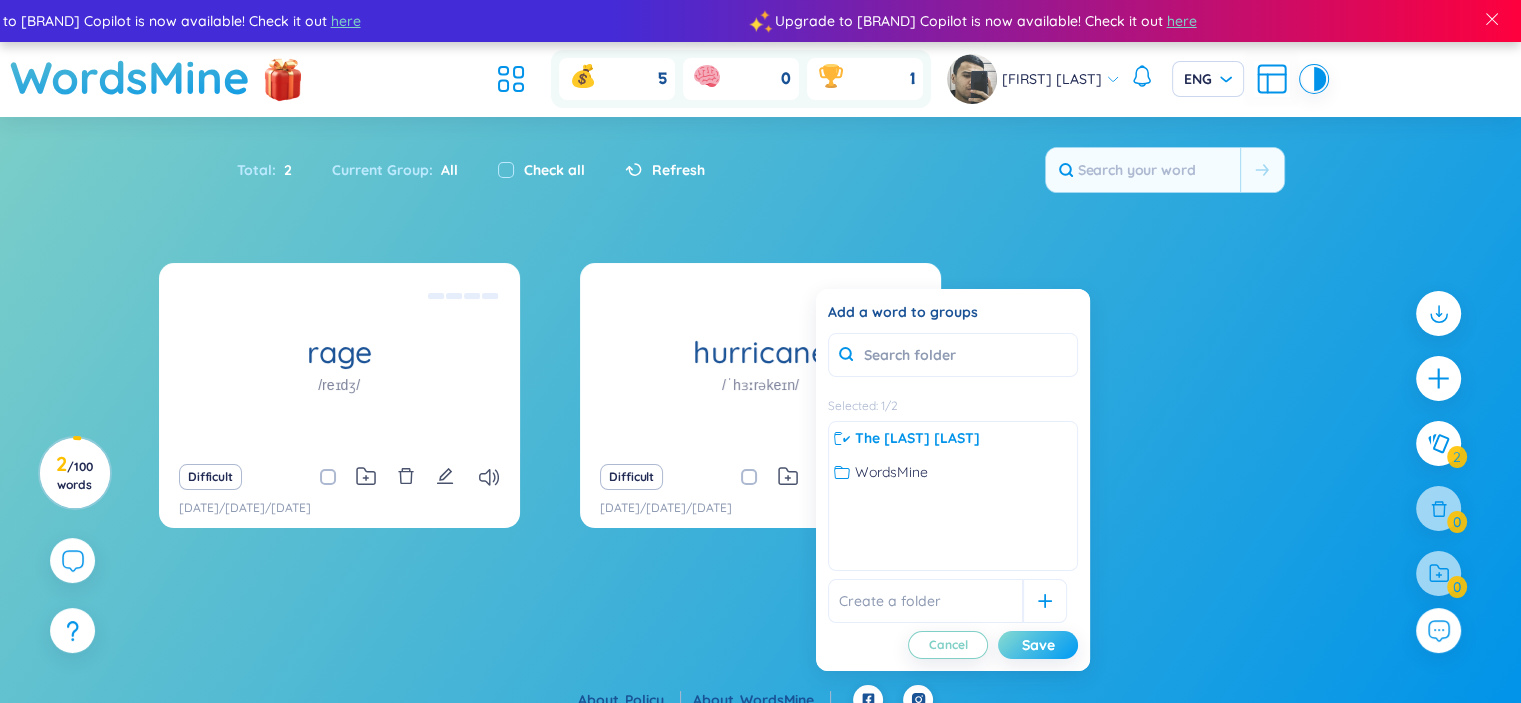 click on "Save" at bounding box center [1038, 645] 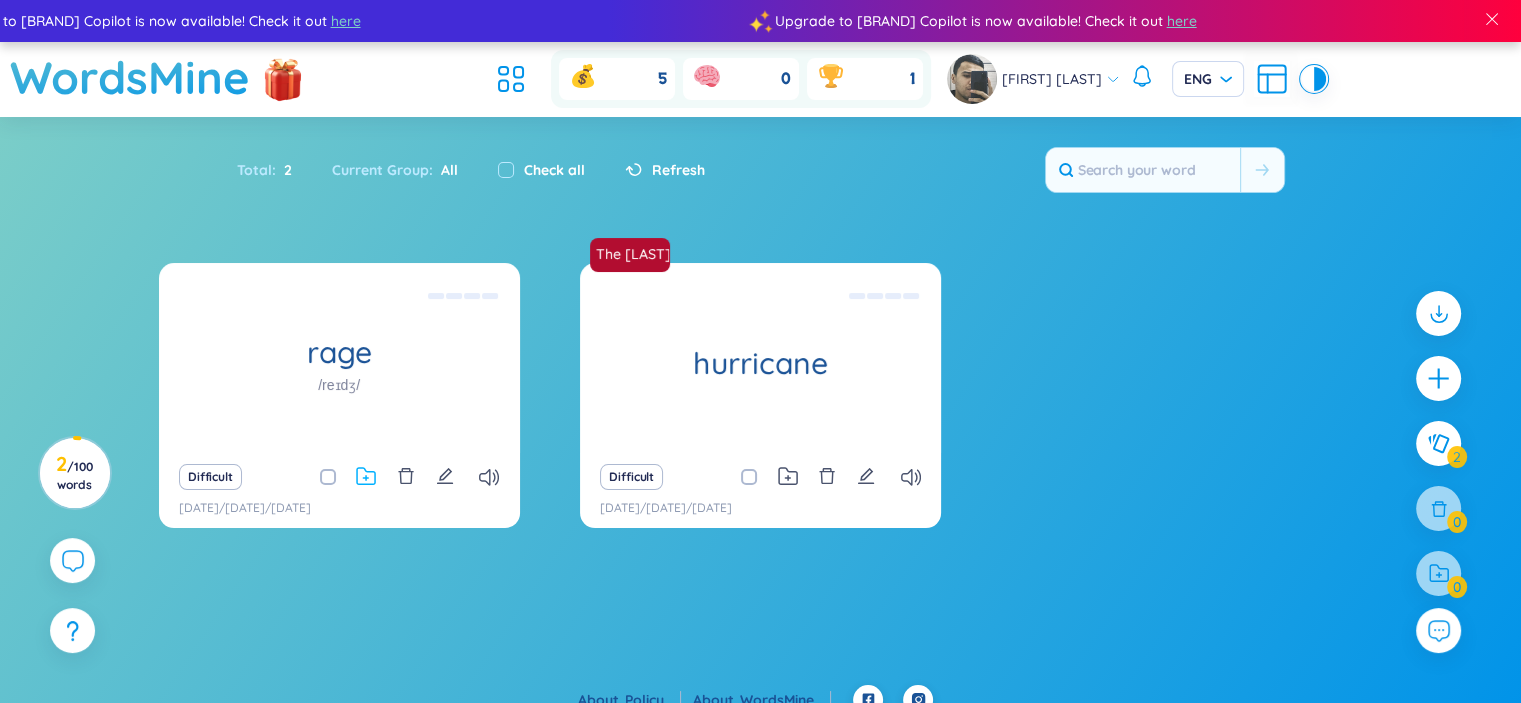 click 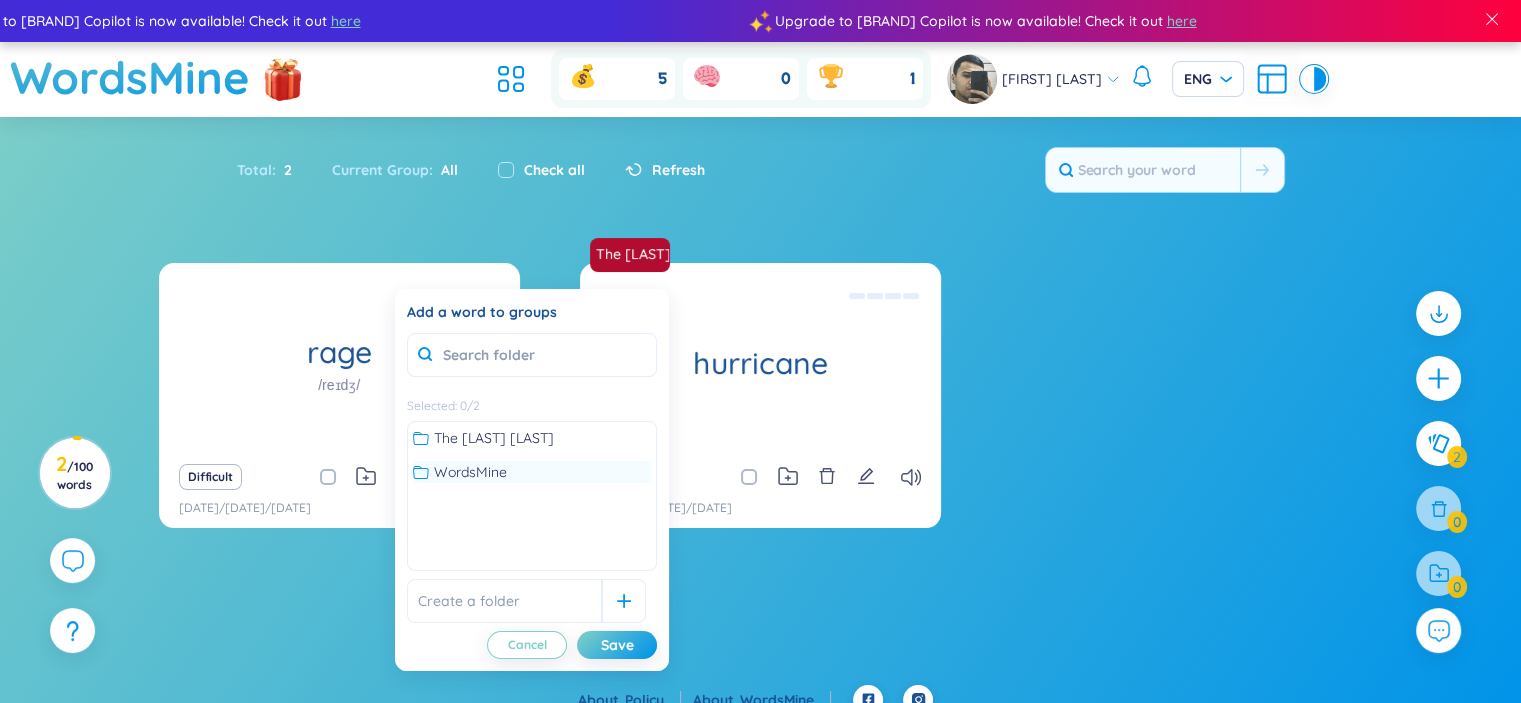 drag, startPoint x: 496, startPoint y: 442, endPoint x: 509, endPoint y: 473, distance: 33.61547 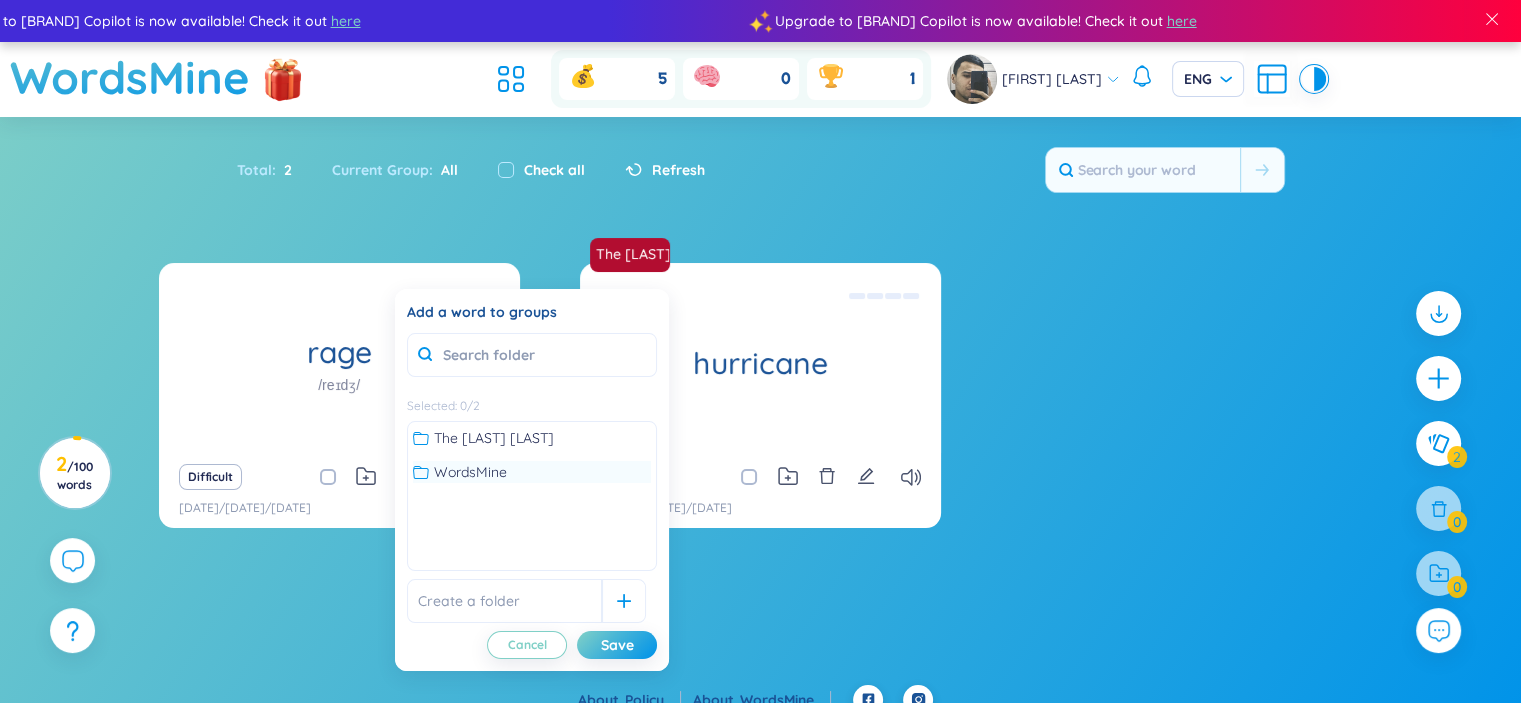 click on "The Wild Robot" at bounding box center [494, 438] 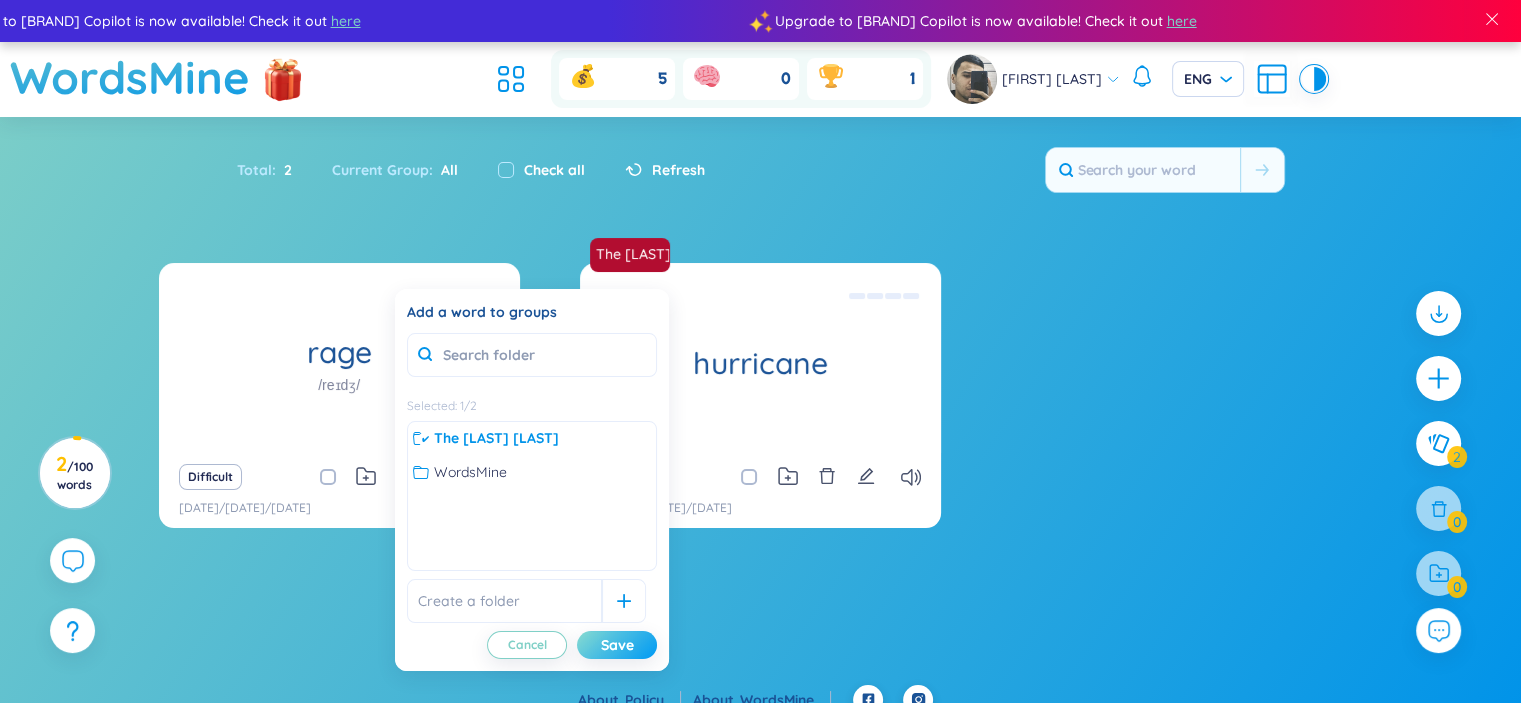 click on "Save" at bounding box center [617, 645] 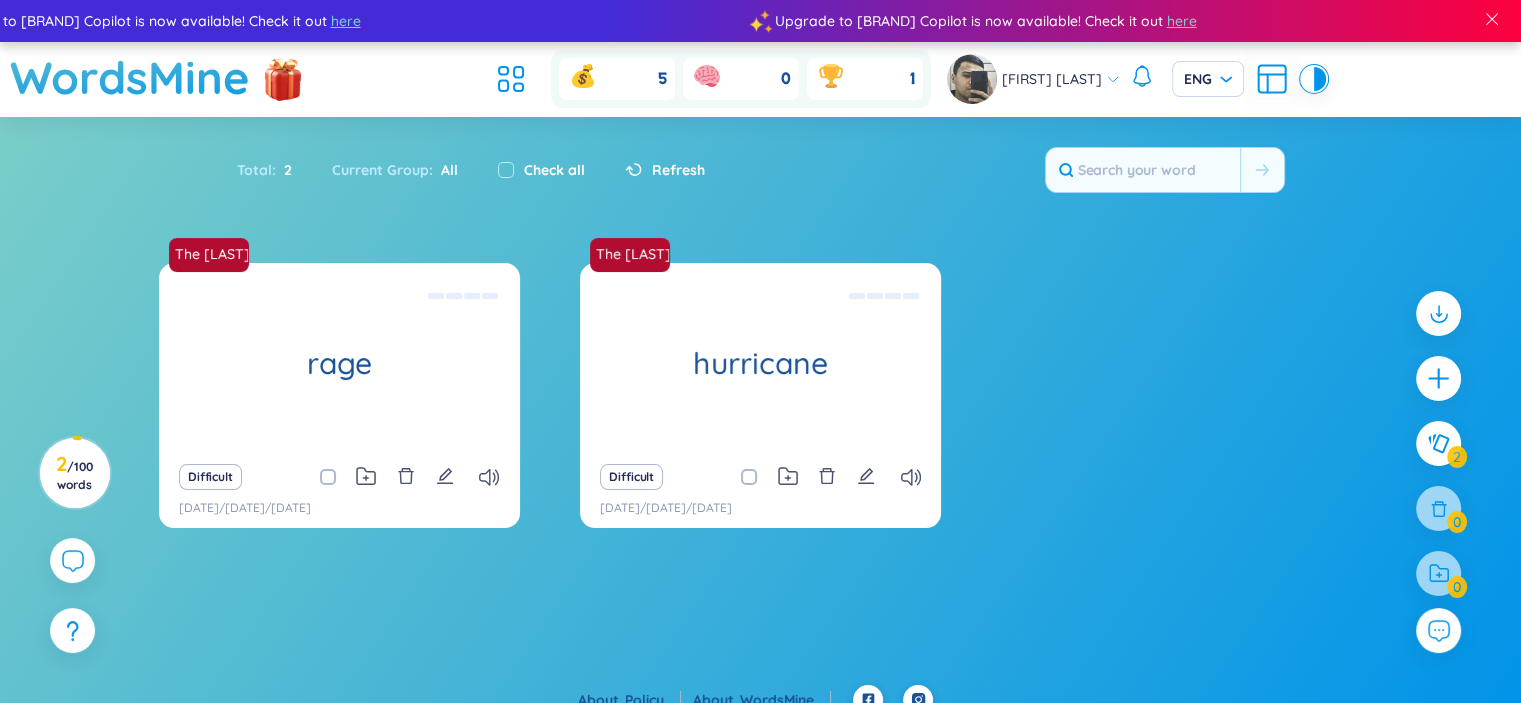 click on "The Wild Robot rage G'azablanmoq Difficult 8/8/2025 The Wild Robot hurricane Bo'ron Difficult 8/8/2025" at bounding box center [761, 408] 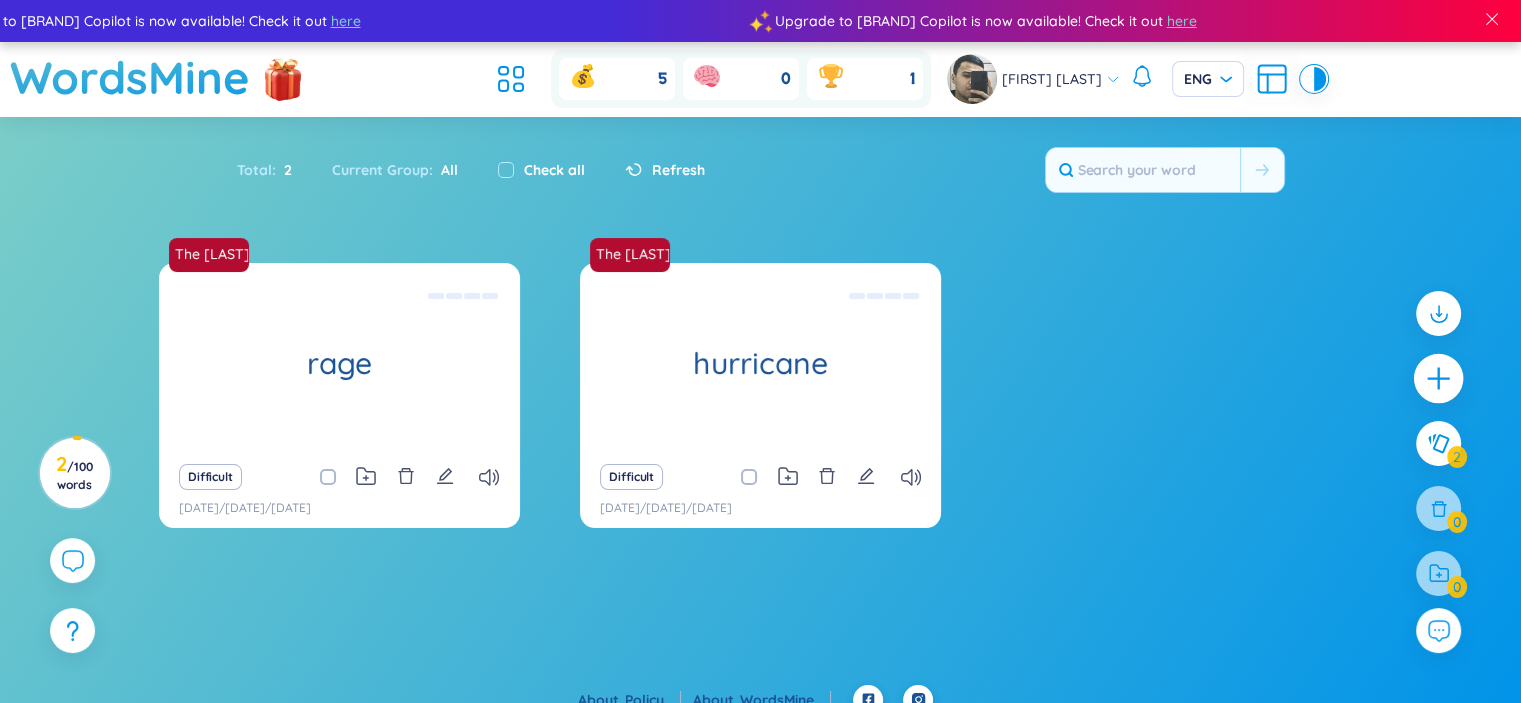 click 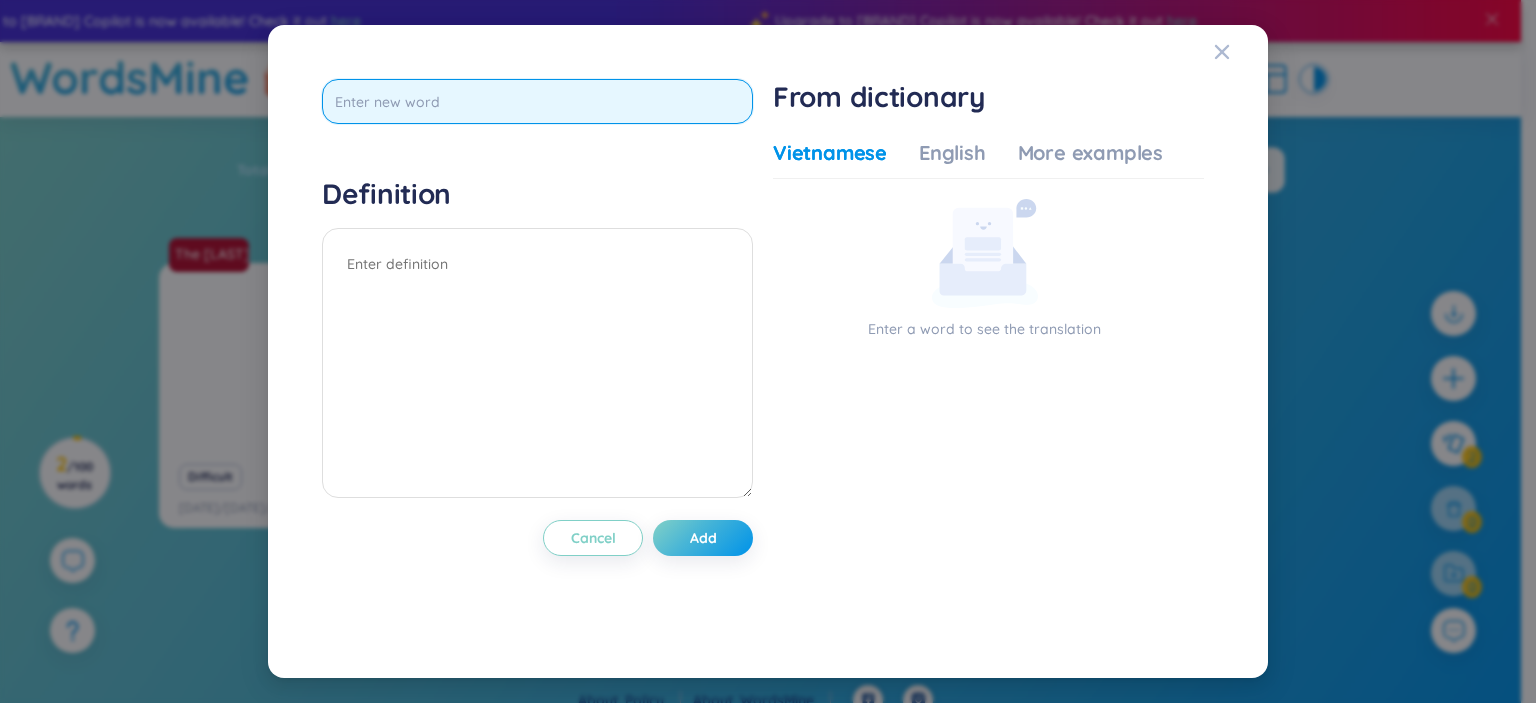 paste on "chaos" 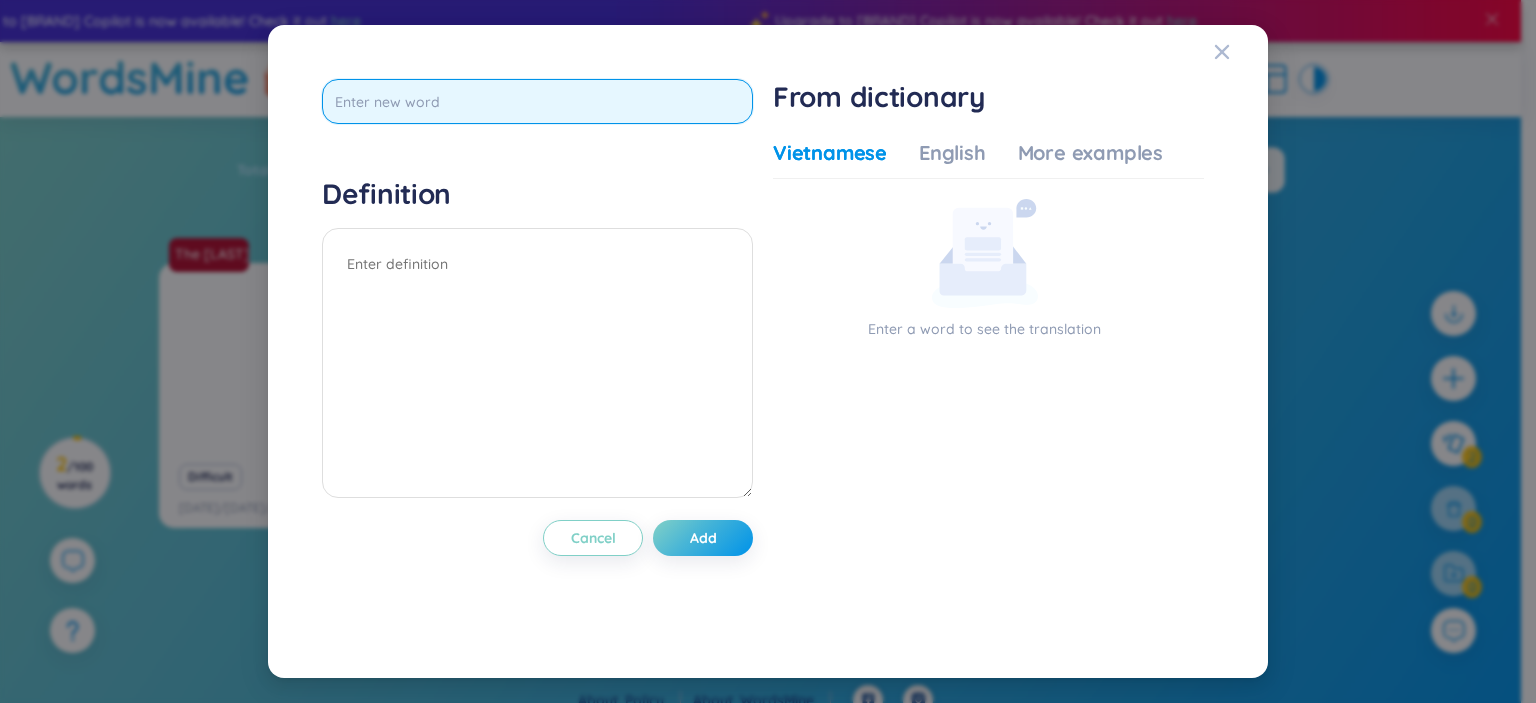 type on "chaos" 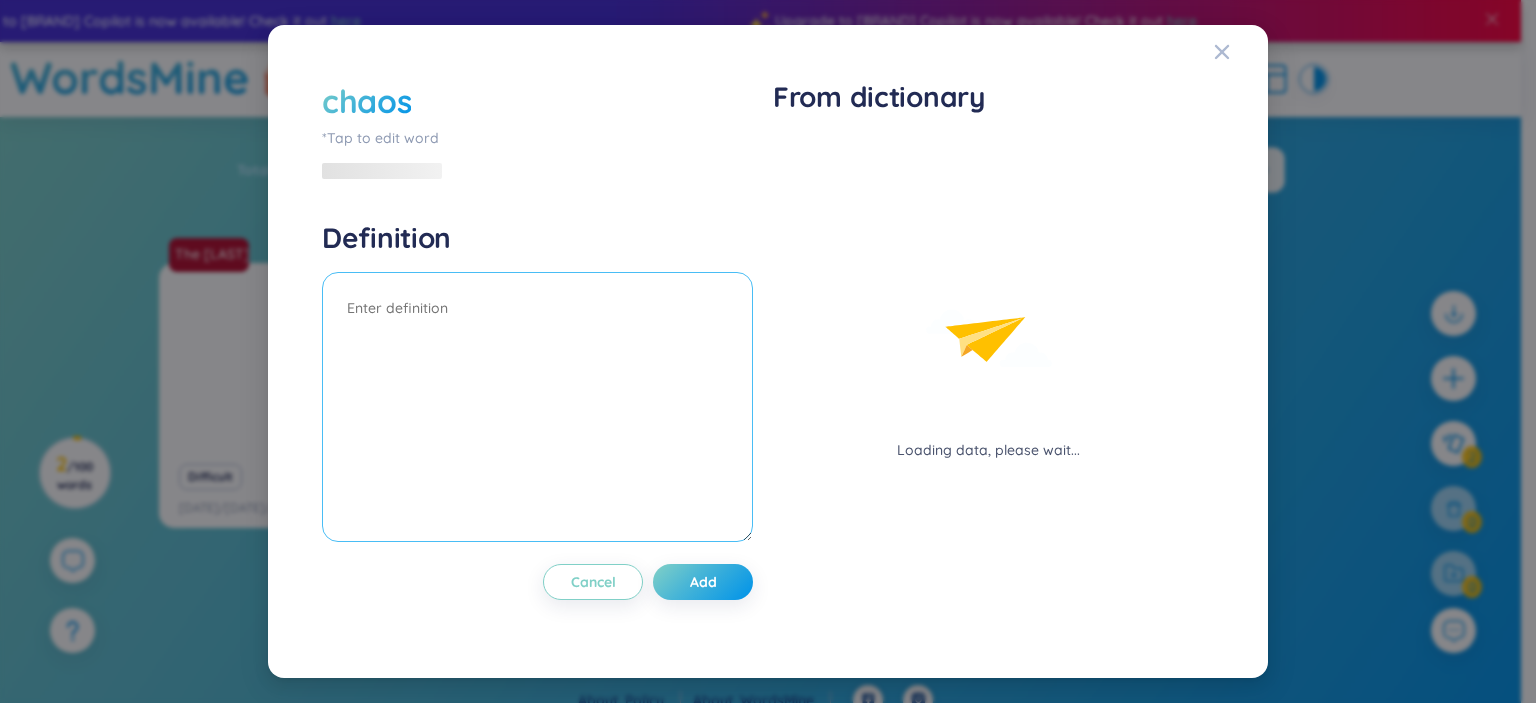 click at bounding box center (537, 407) 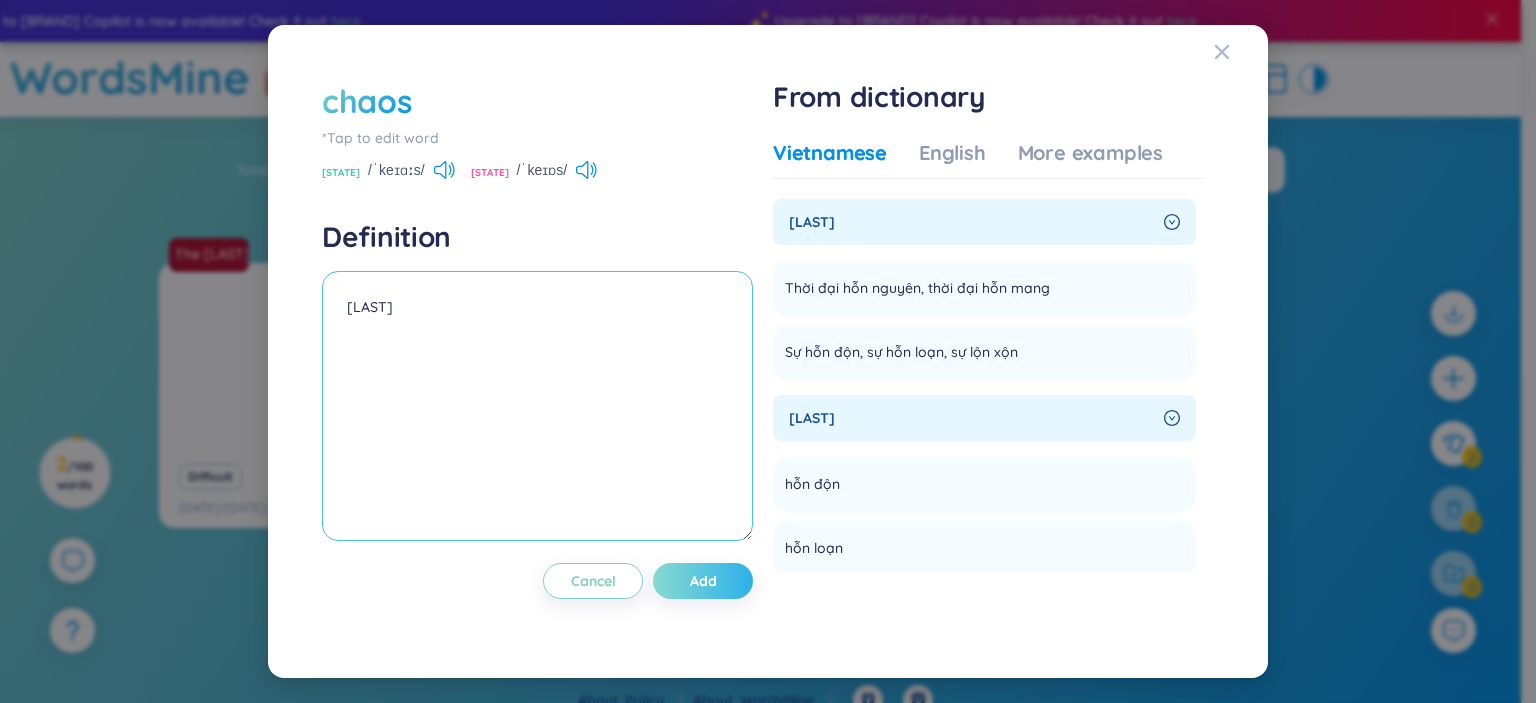 type on "Tartibsizlik" 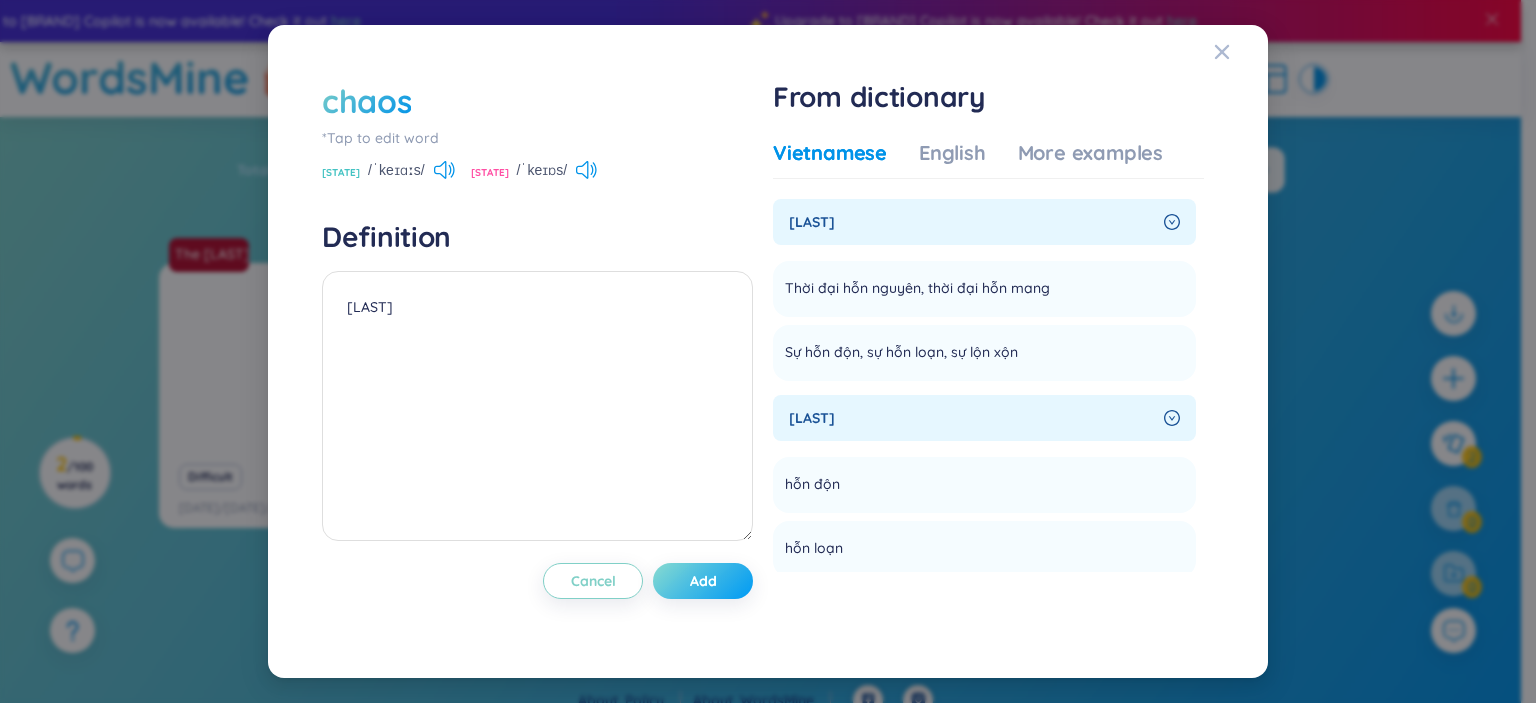 click on "Add" at bounding box center [703, 581] 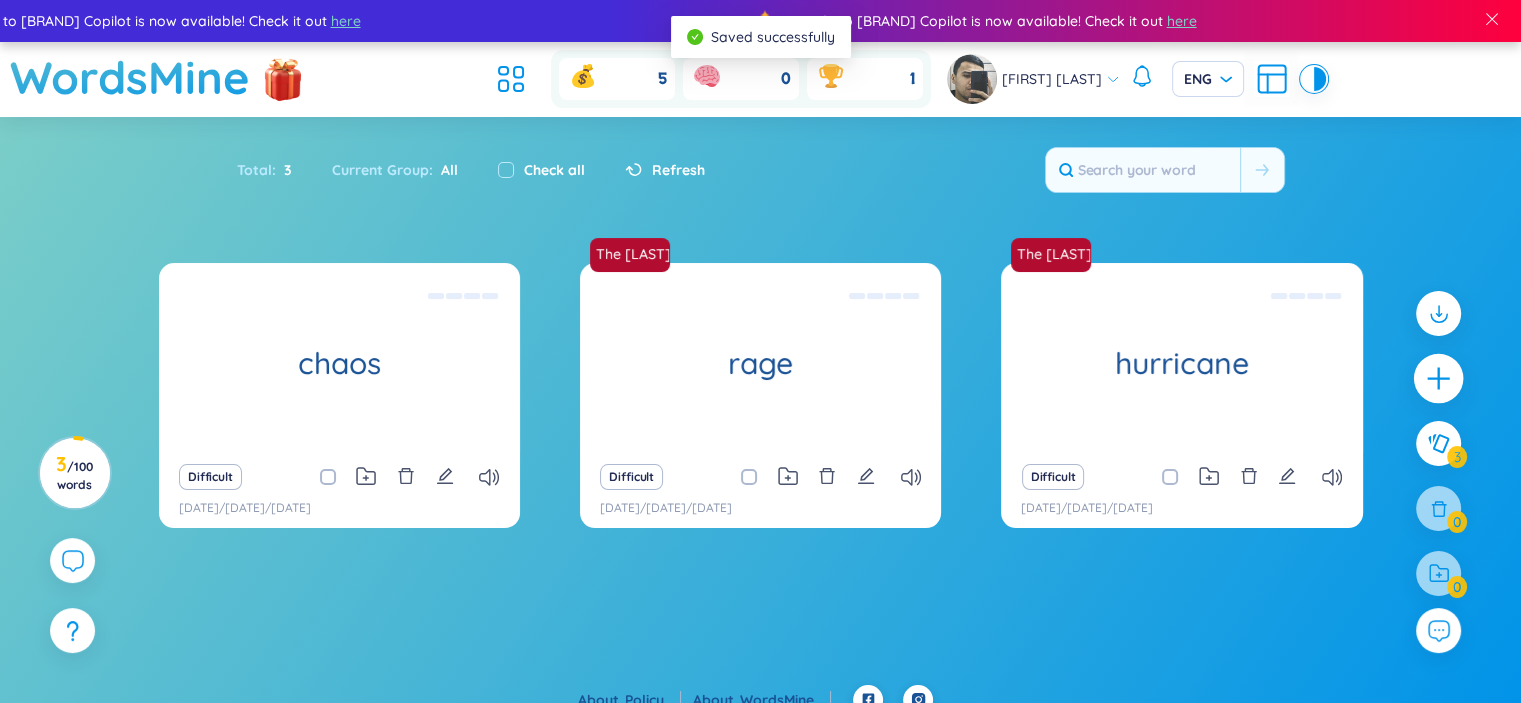 click 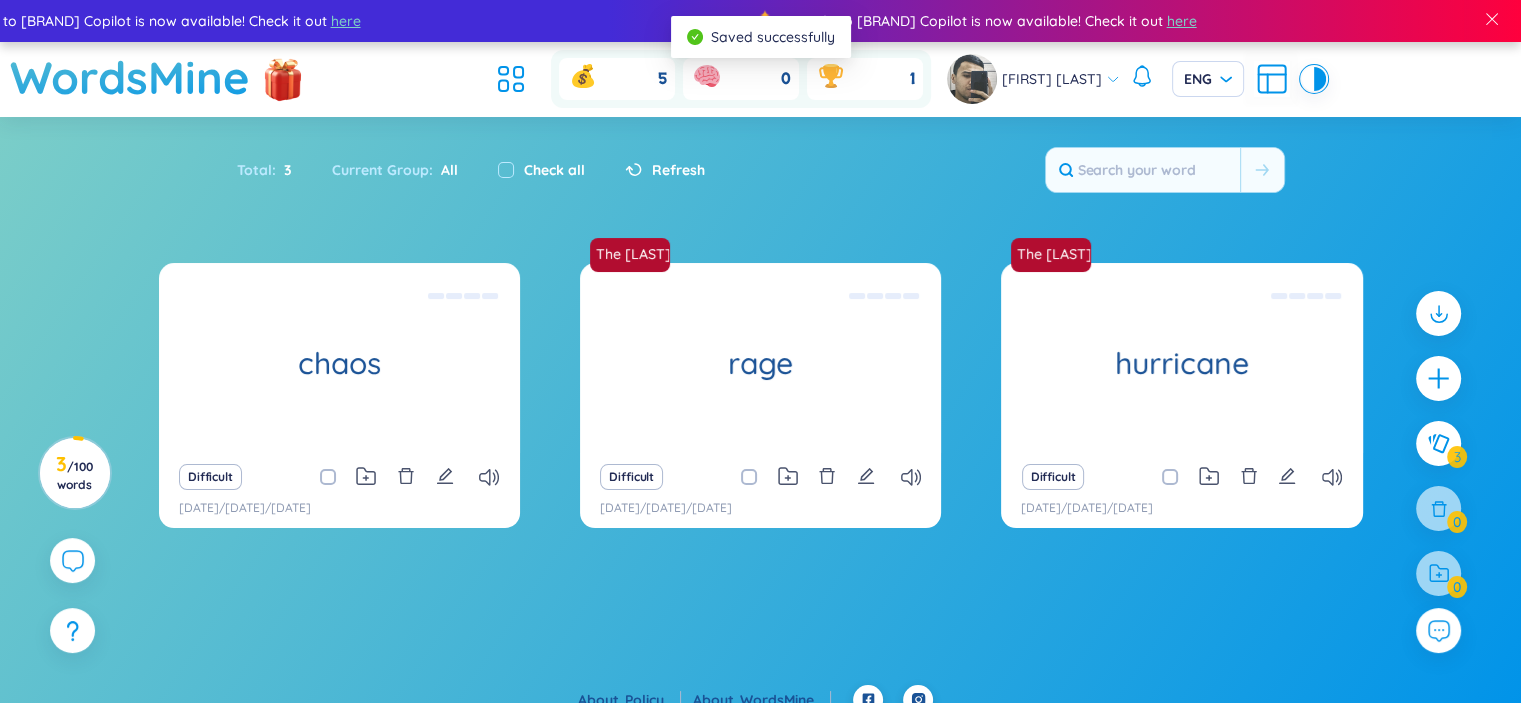 type 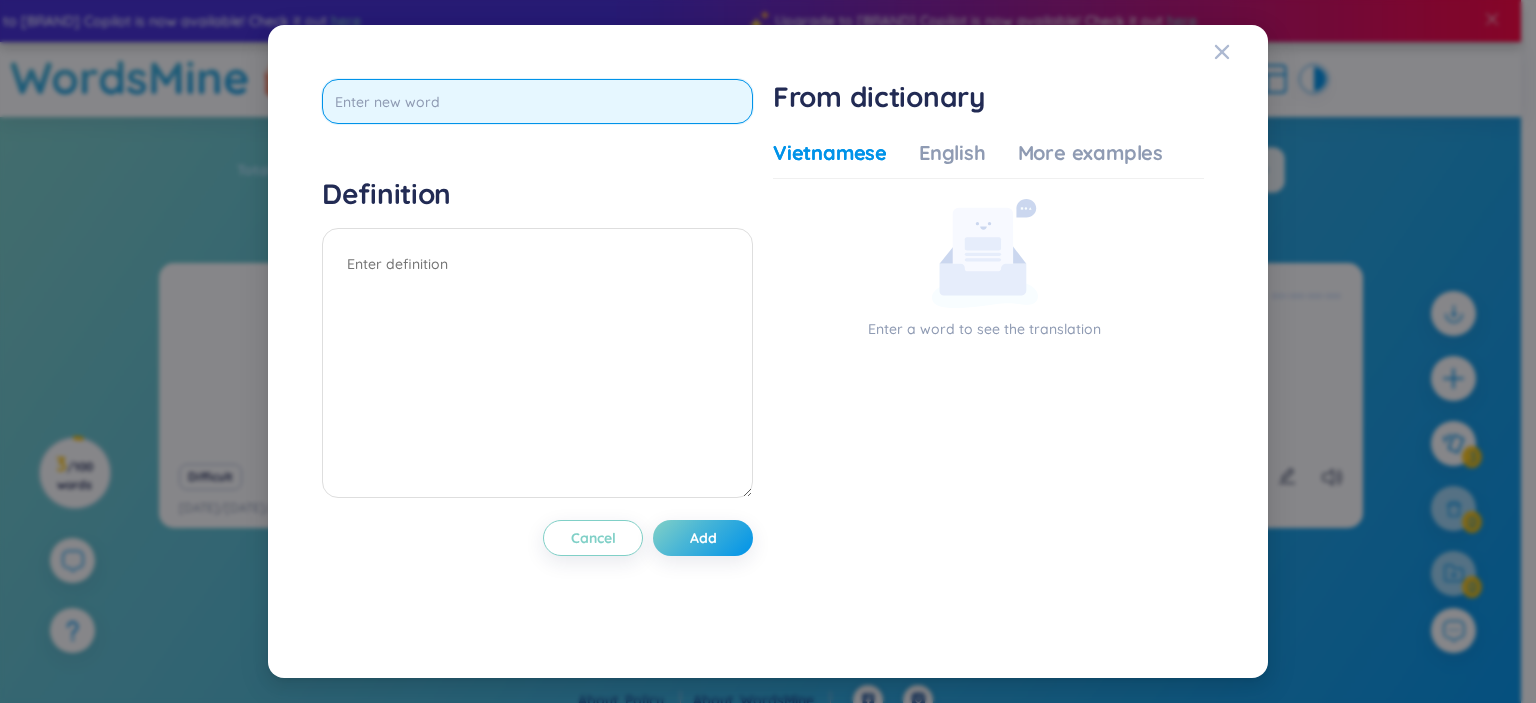 click at bounding box center (537, 101) 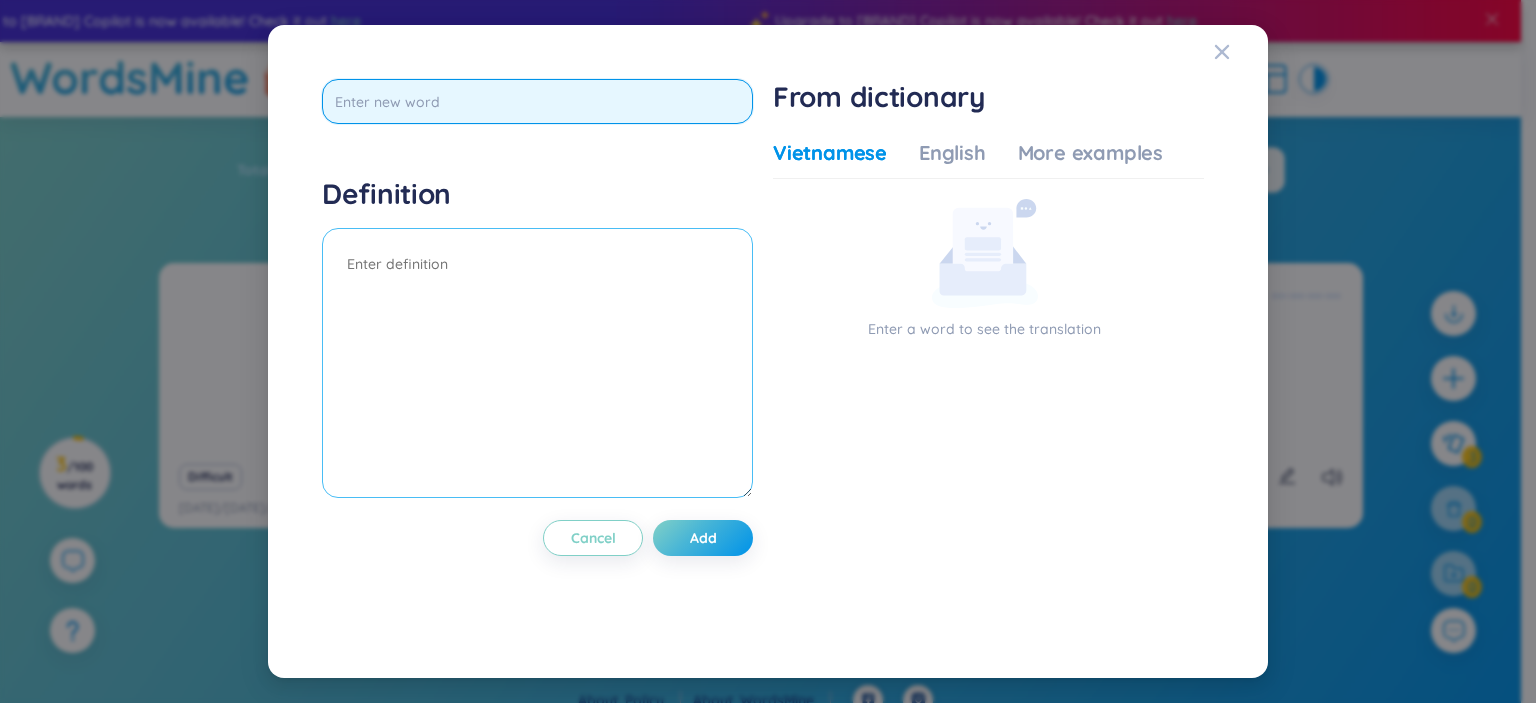paste on "cargo" 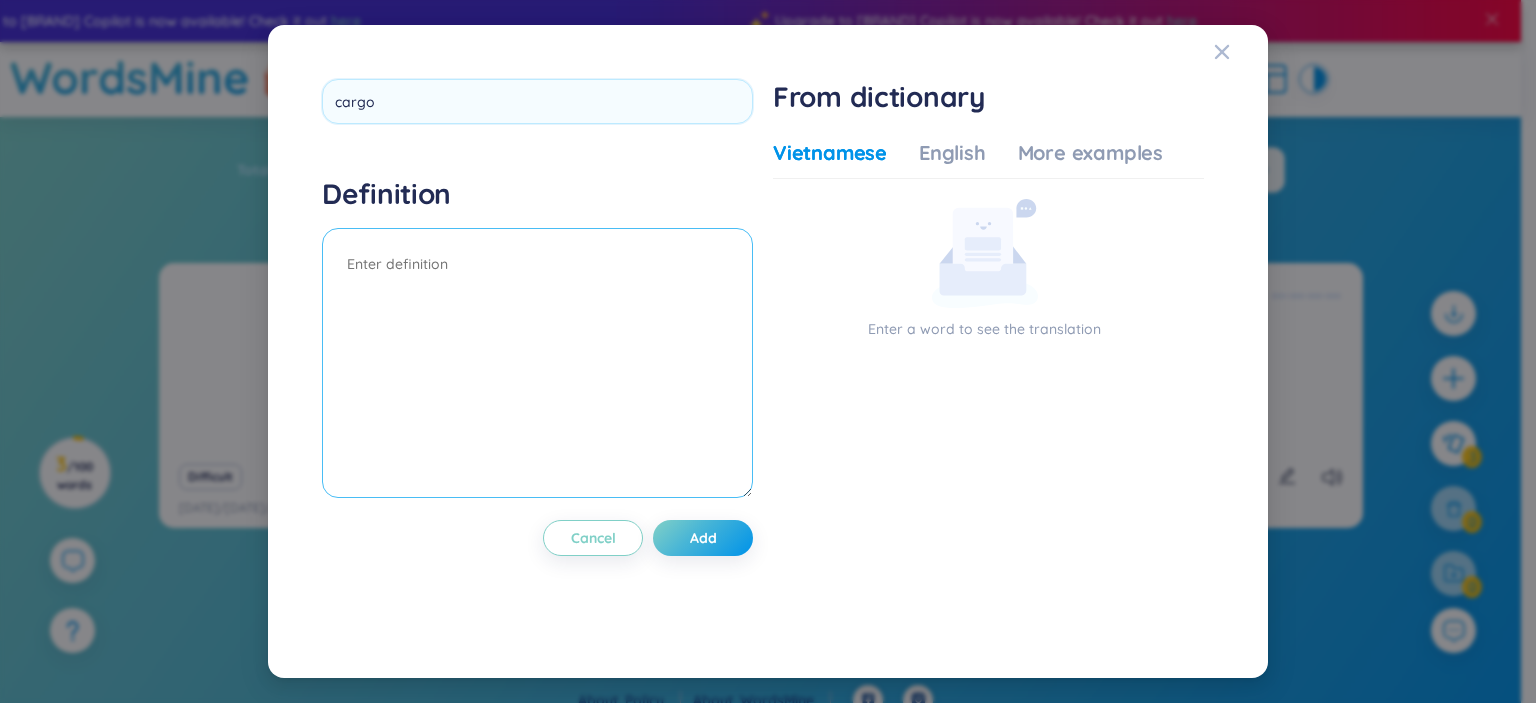 click at bounding box center (537, 363) 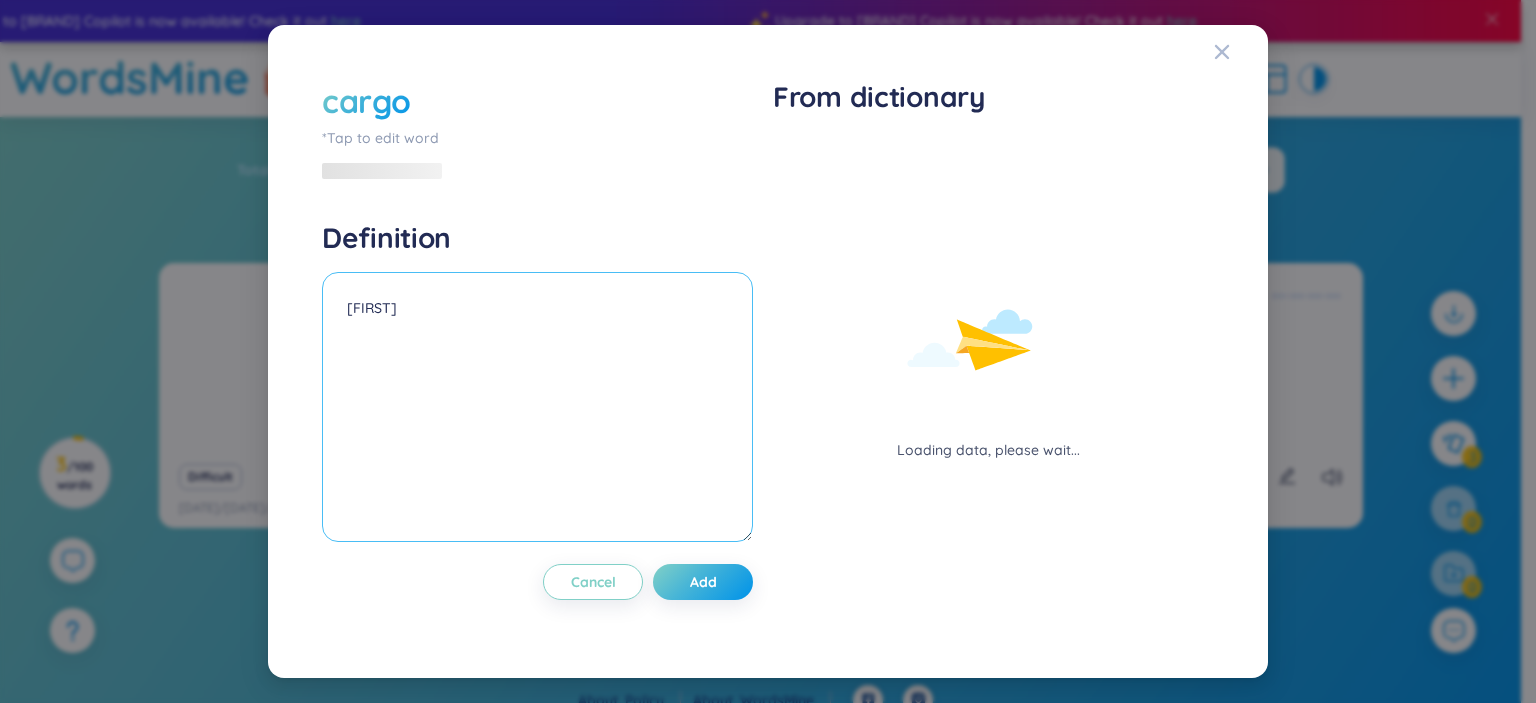 type on "y" 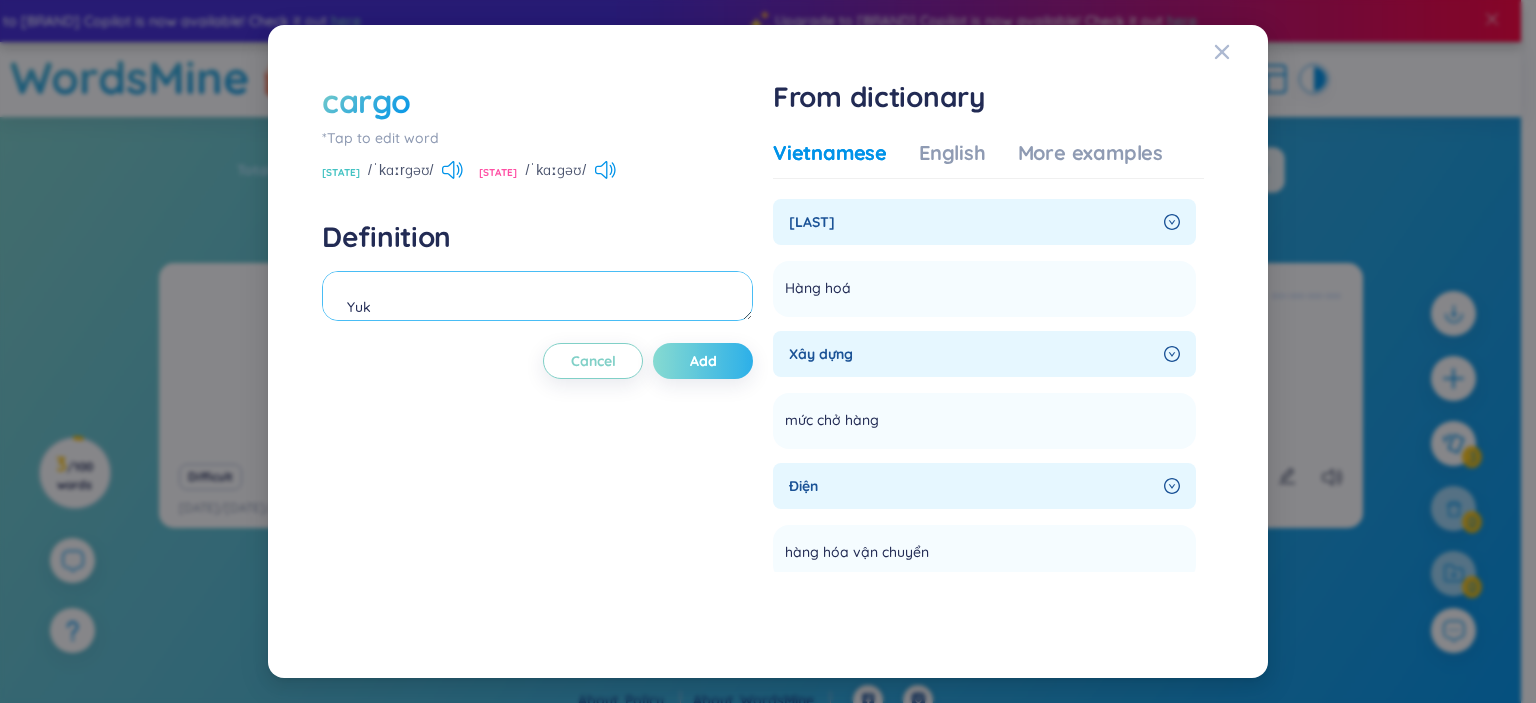 type on "Yuk" 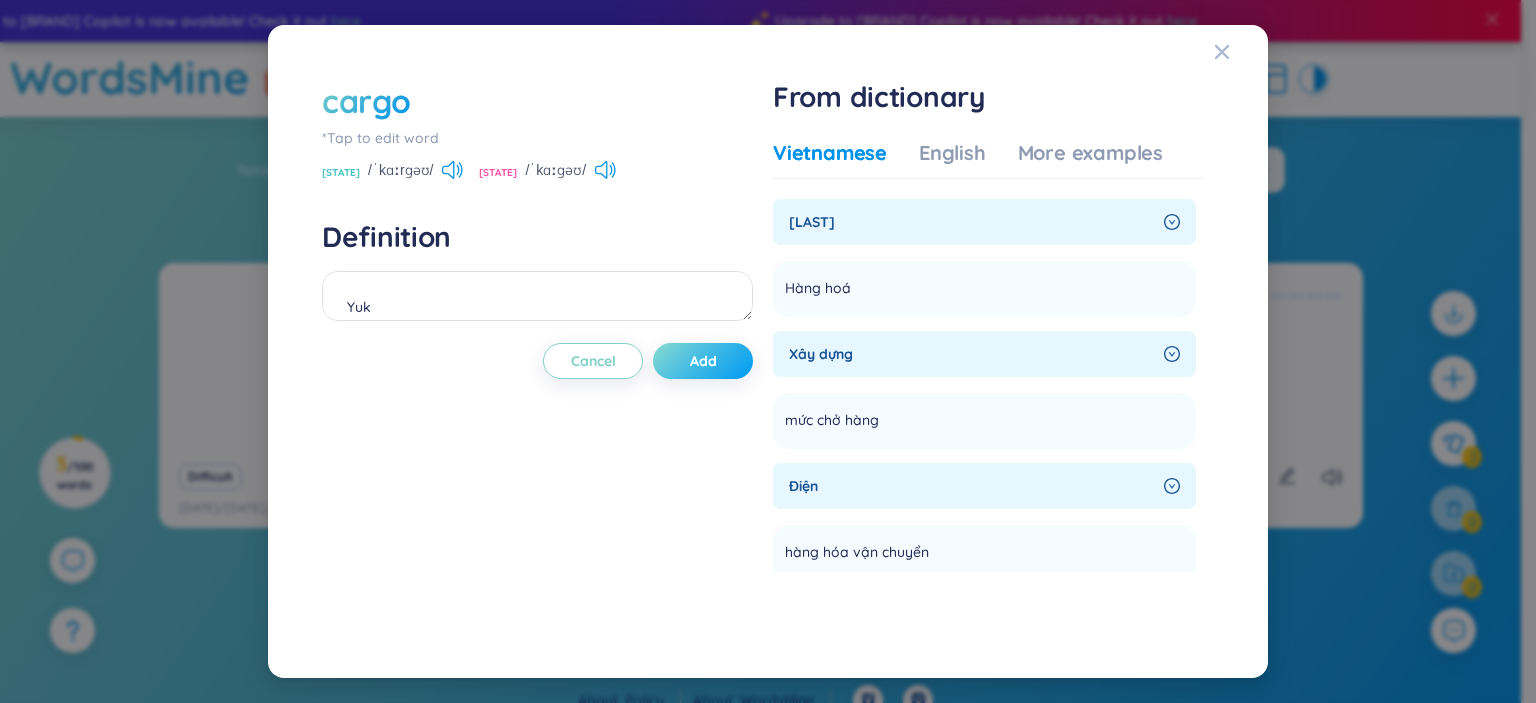 click on "Add" at bounding box center [703, 361] 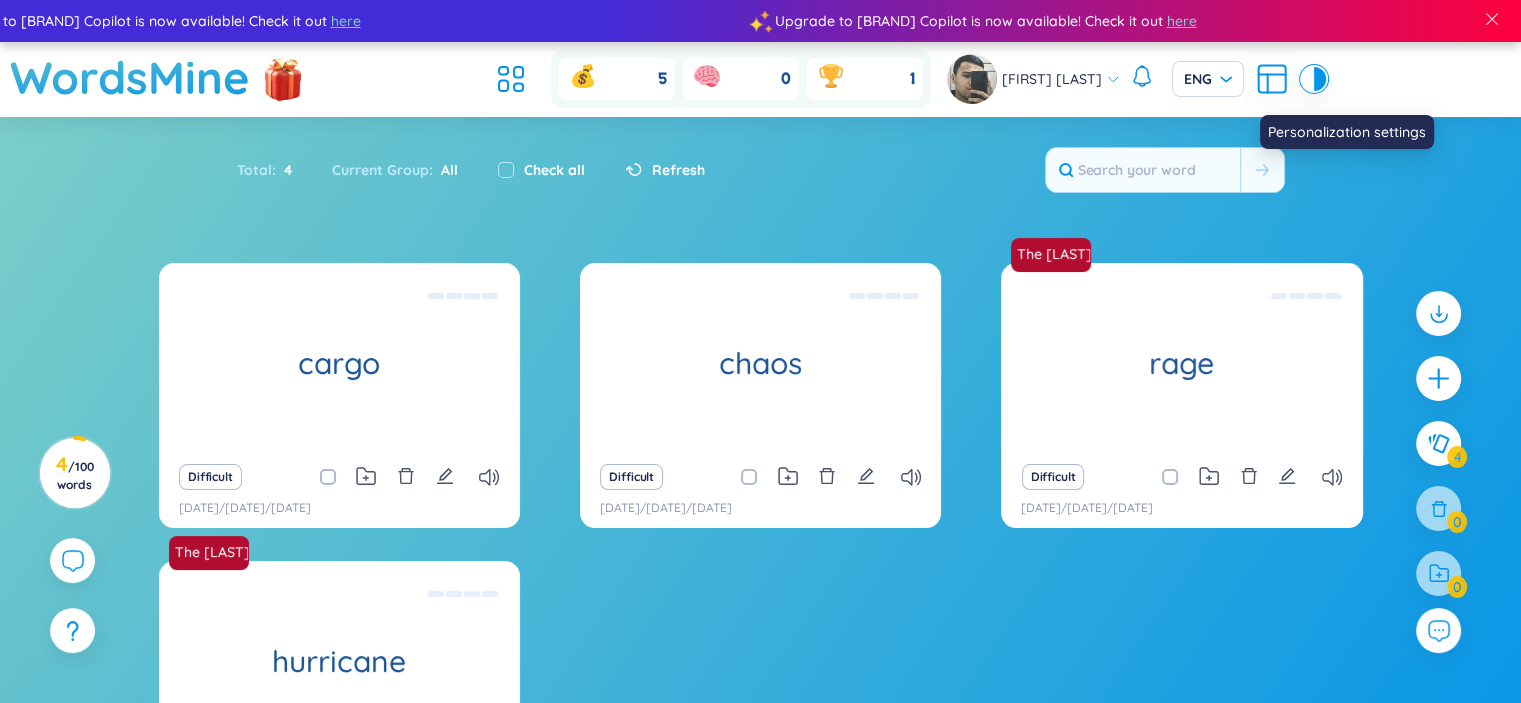 click 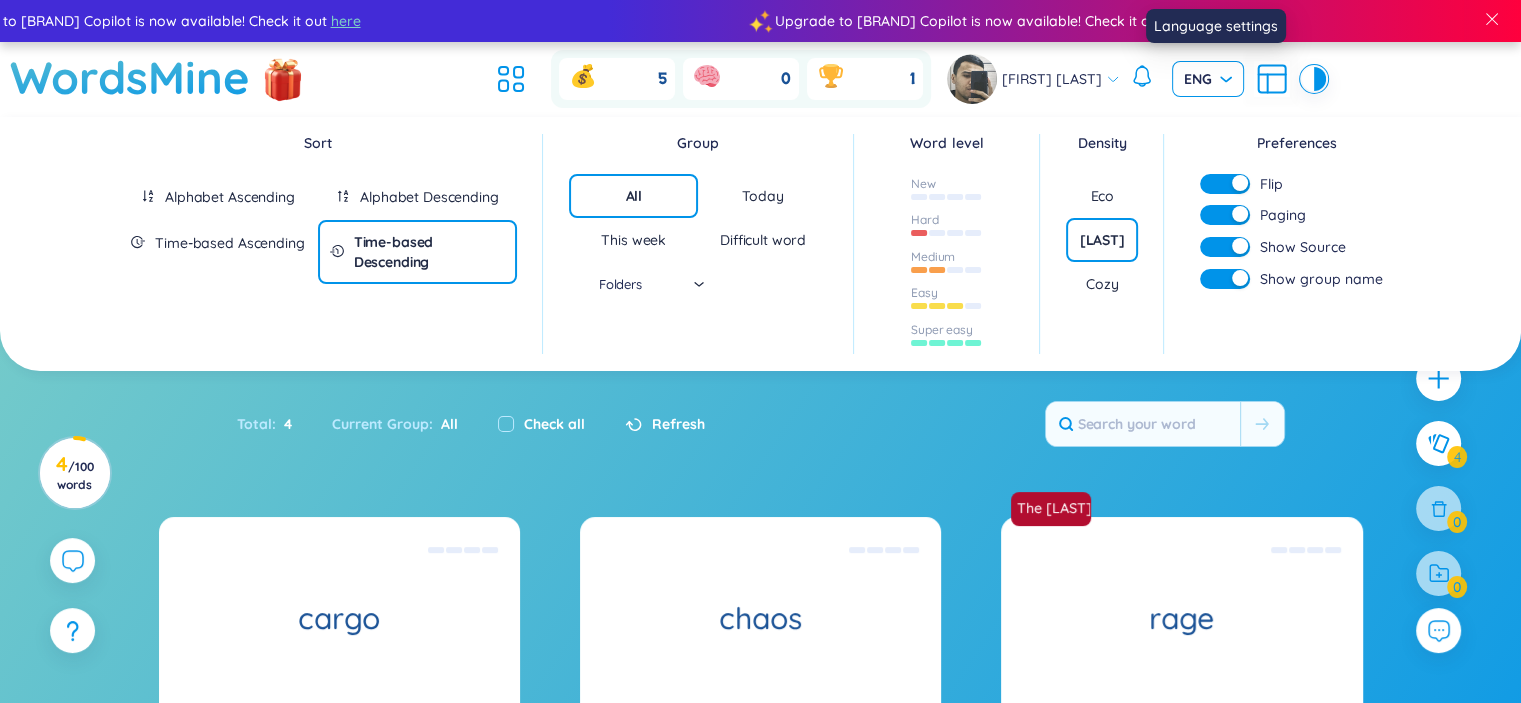 click on "ENG" at bounding box center (1208, 79) 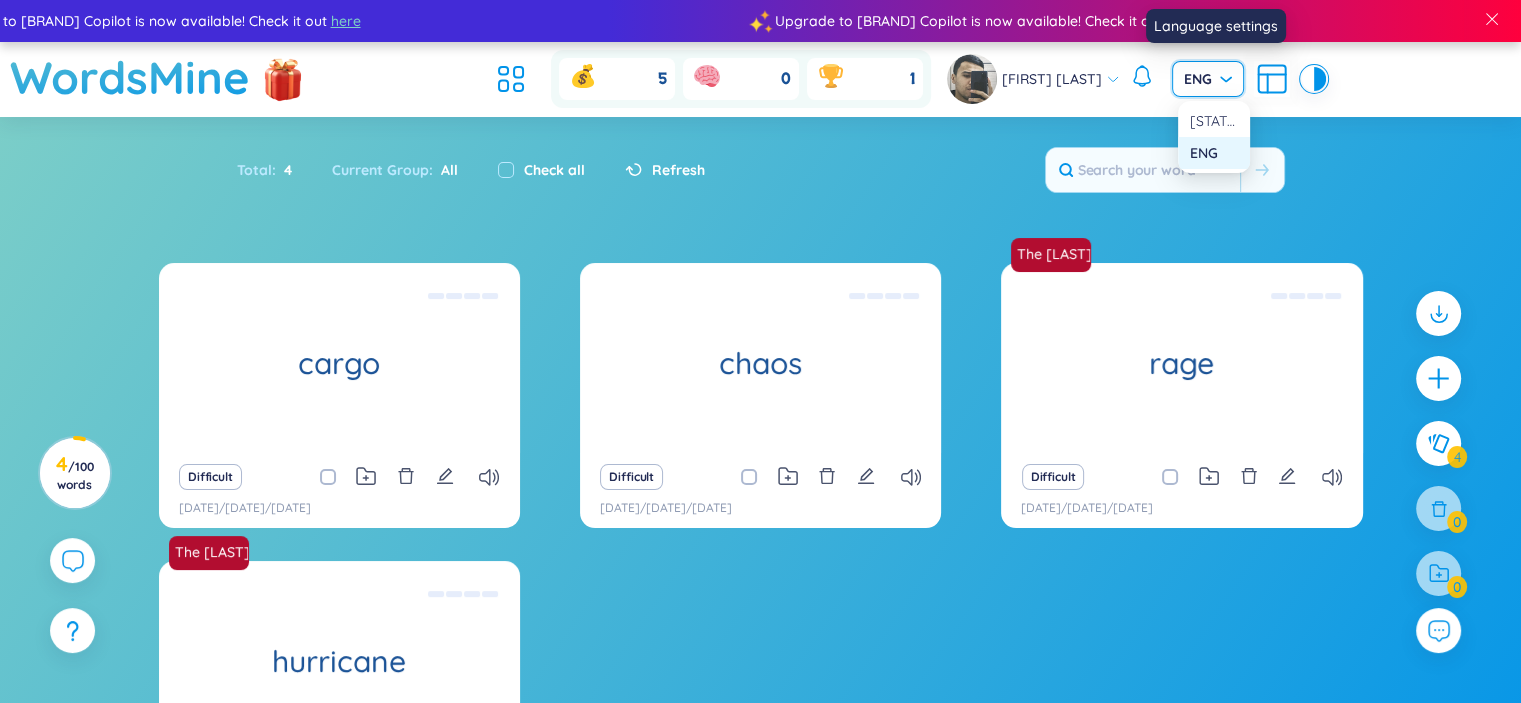 click on "ENG" at bounding box center [1208, 79] 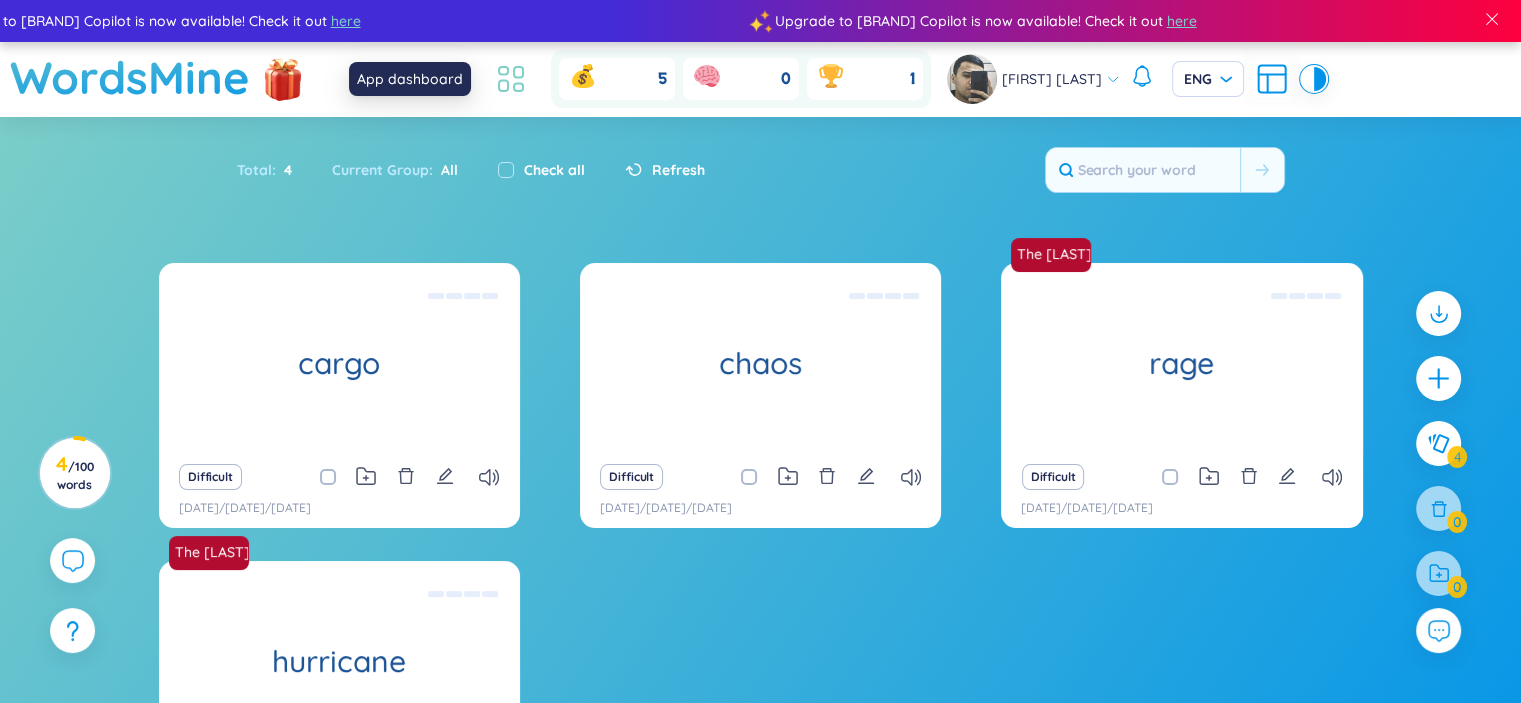 click 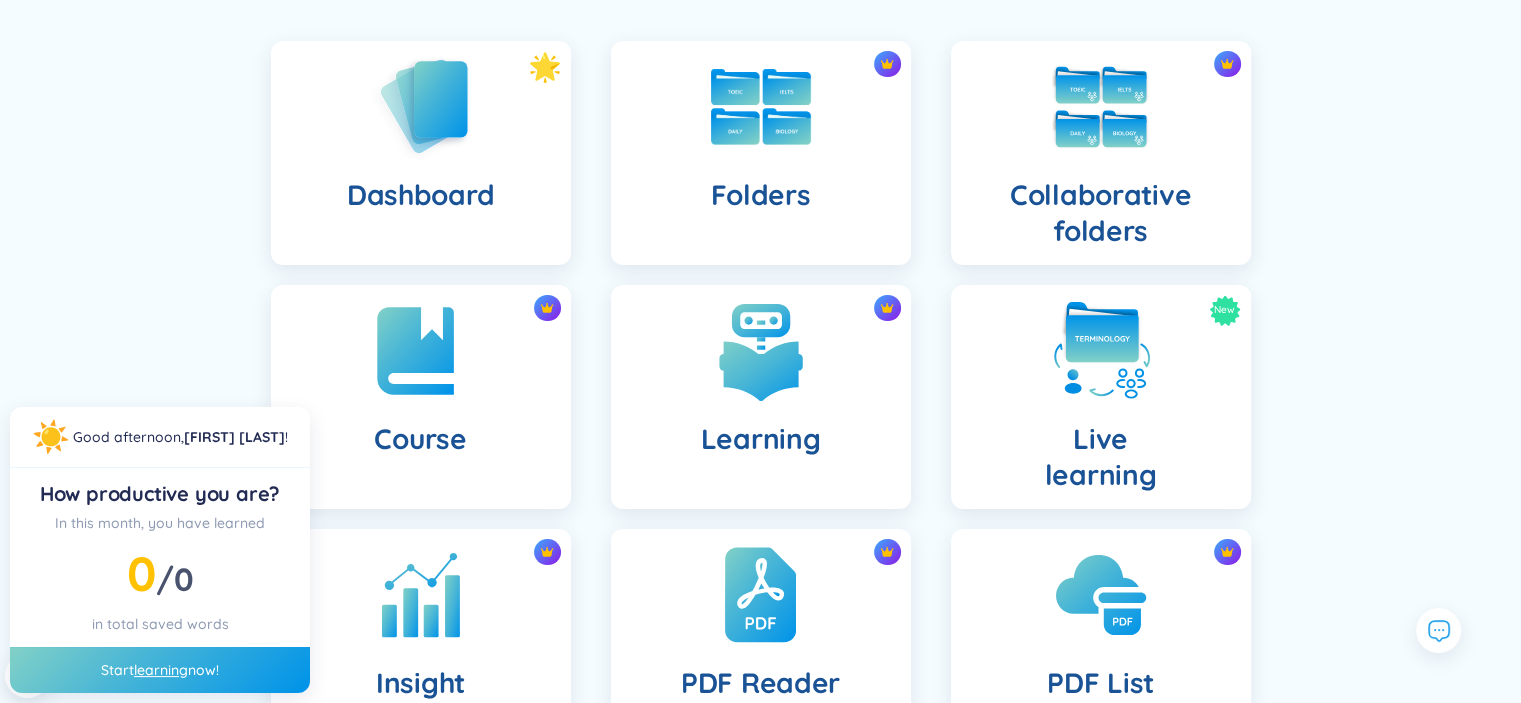 scroll, scrollTop: 100, scrollLeft: 0, axis: vertical 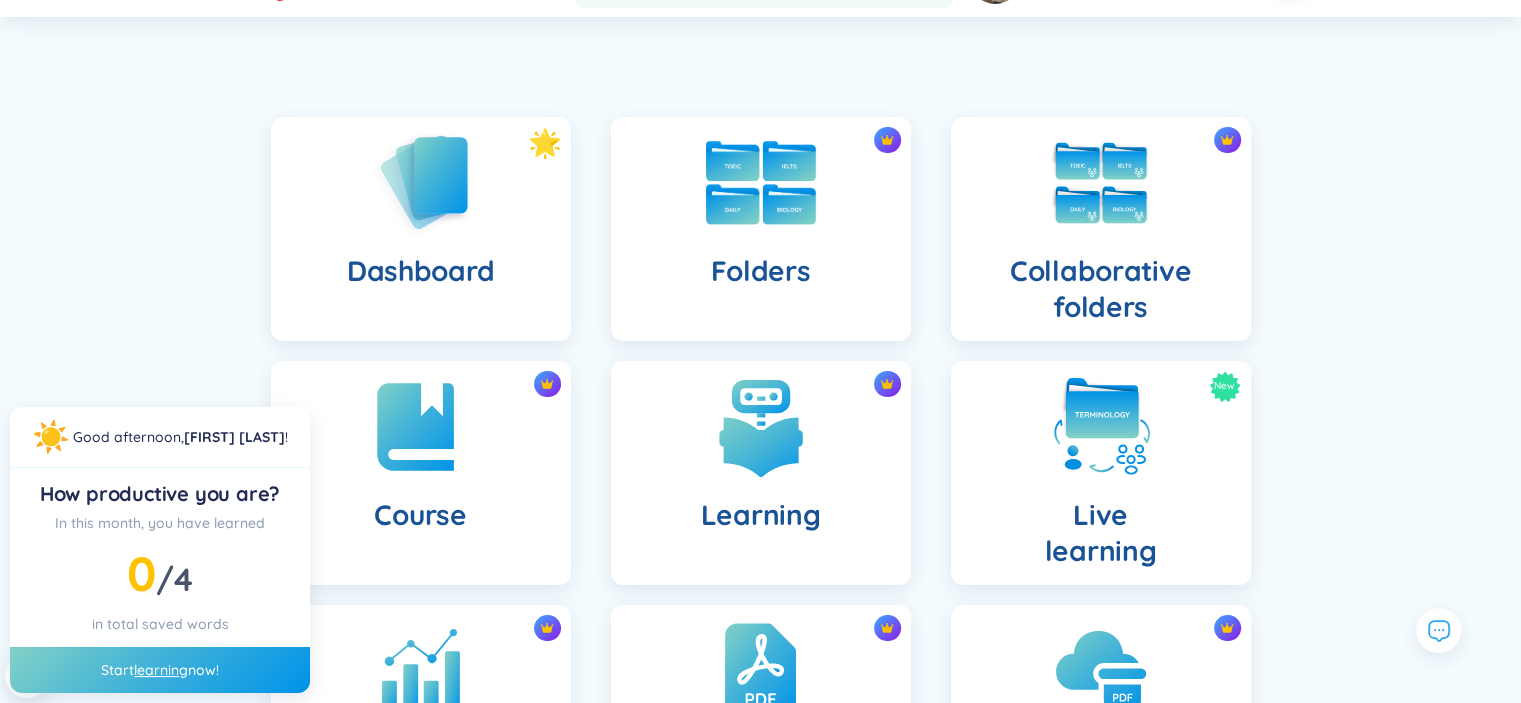 click on "Folders" at bounding box center [760, 271] 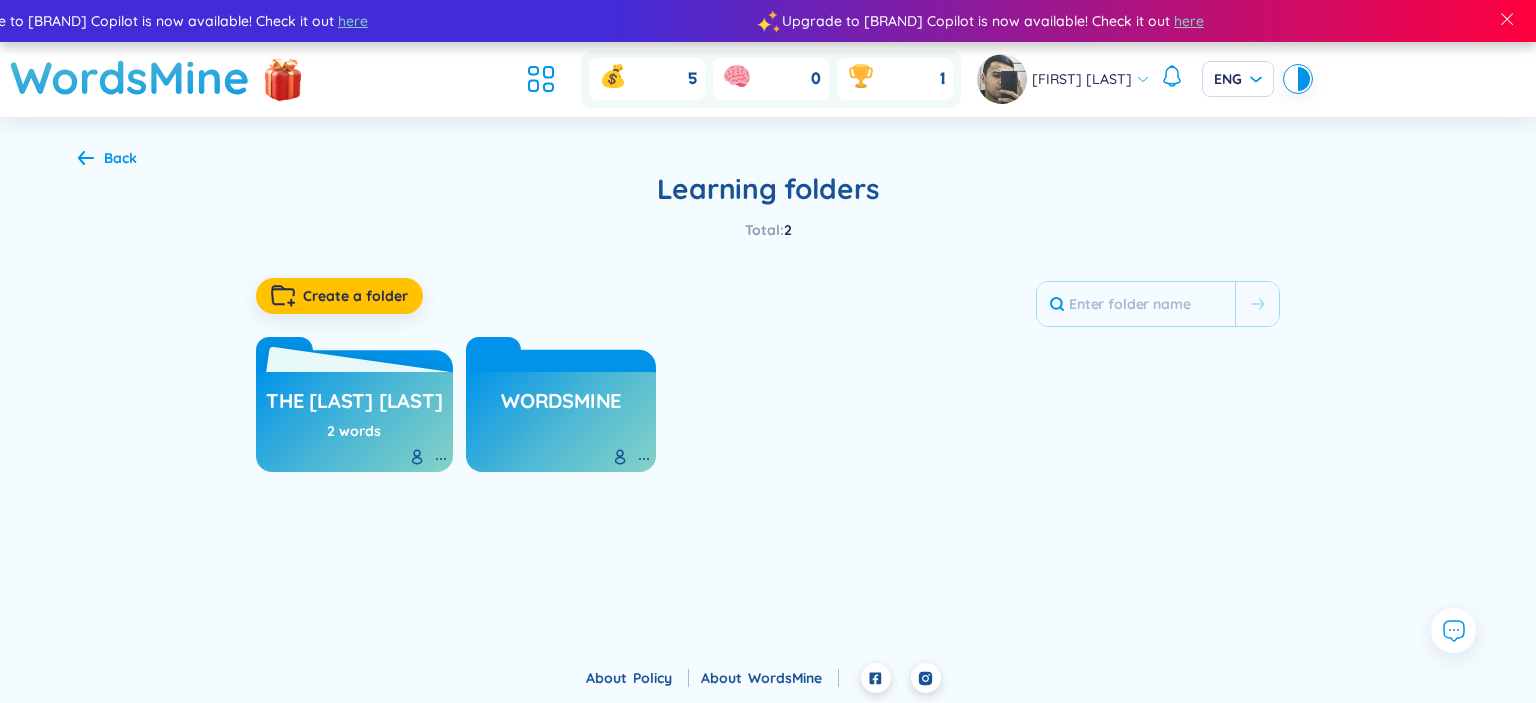 click on "The Wild Robot" at bounding box center [354, 406] 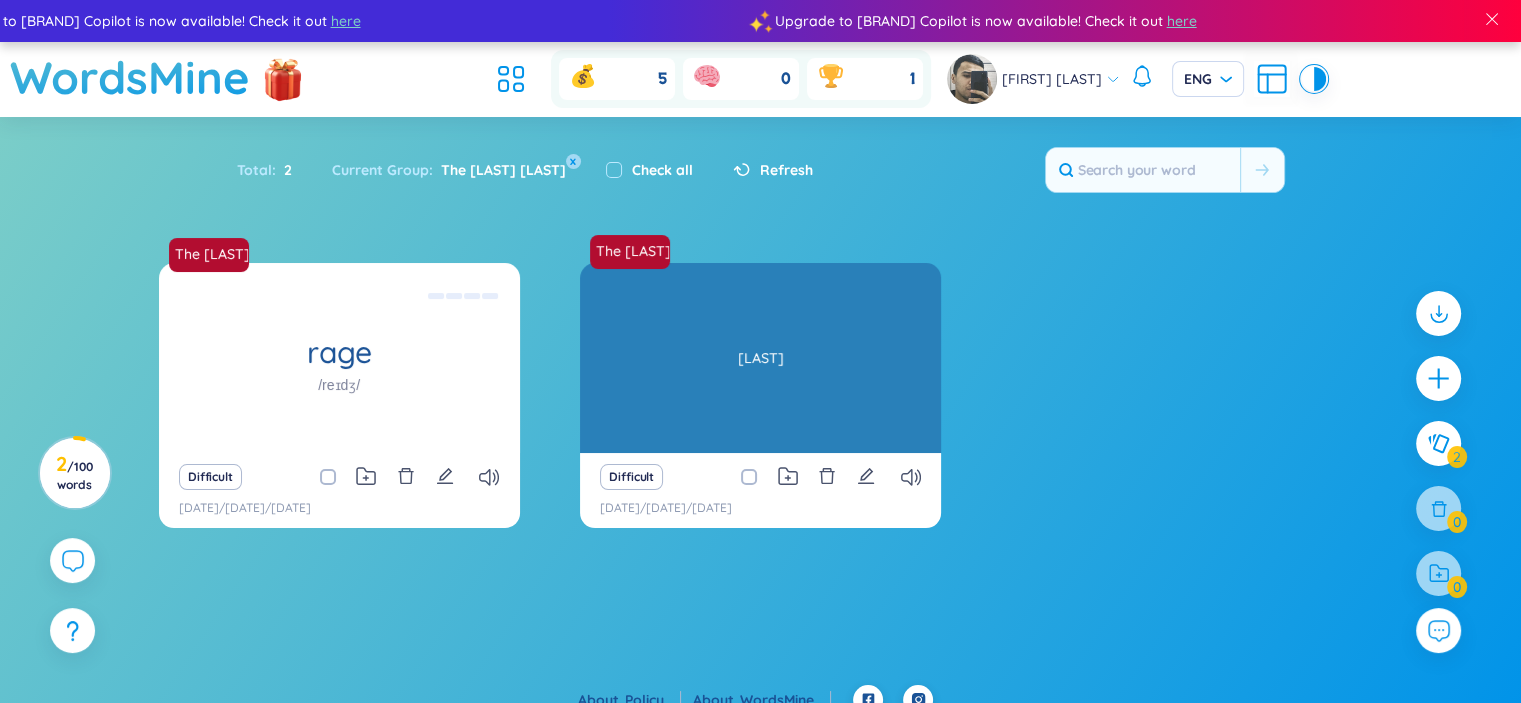 scroll, scrollTop: 20, scrollLeft: 0, axis: vertical 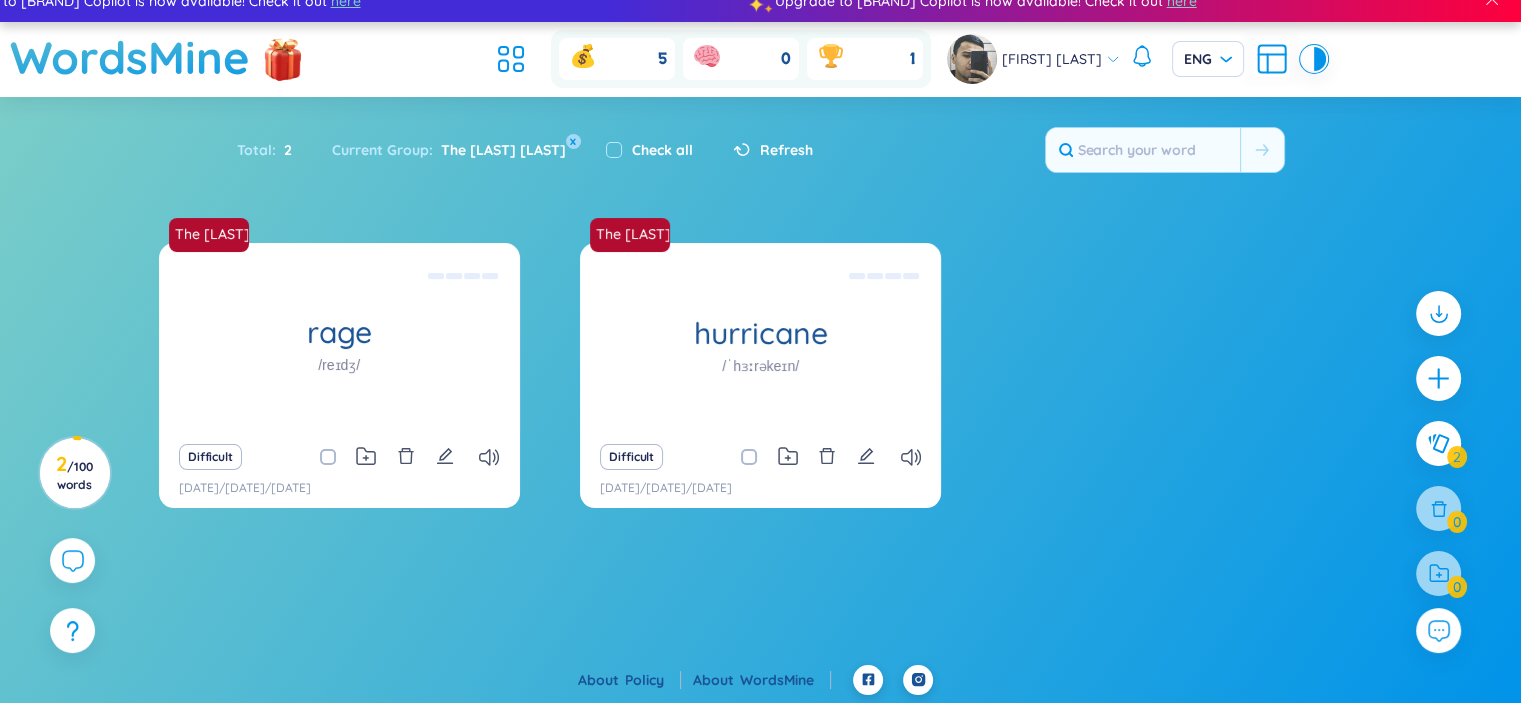 click on "The Wild Robot rage /reɪdʒ/ G'azablanmoq Difficult 8/8/2025 The Wild Robot hurricane /ˈhɜːrəkeɪn/ Bo'ron Difficult 8/8/2025" at bounding box center (761, 388) 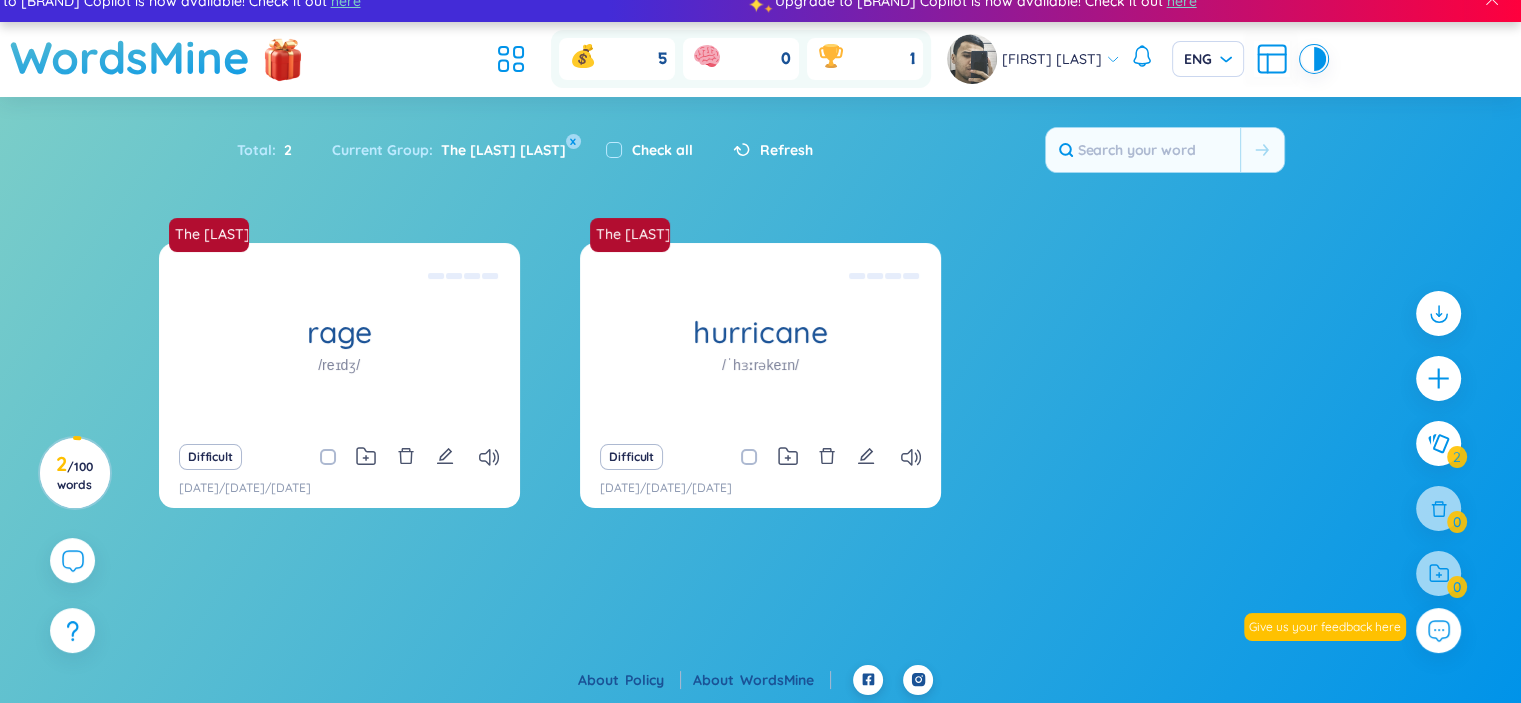 click on "Total :       2 Current Group :     The Wild Robot x Check all   Refresh" at bounding box center [761, 160] 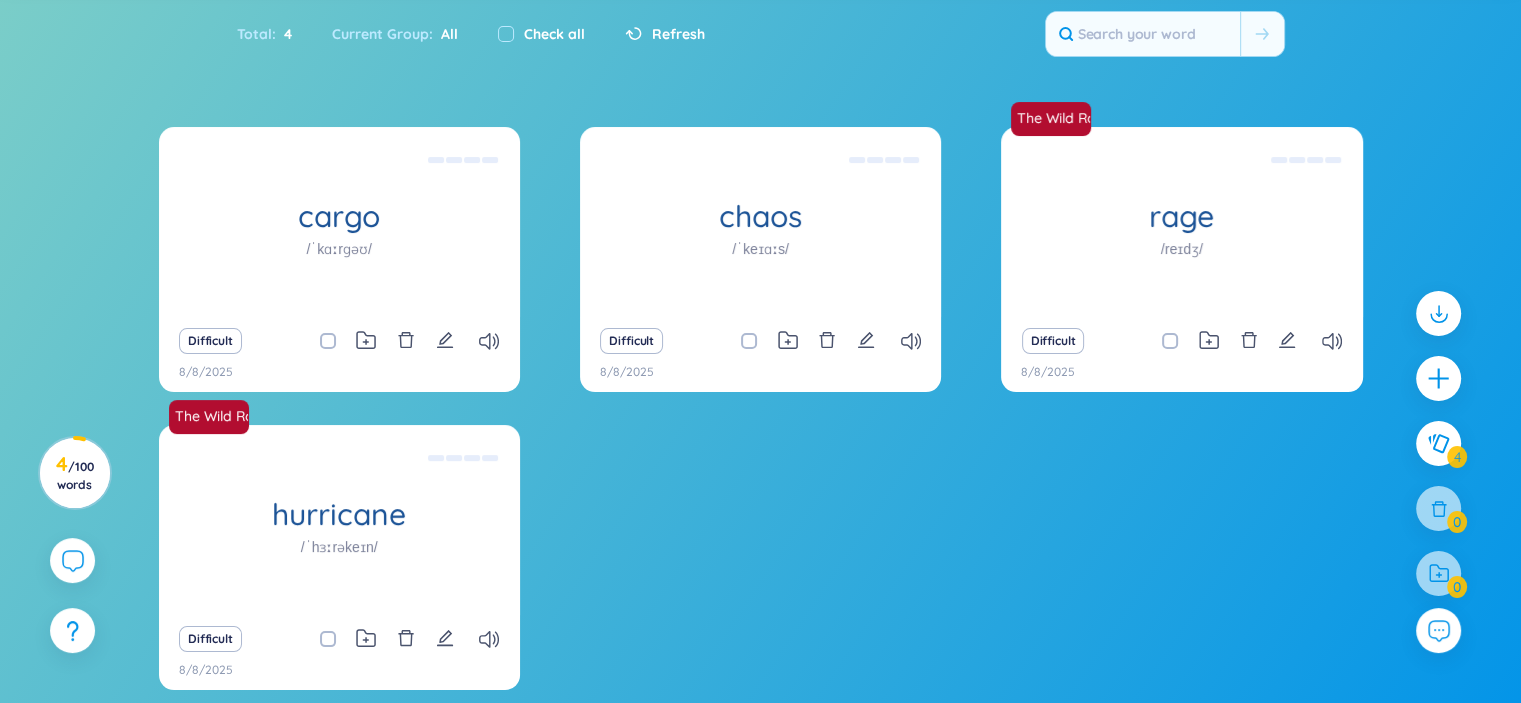 scroll, scrollTop: 227, scrollLeft: 0, axis: vertical 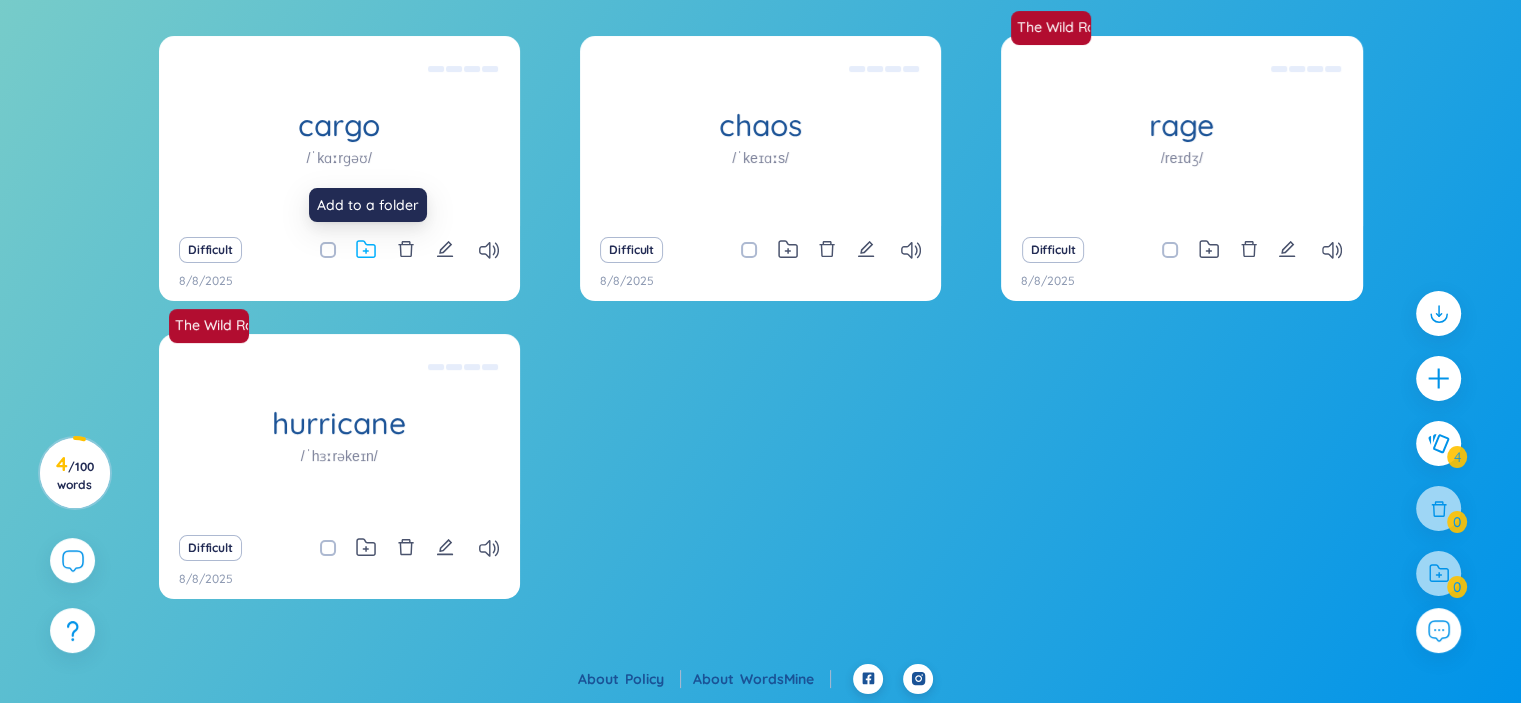 click 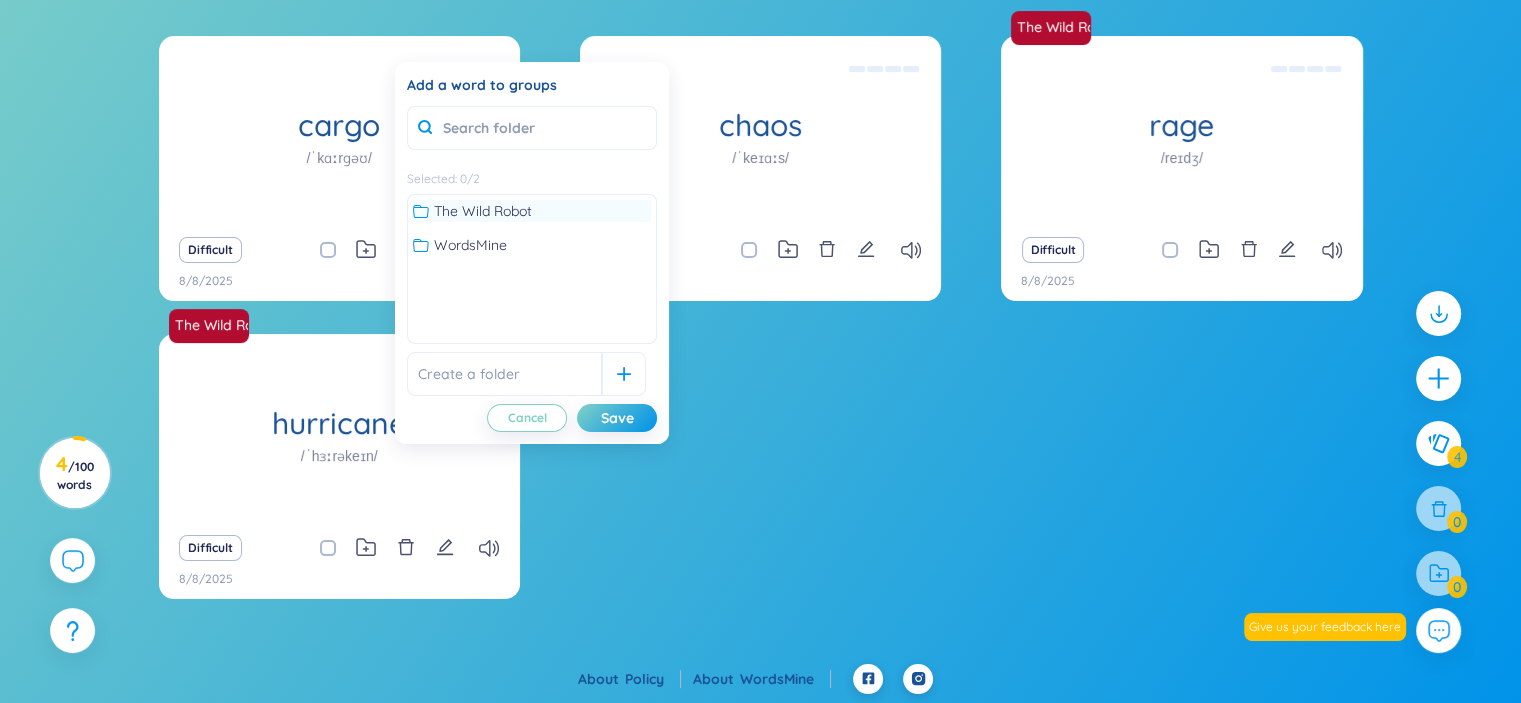 click on "The Wild Robot" at bounding box center (483, 211) 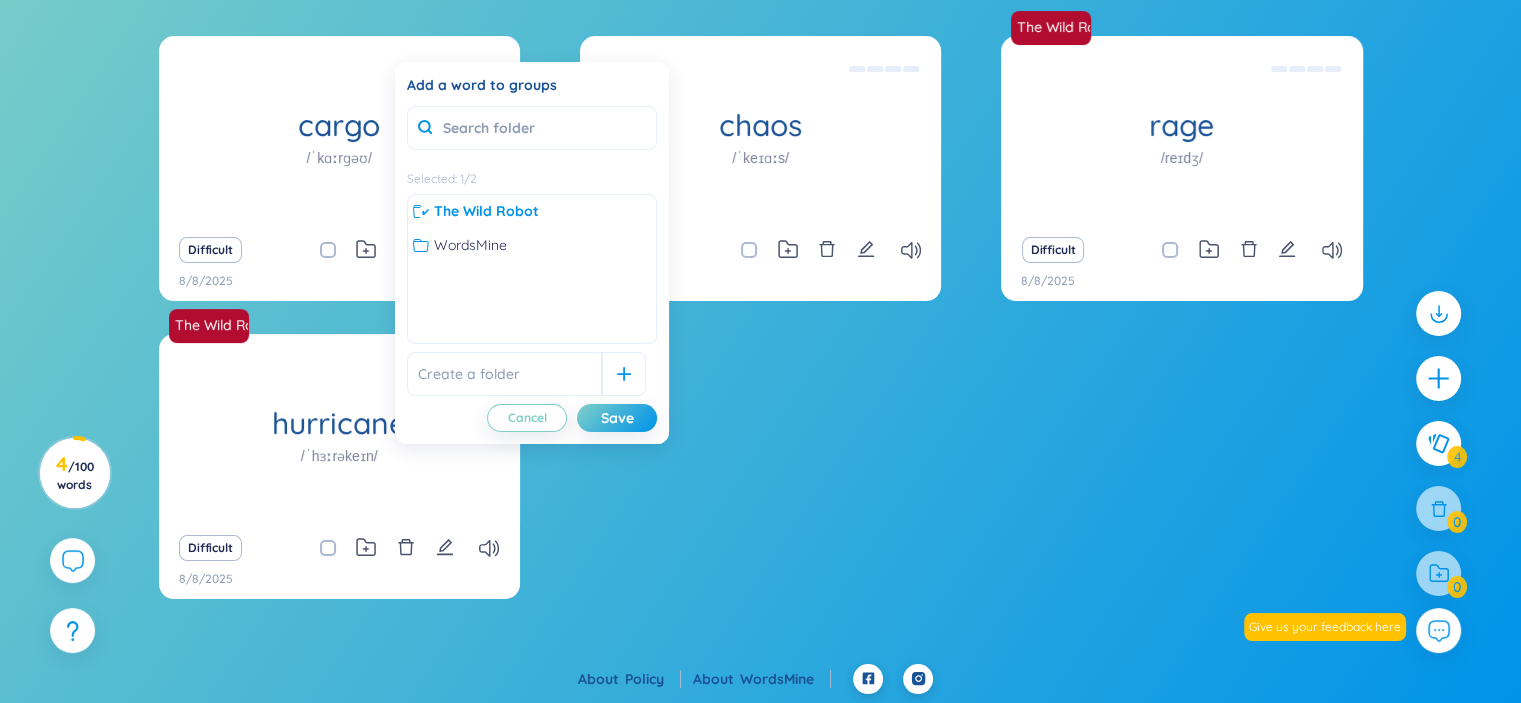 drag, startPoint x: 631, startPoint y: 419, endPoint x: 681, endPoint y: 359, distance: 78.10249 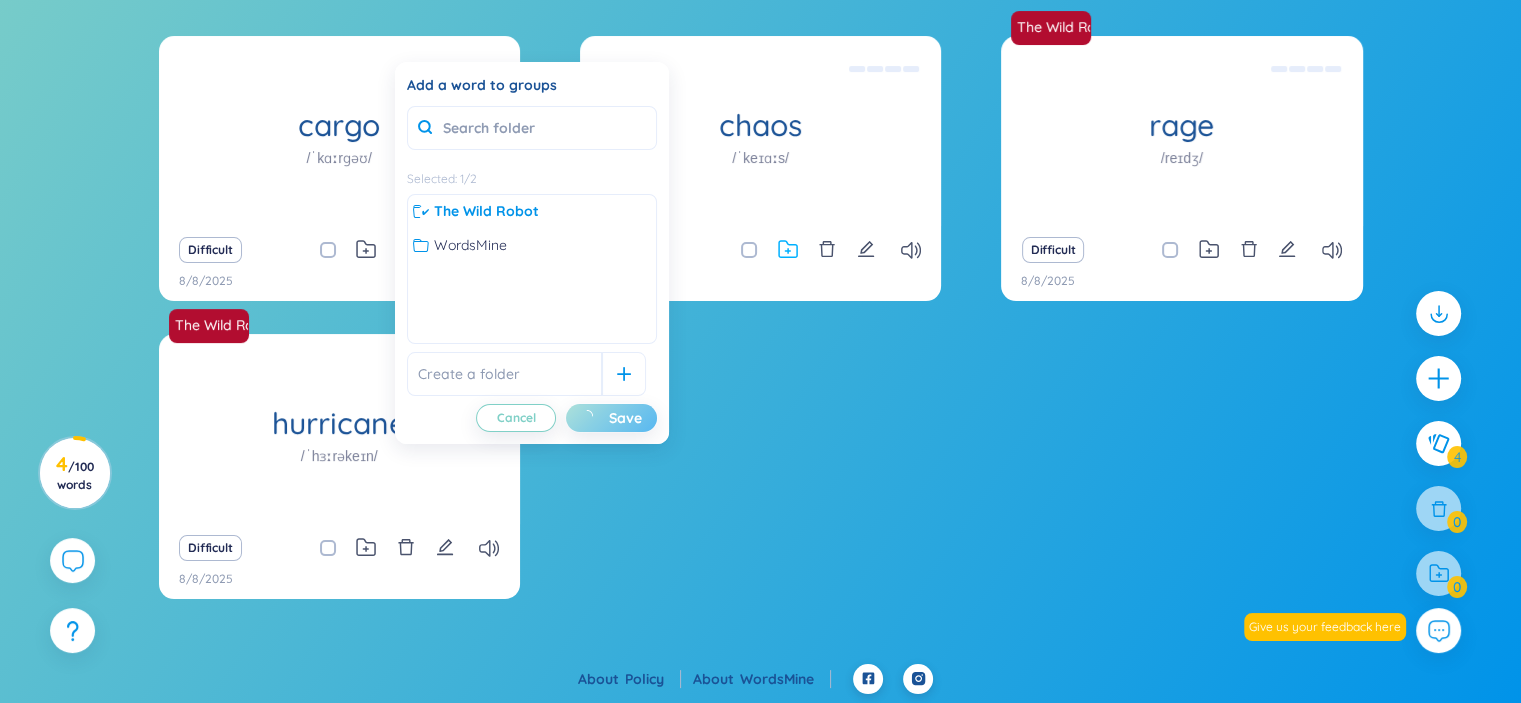 click 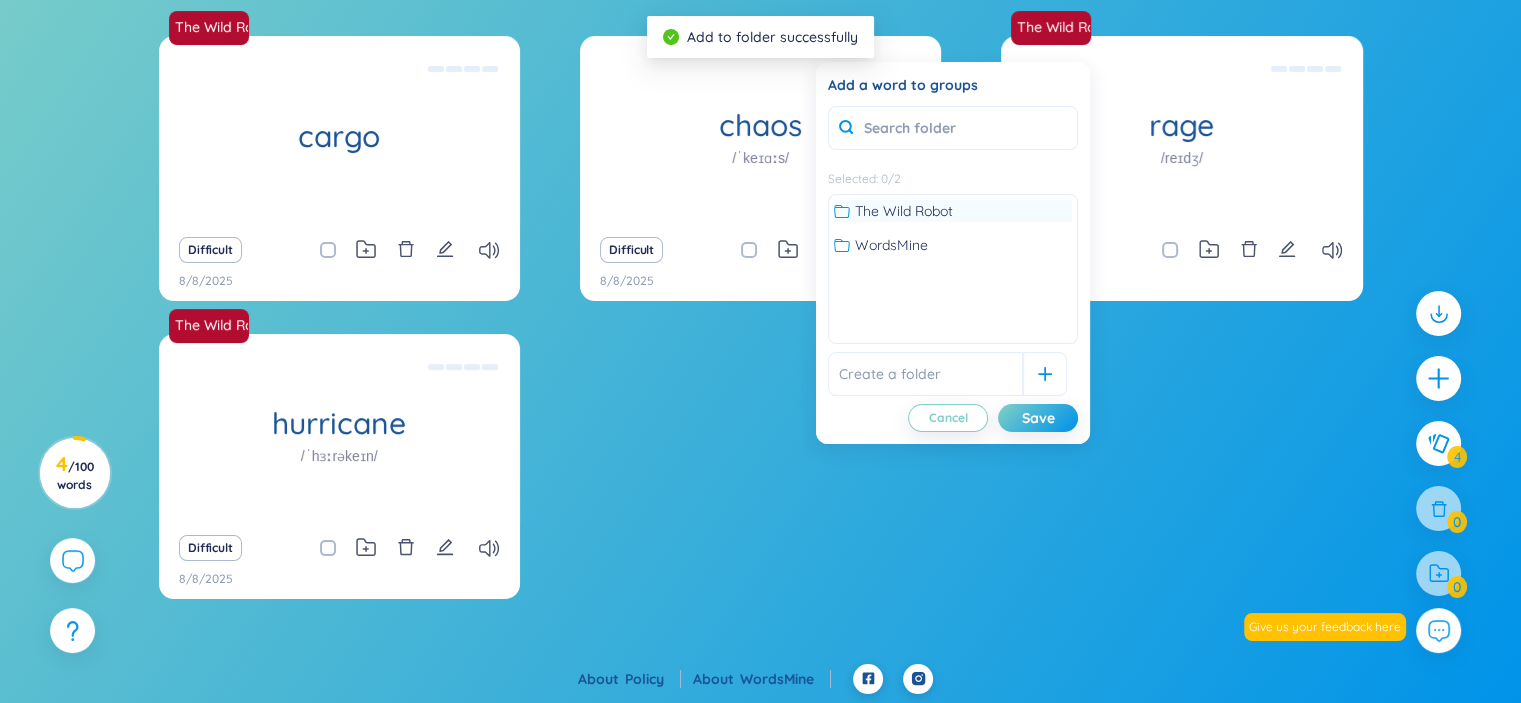 click on "The Wild Robot" at bounding box center [904, 211] 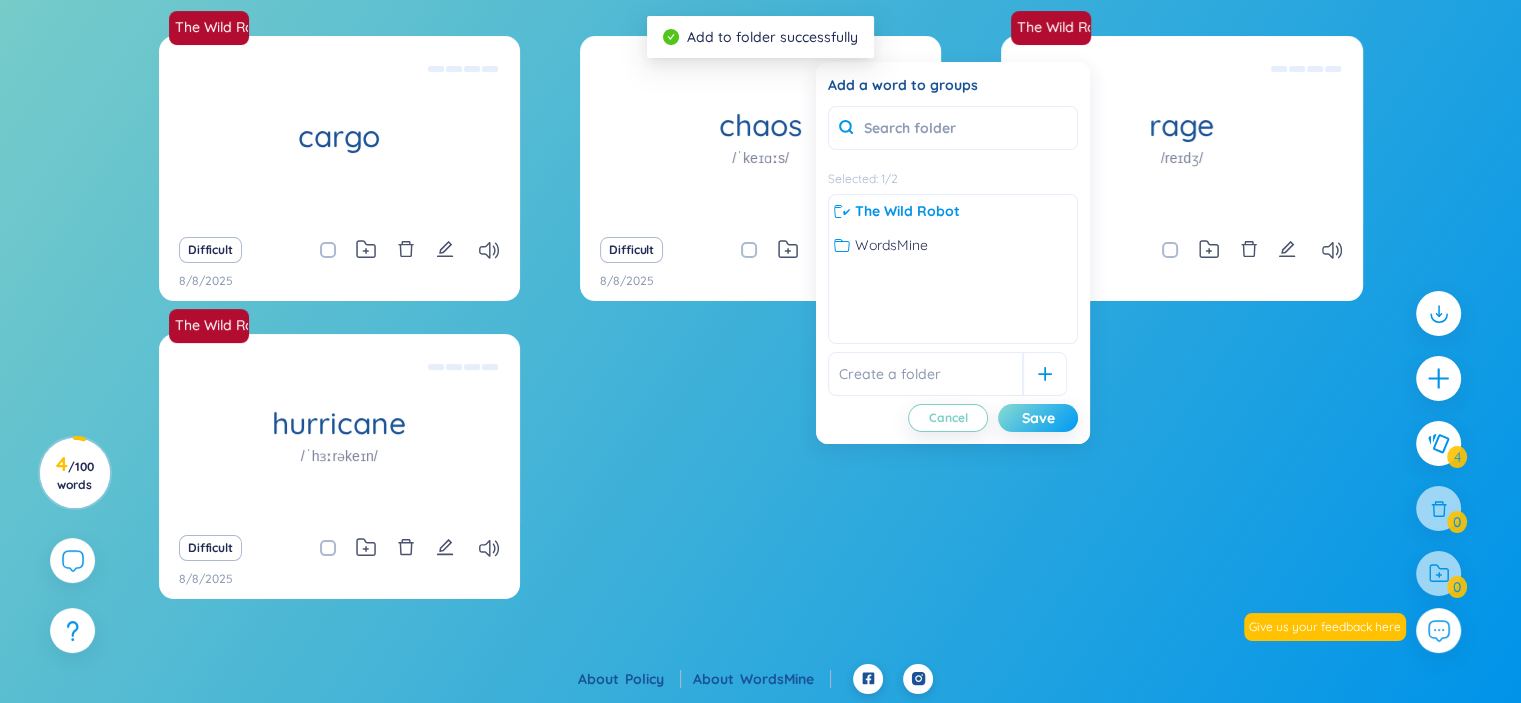 click on "Save" at bounding box center [1038, 418] 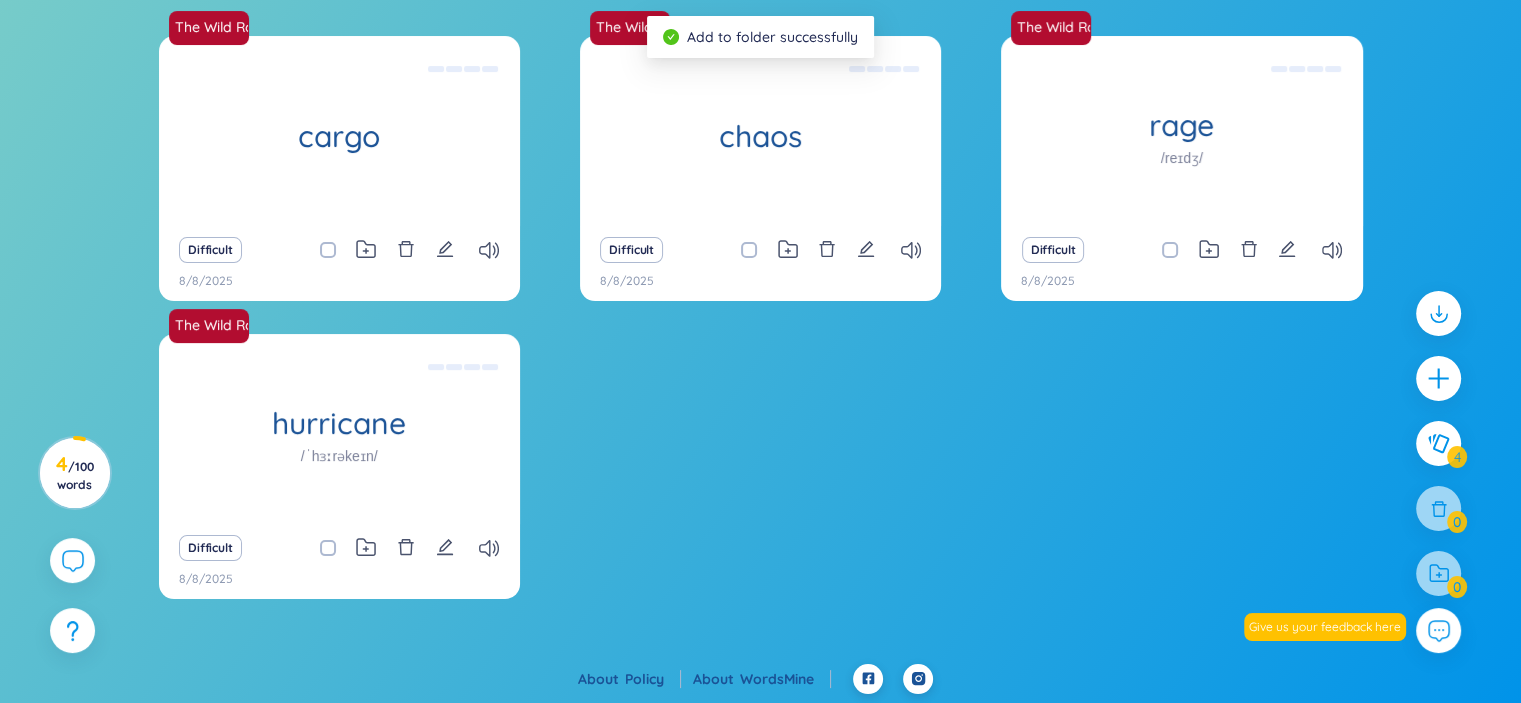 click on "The Wild Robot cargo Yuk Difficult 8/8/2025 The Wild Robot chaos Tartibsizlik Difficult 8/8/2025 The Wild Robot rage /reɪdʒ/ G'azablanmoq Difficult 8/8/2025 The Wild Robot hurricane /ˈhɜːrəkeɪn/ Bo'ron Difficult 8/8/2025" at bounding box center (761, 330) 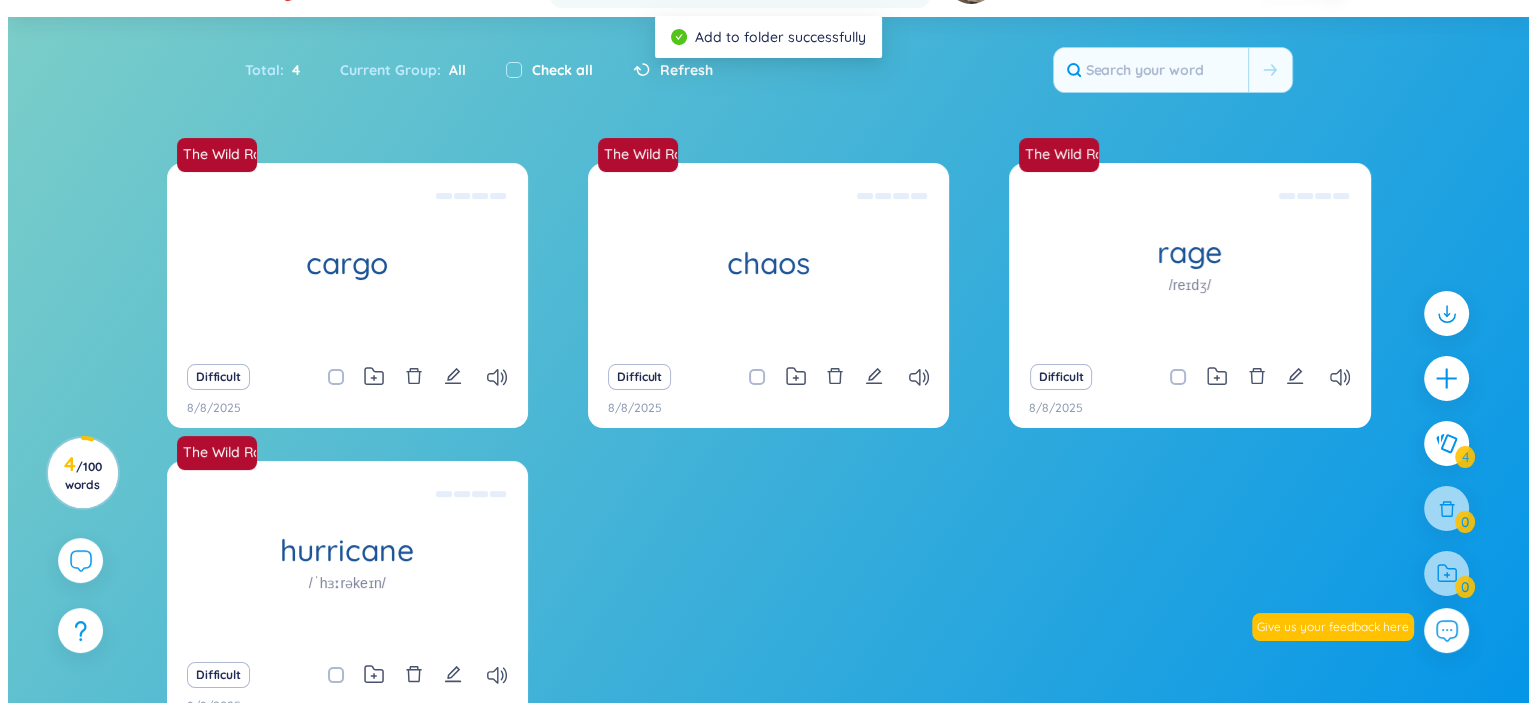 scroll, scrollTop: 0, scrollLeft: 0, axis: both 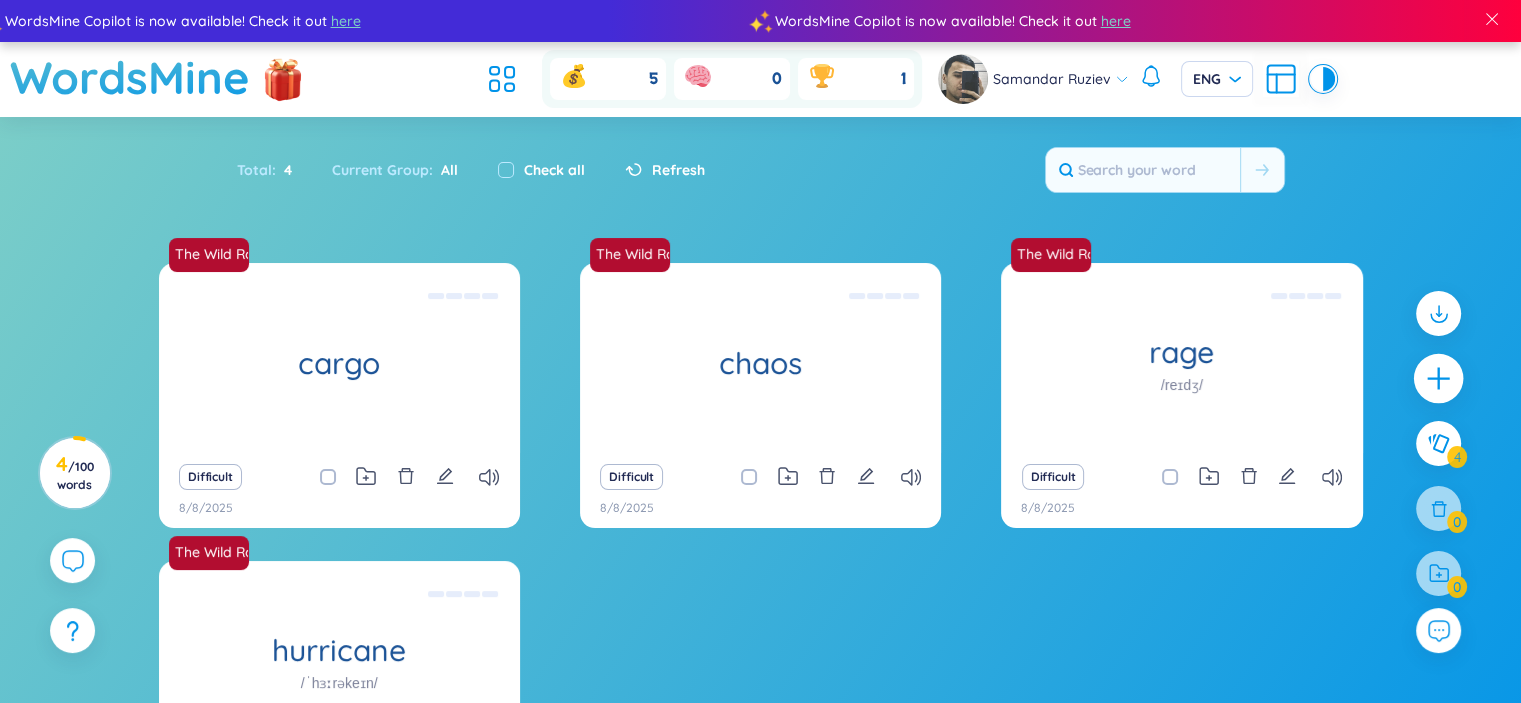 click 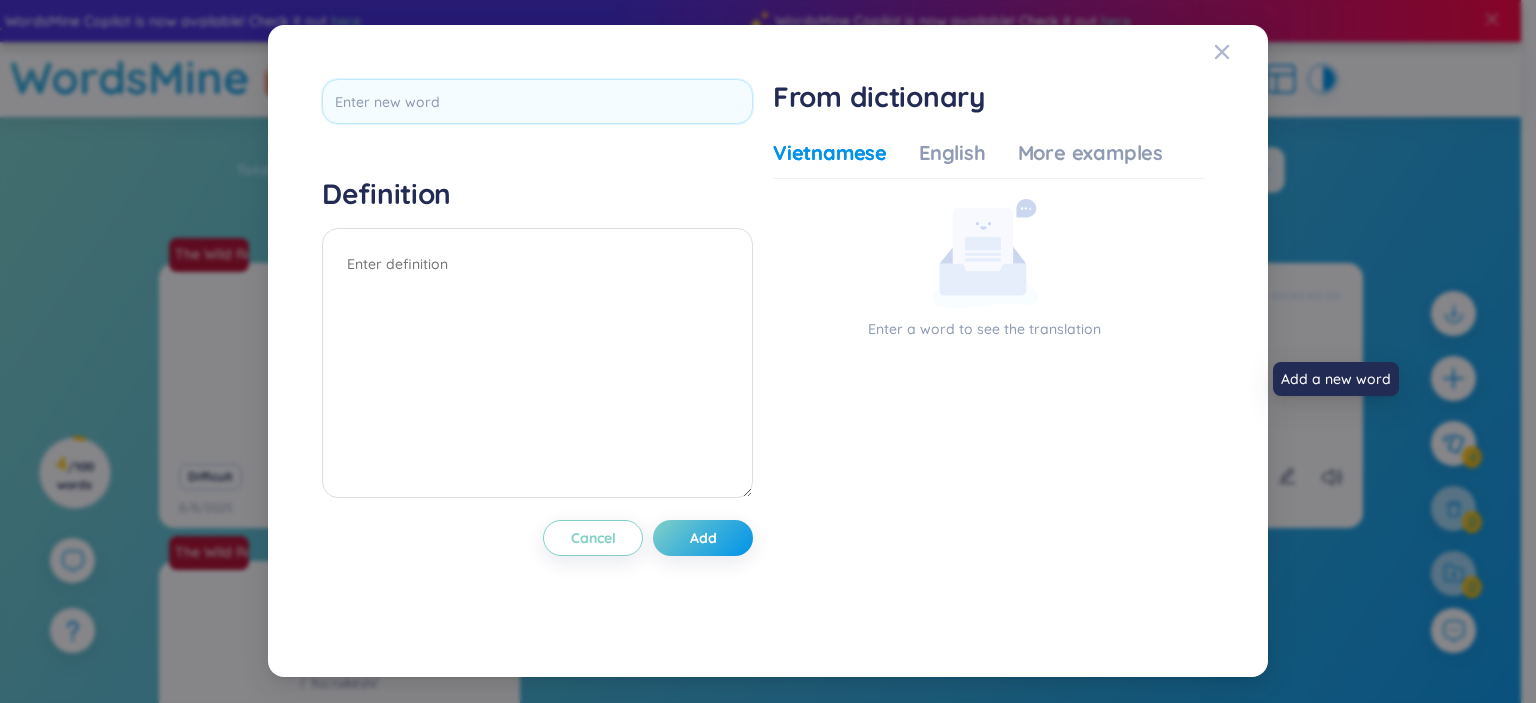 type on "crate" 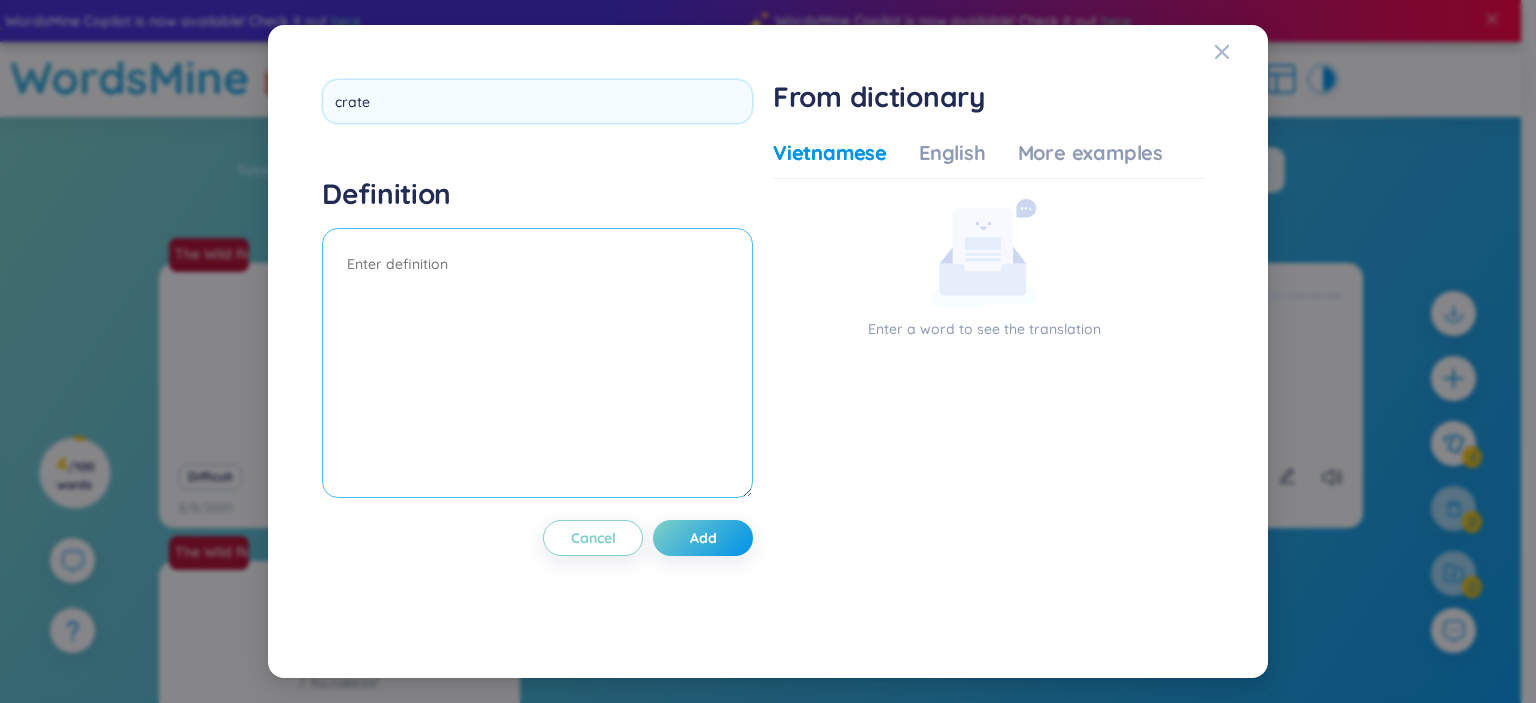 click at bounding box center [537, 363] 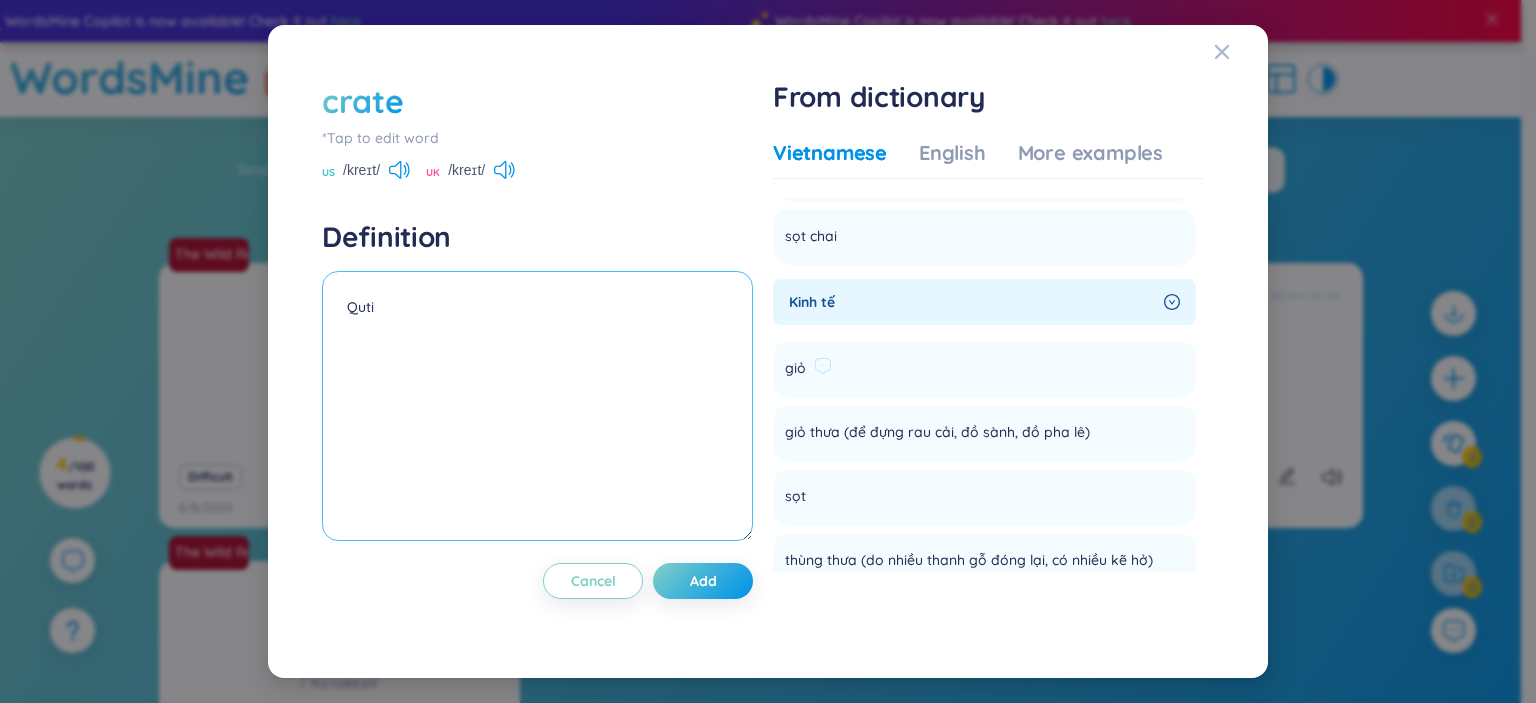 scroll, scrollTop: 0, scrollLeft: 0, axis: both 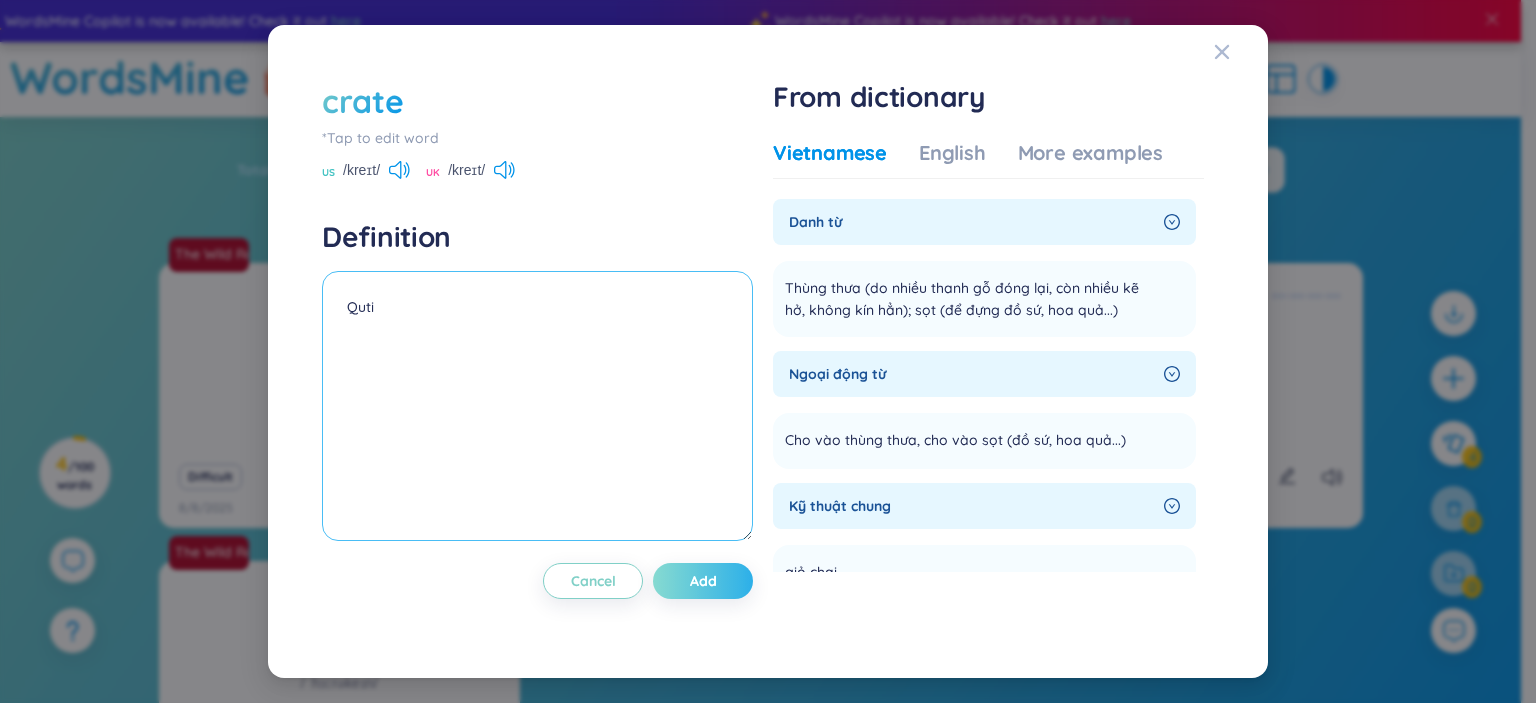 type on "Quti" 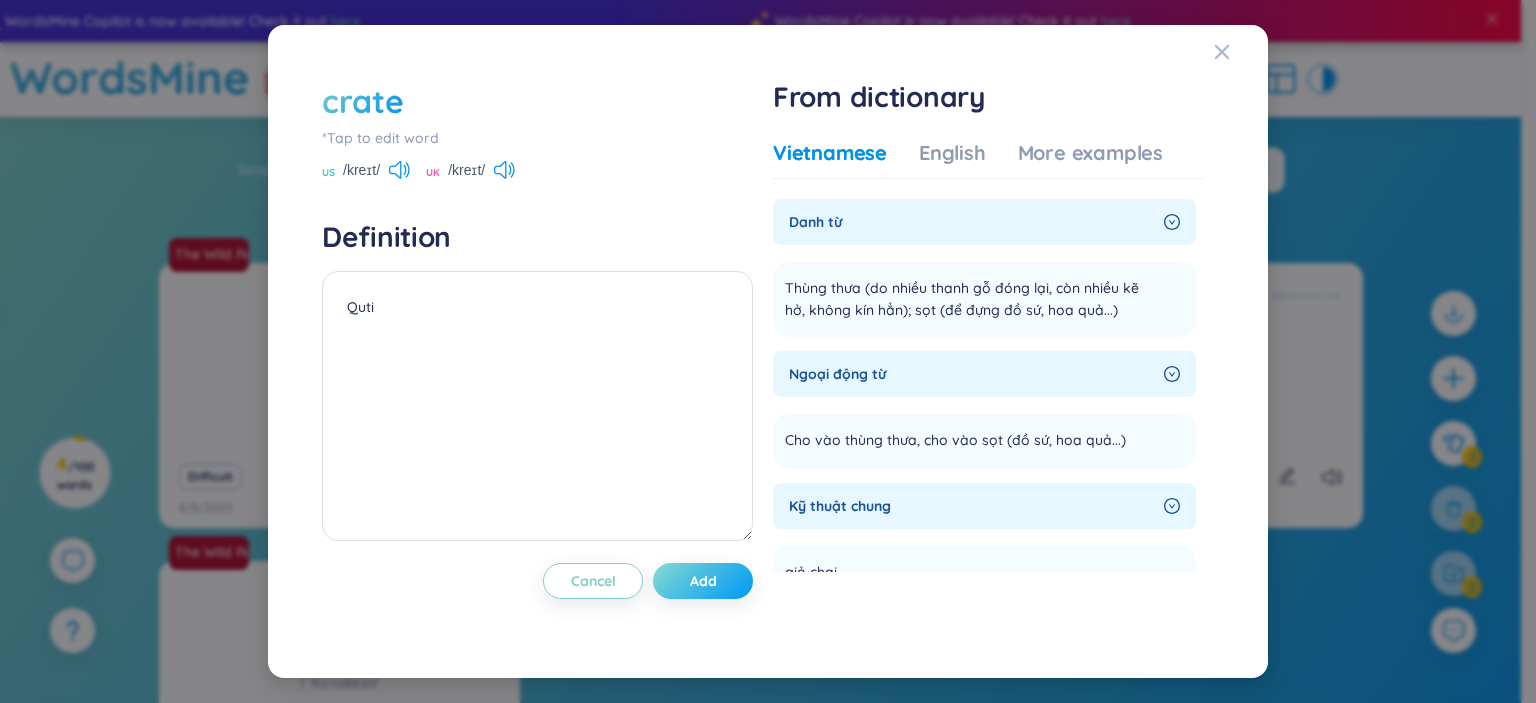 click on "Add" at bounding box center [703, 581] 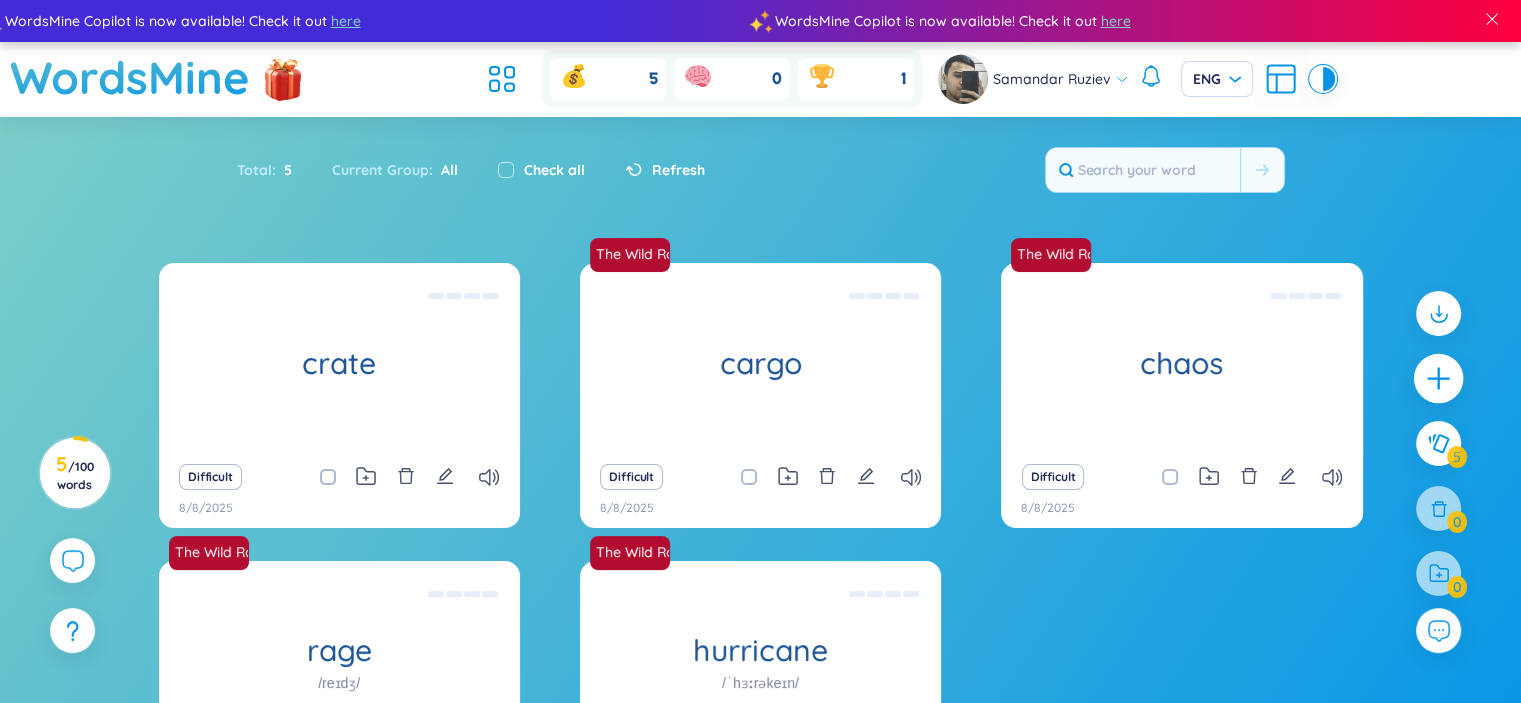 click 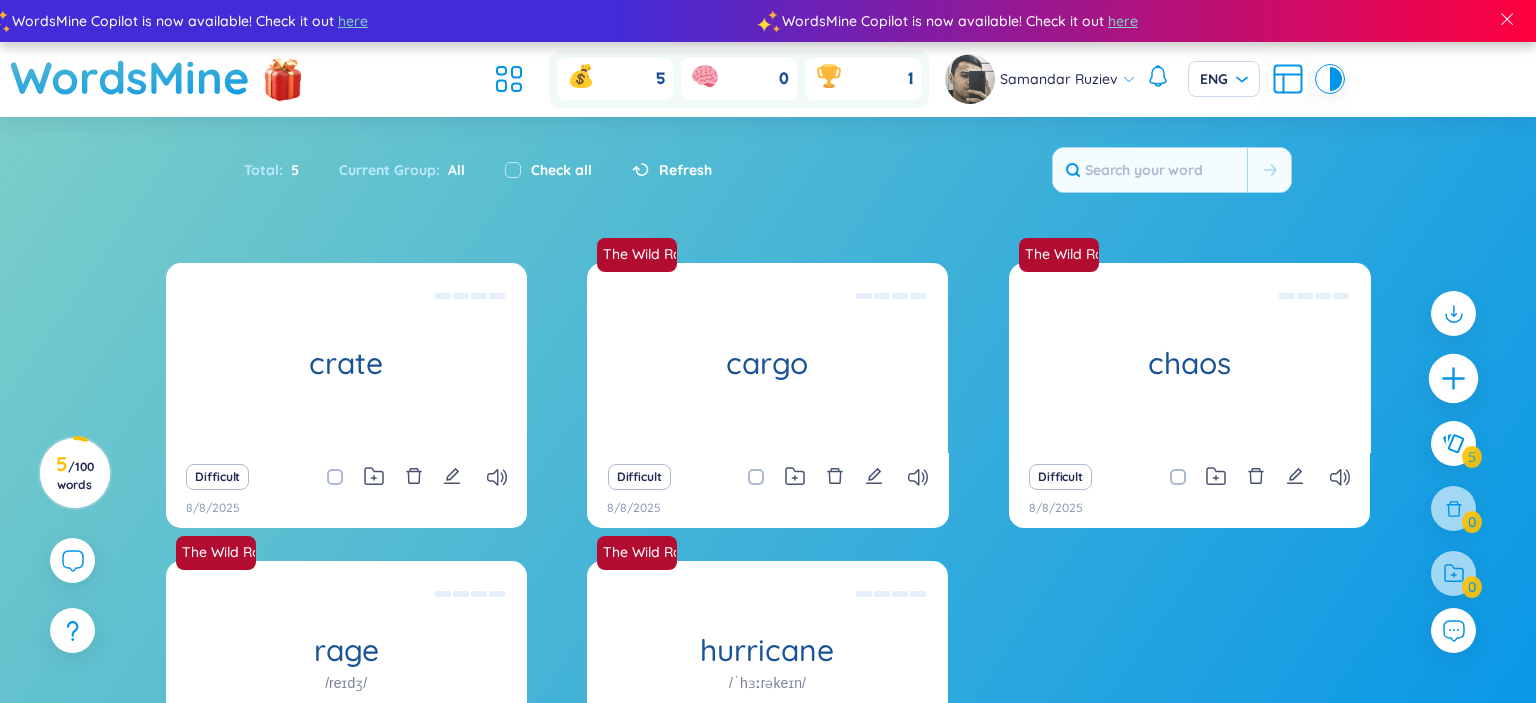 type 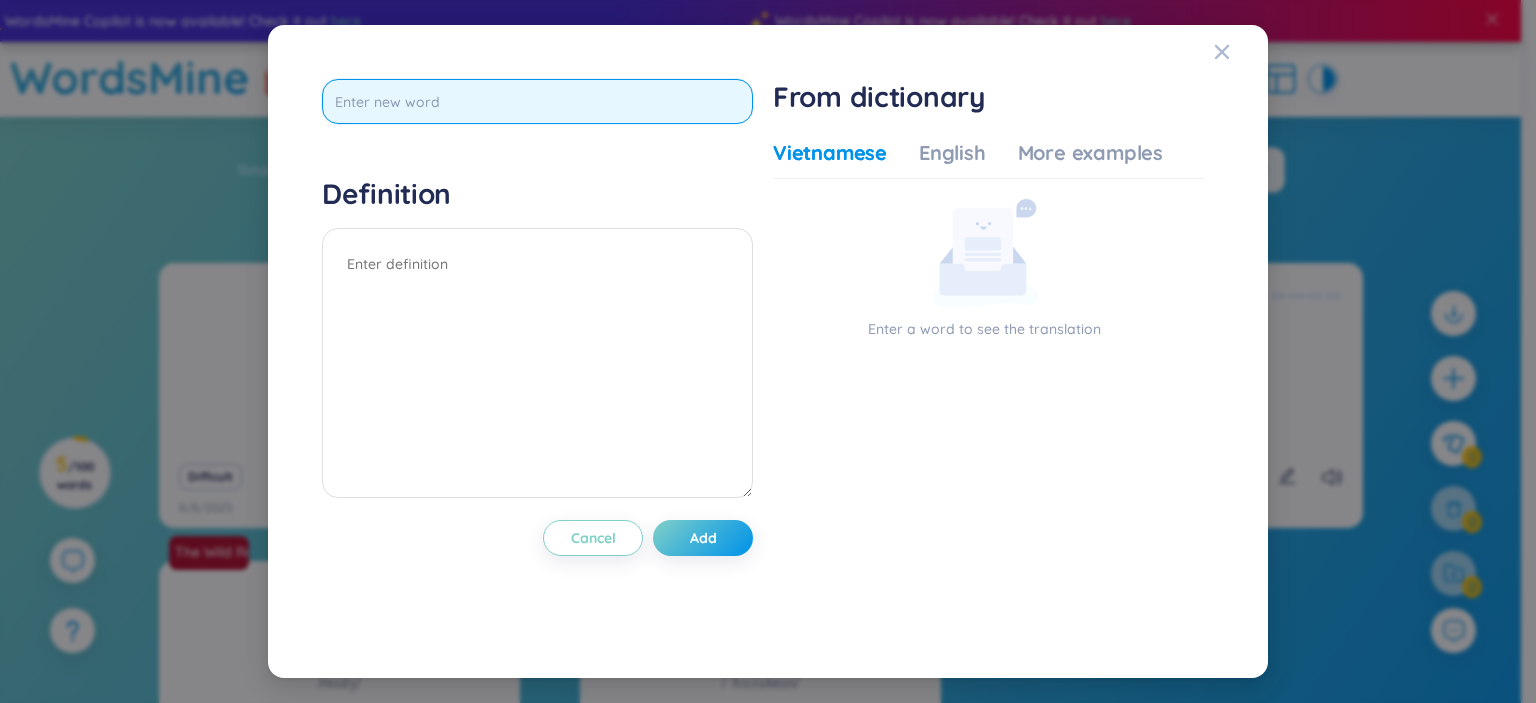 click at bounding box center [537, 101] 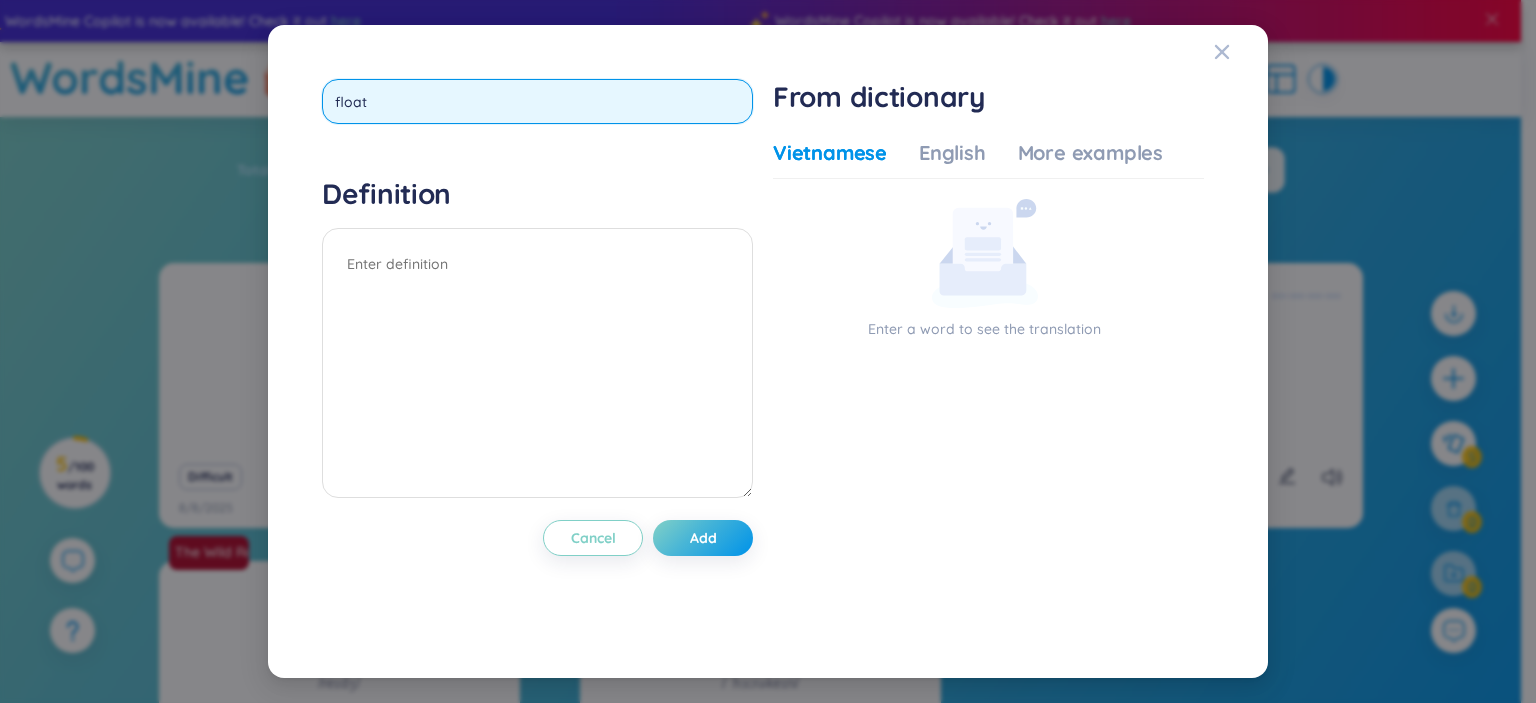 type on "float" 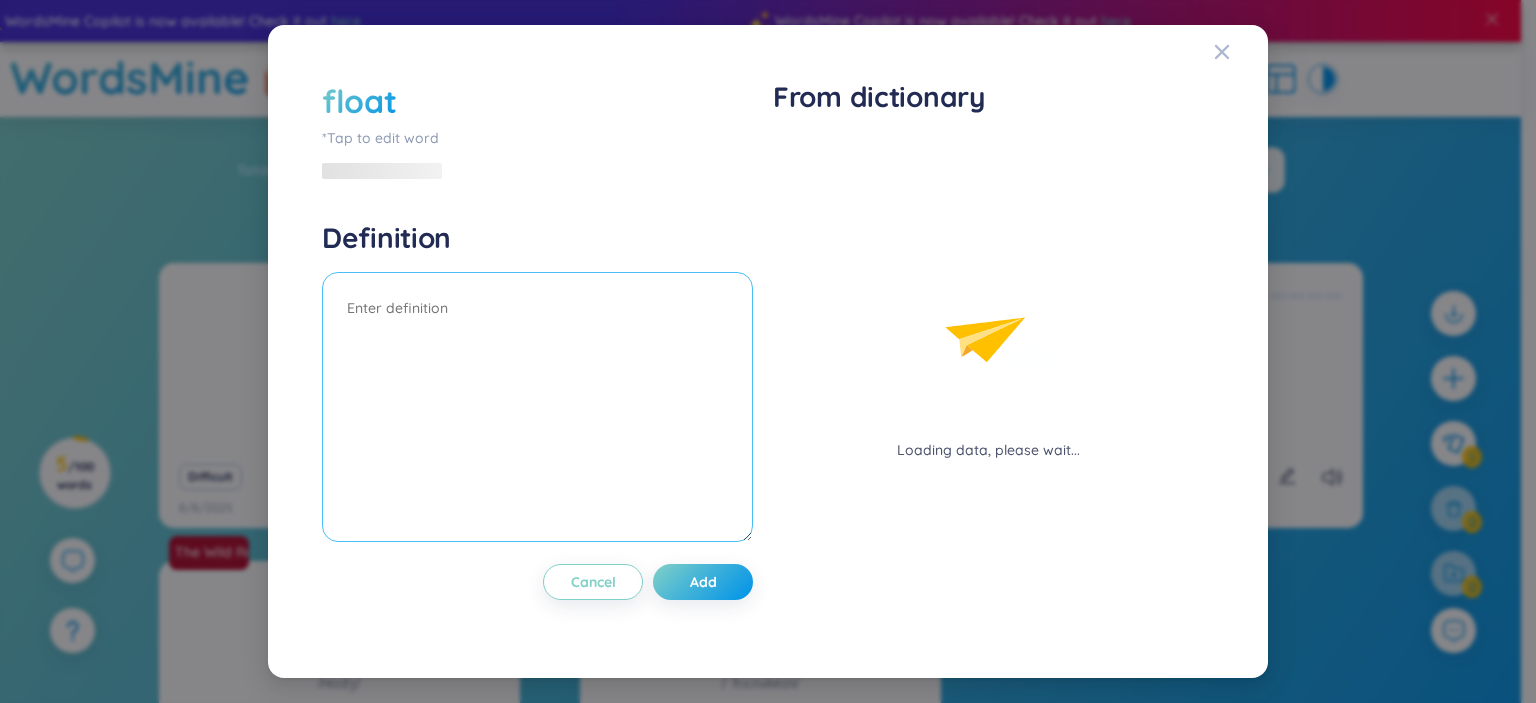 click at bounding box center [537, 407] 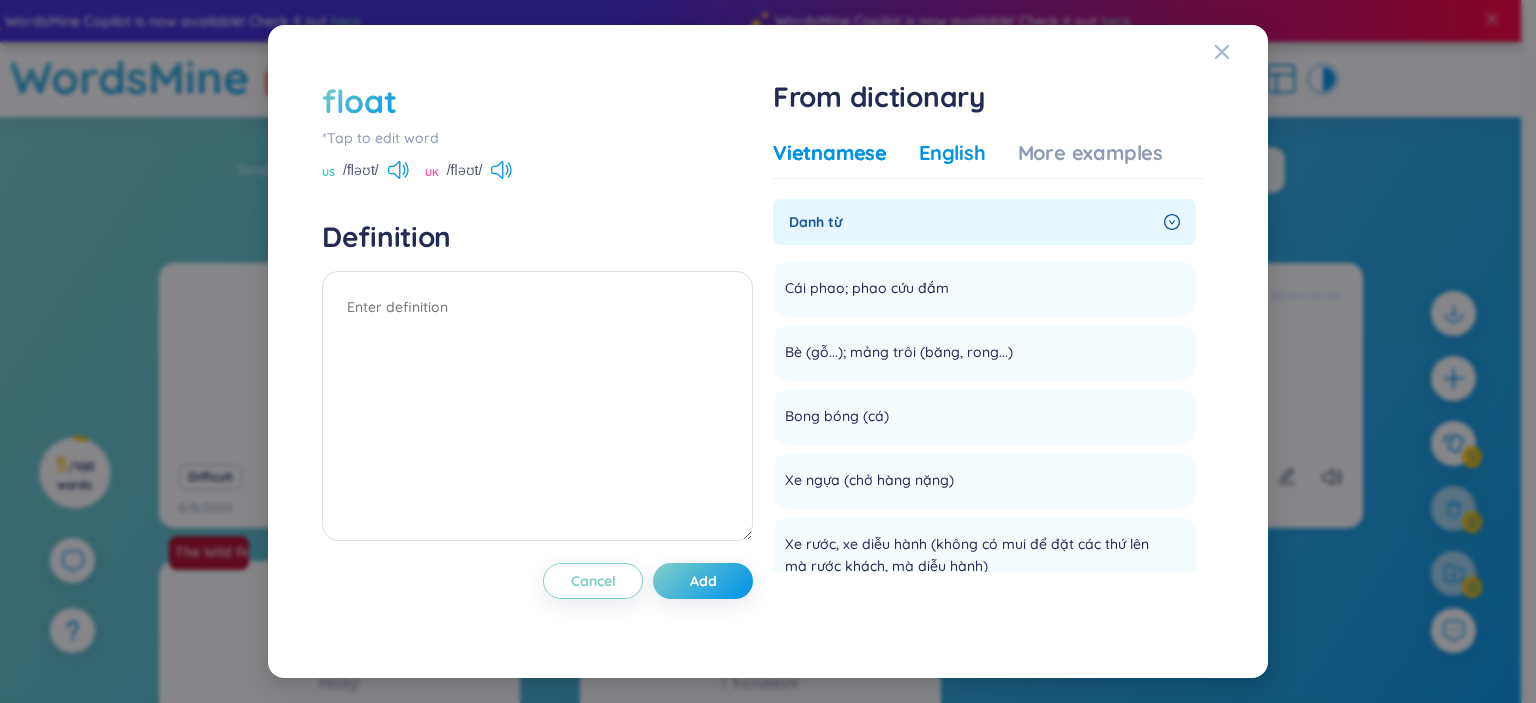click on "English" at bounding box center [952, 153] 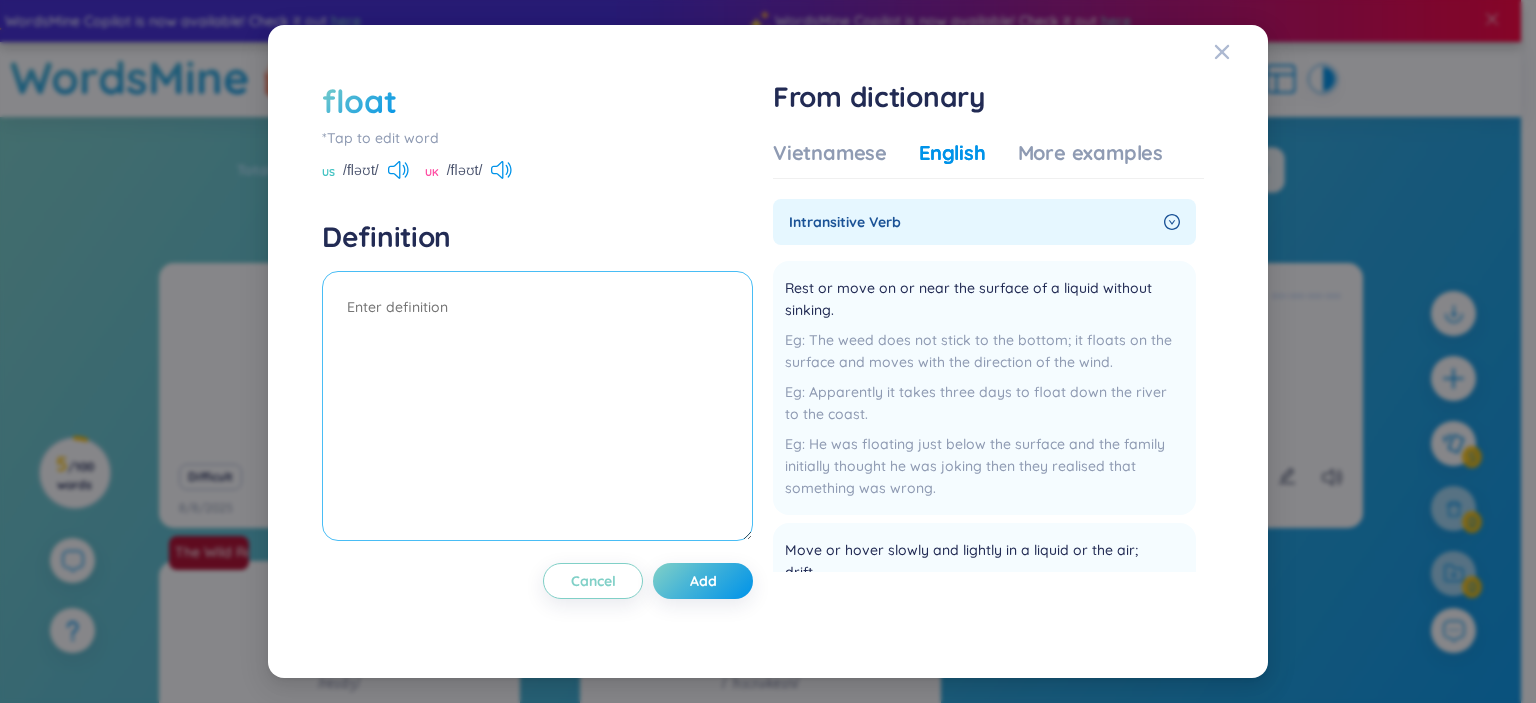 click at bounding box center (537, 406) 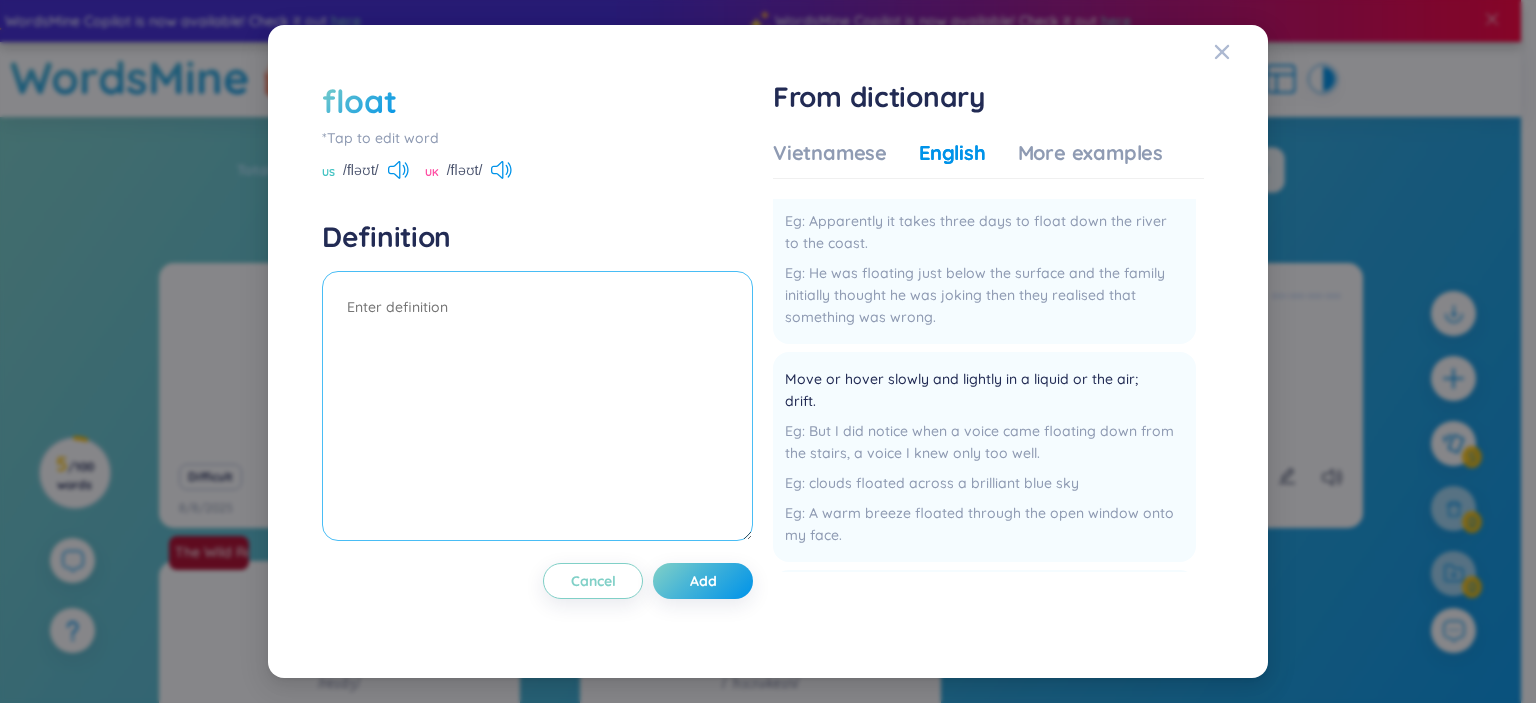 scroll, scrollTop: 0, scrollLeft: 0, axis: both 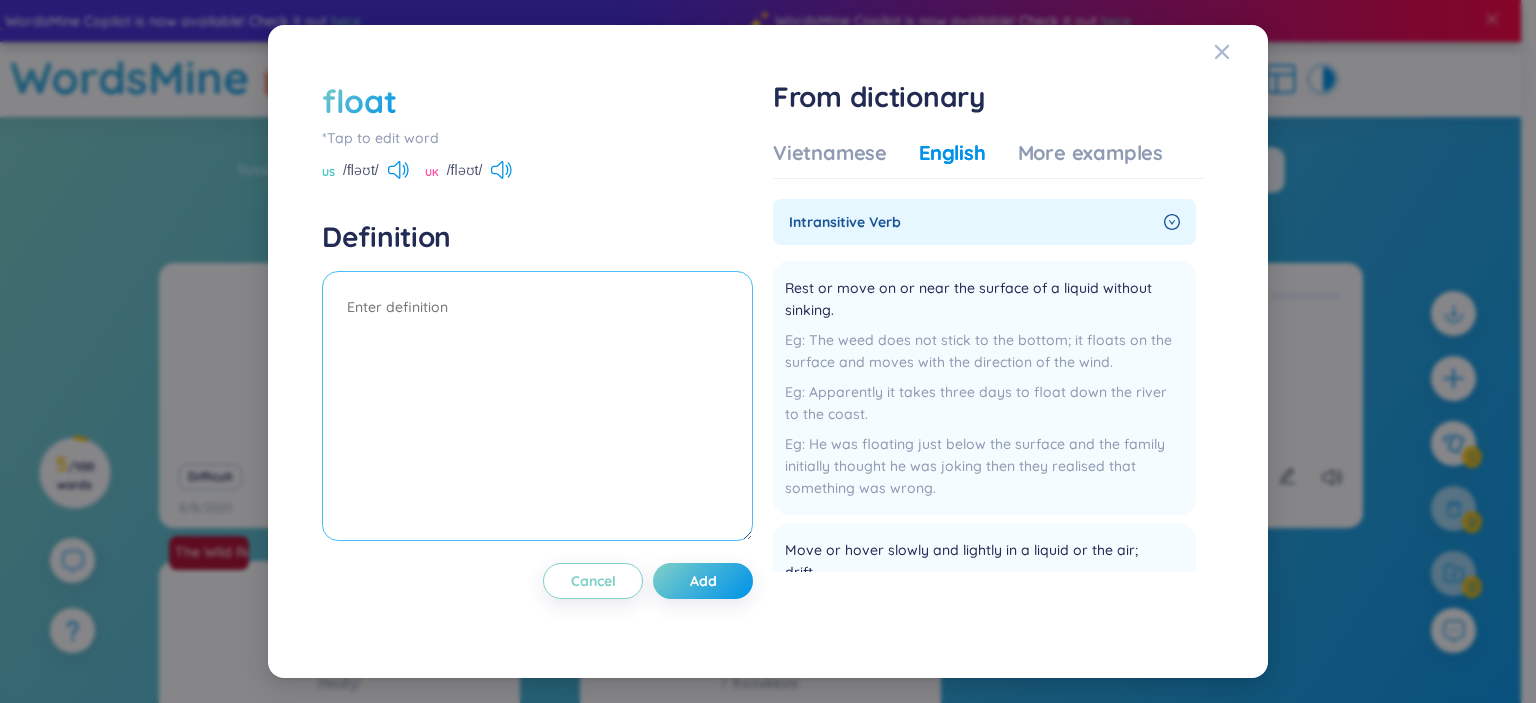 click at bounding box center (537, 406) 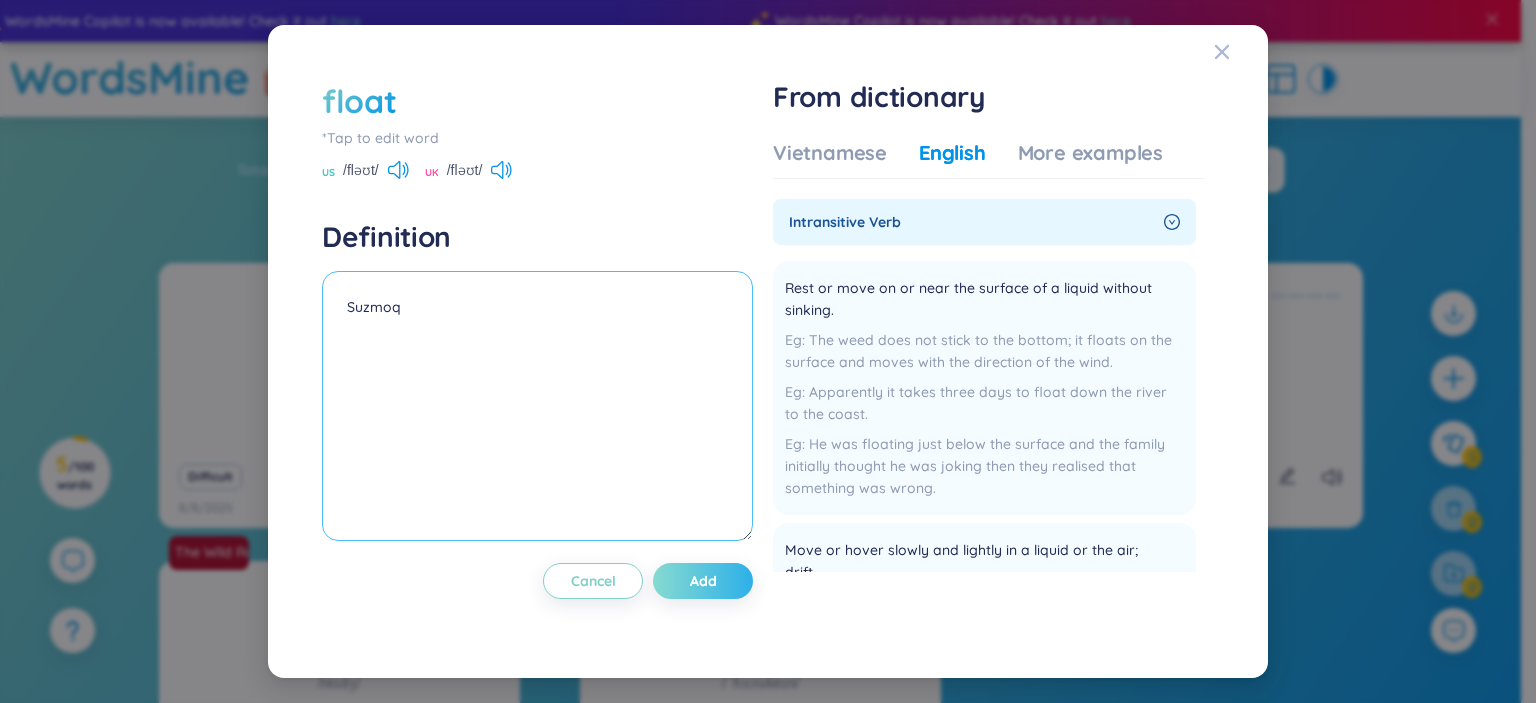 type on "Suzmoq" 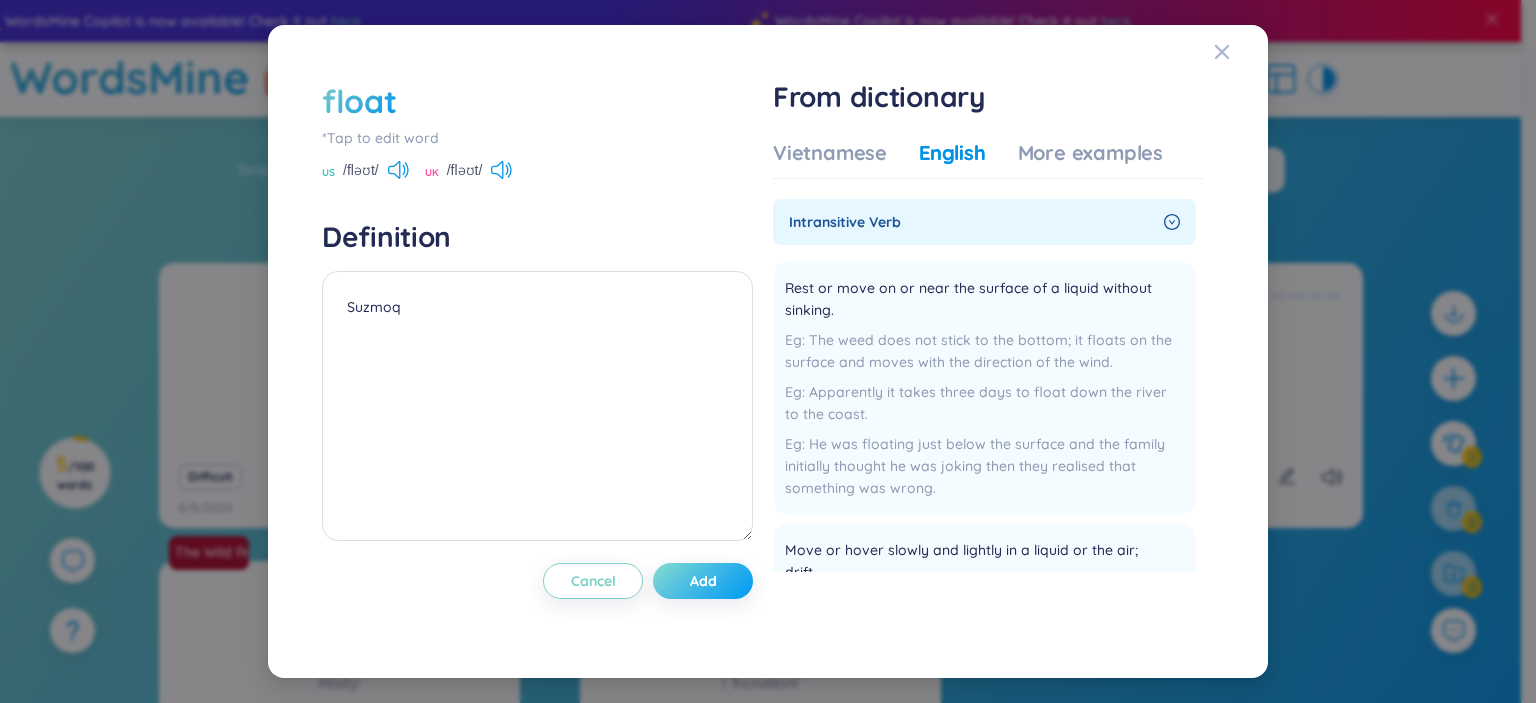 click on "Add" at bounding box center [703, 581] 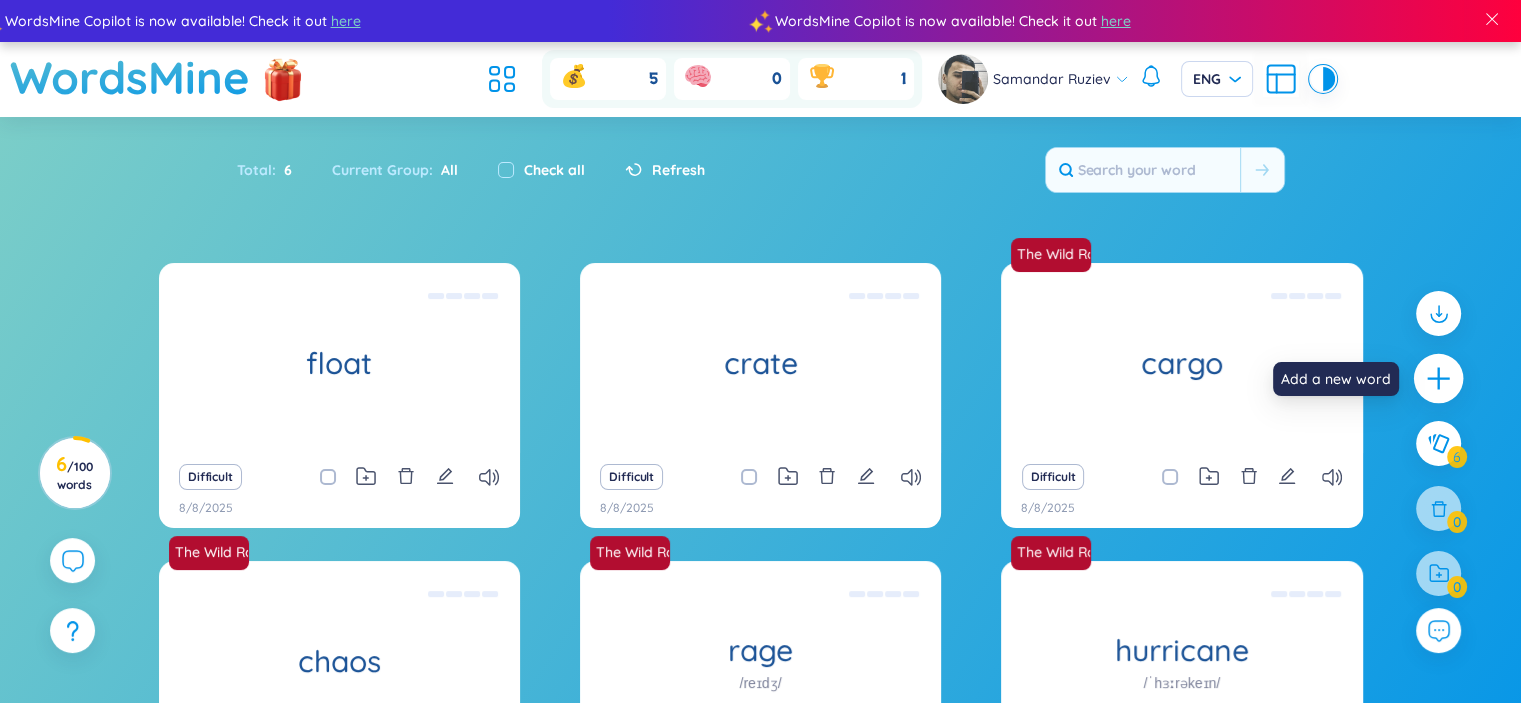 click 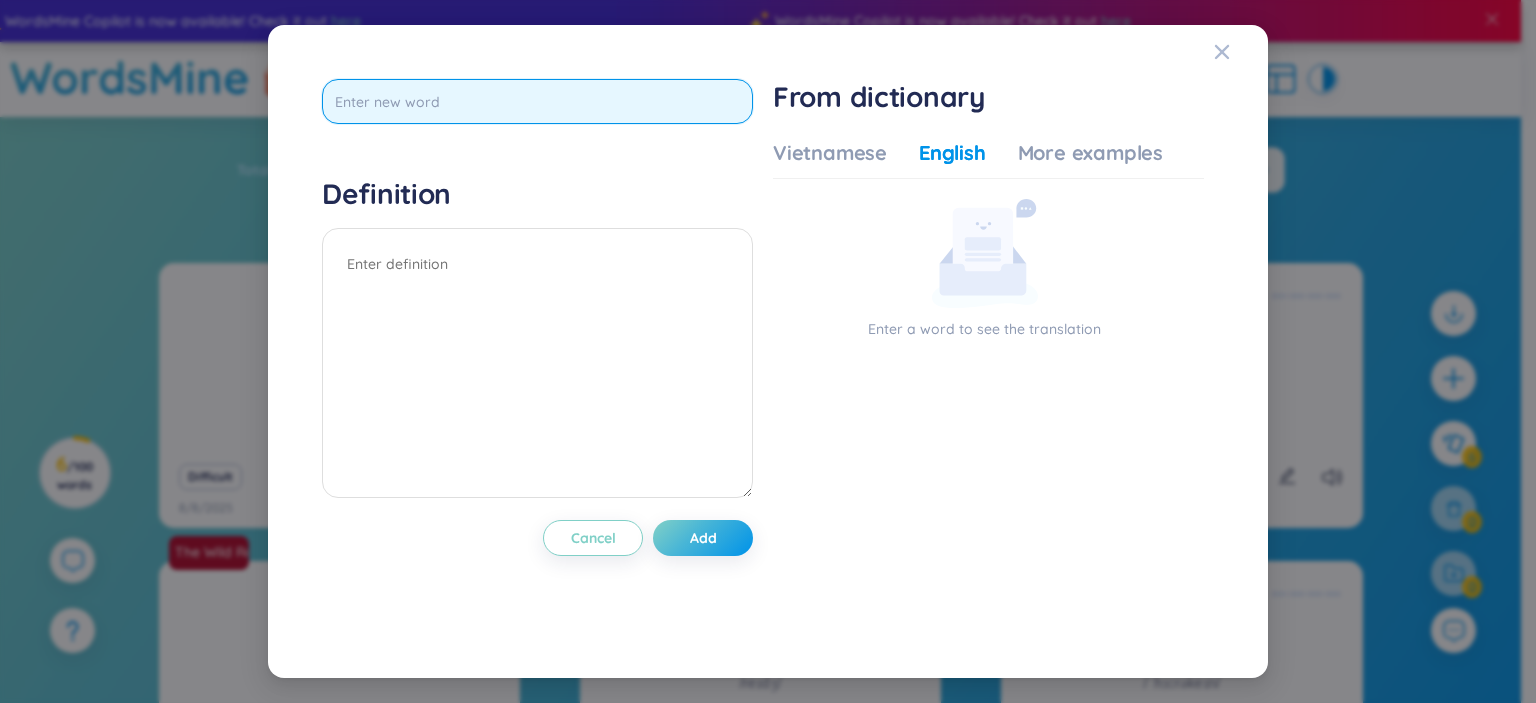 click at bounding box center (537, 101) 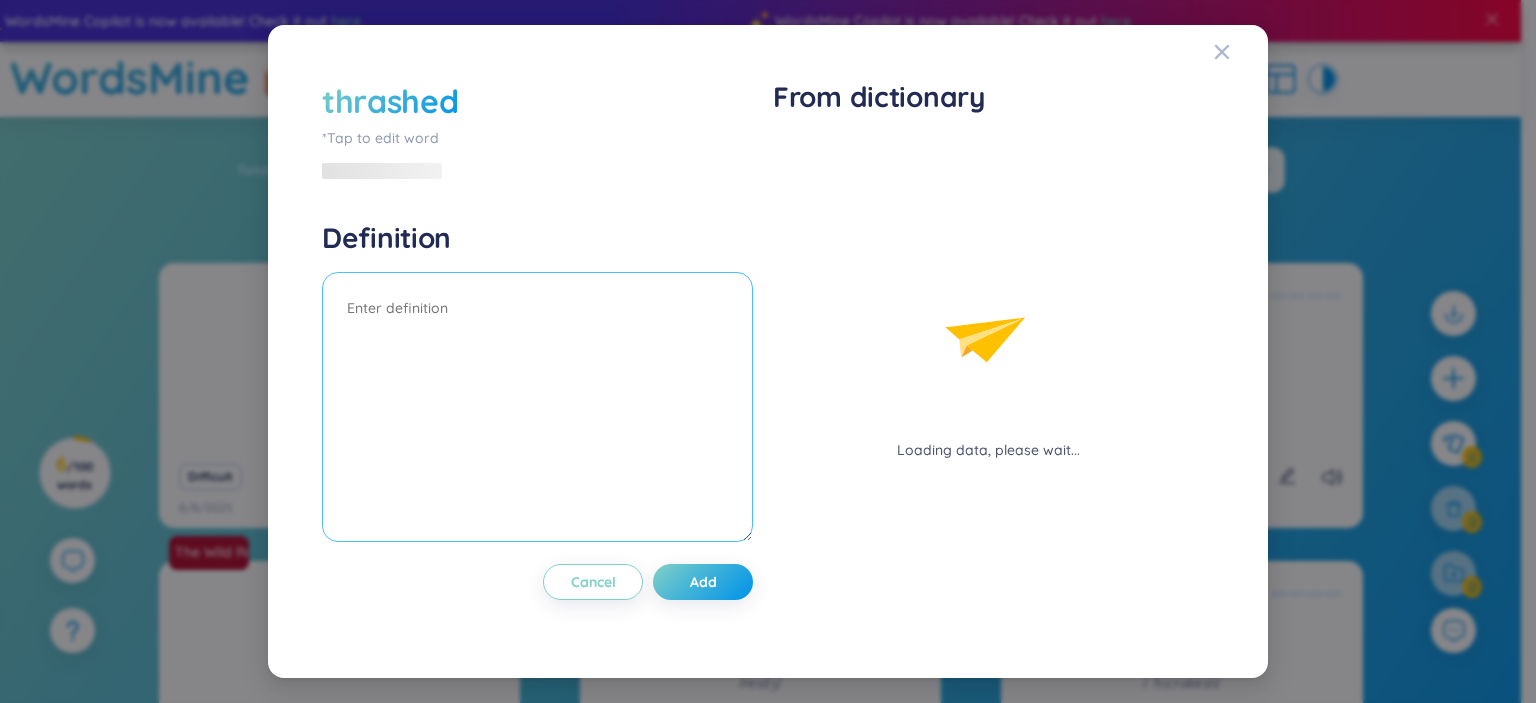 click at bounding box center (537, 407) 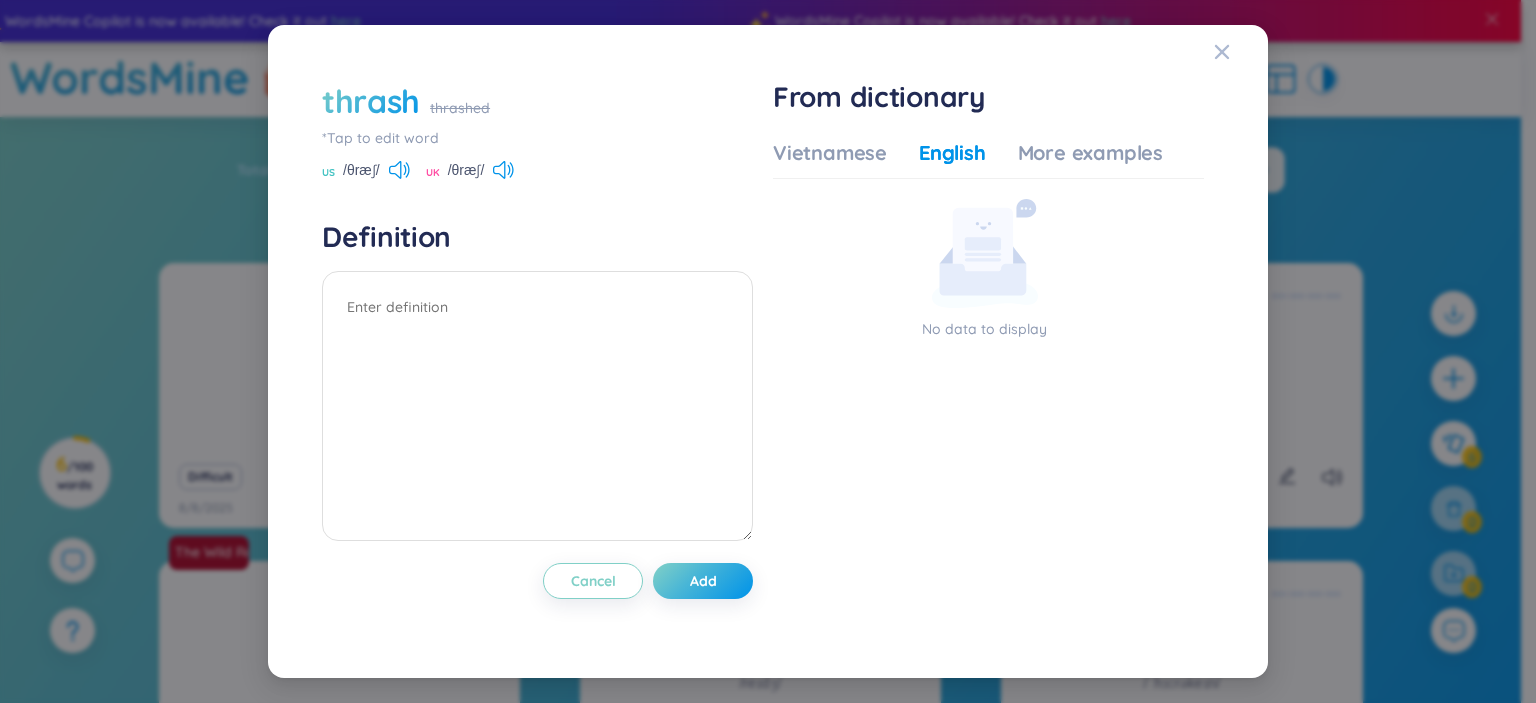 click on "English" at bounding box center (952, 153) 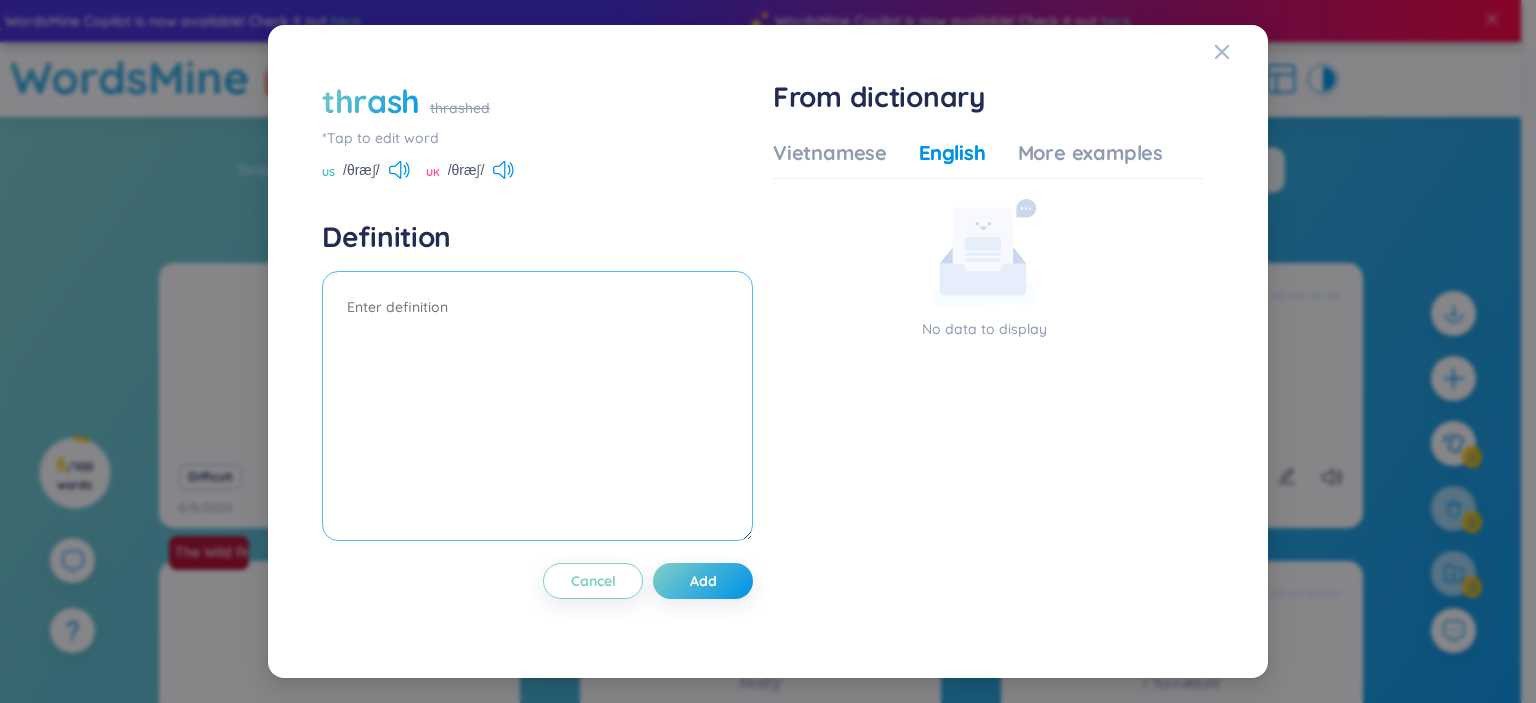 click at bounding box center (537, 406) 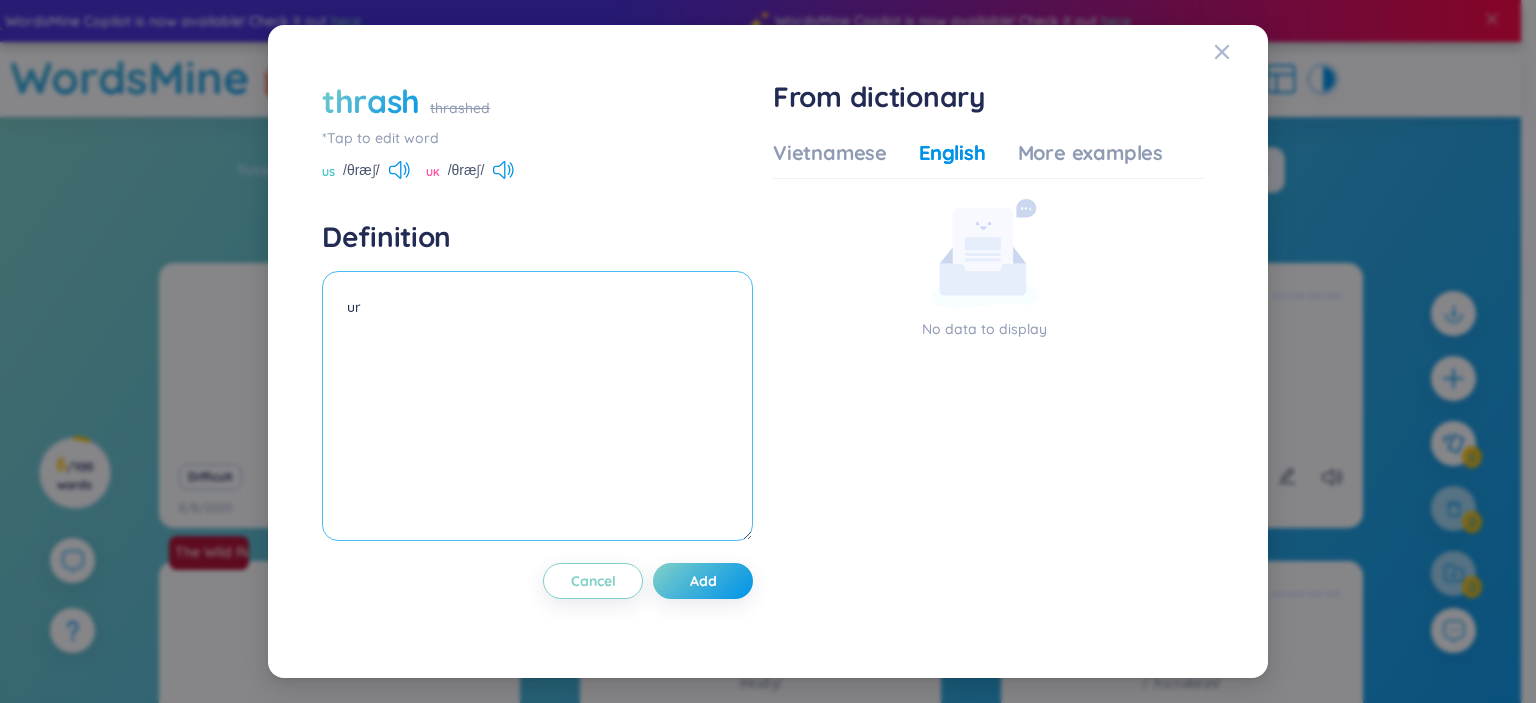 type on "u" 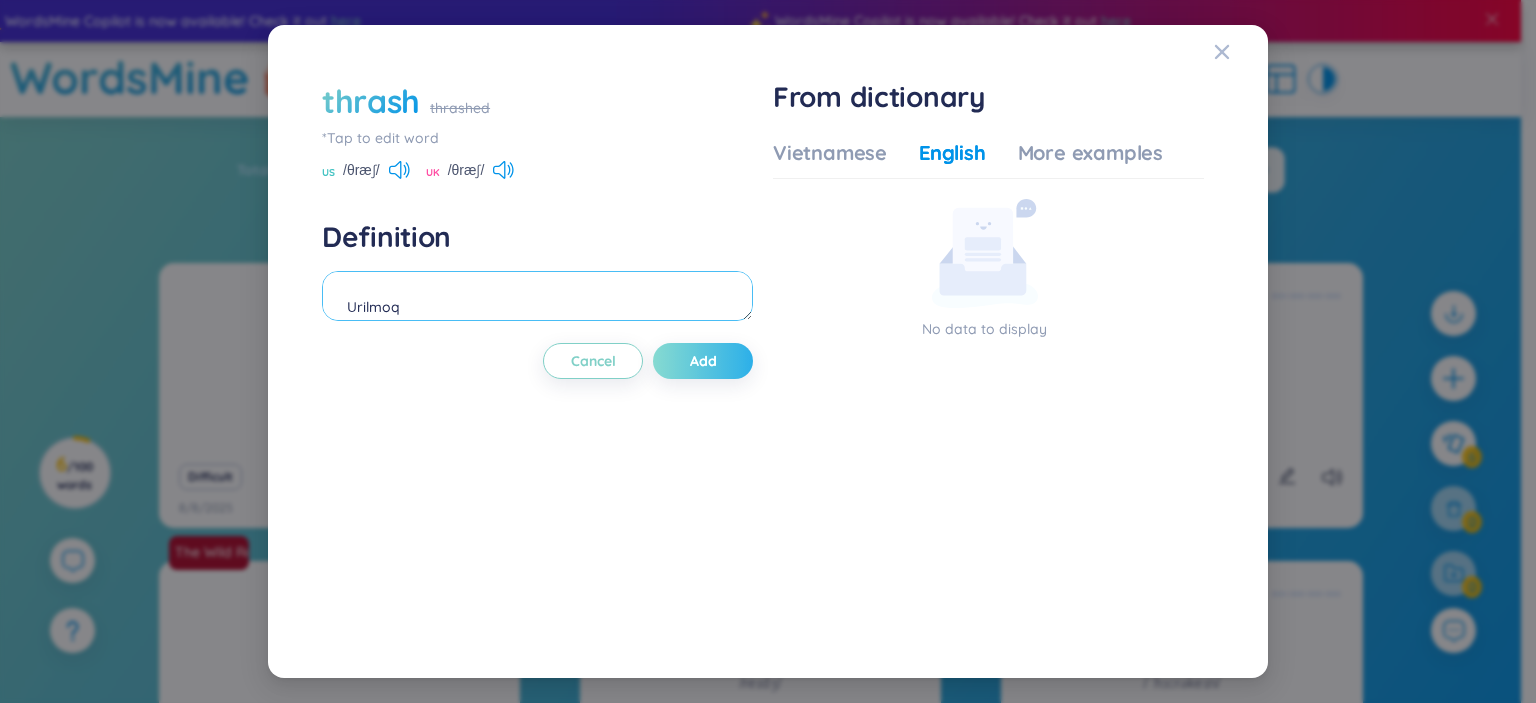 type on "Urilmoq" 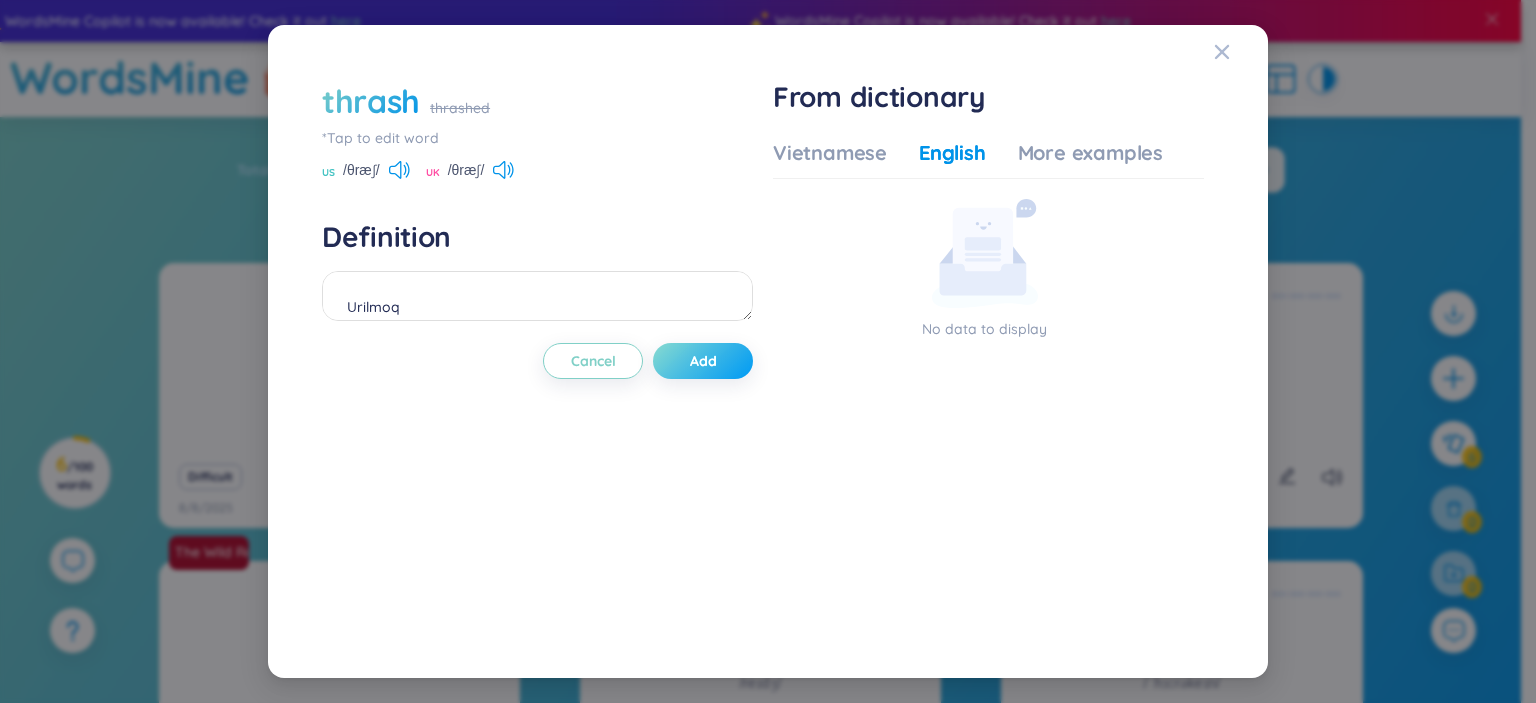 click on "Add" at bounding box center (703, 361) 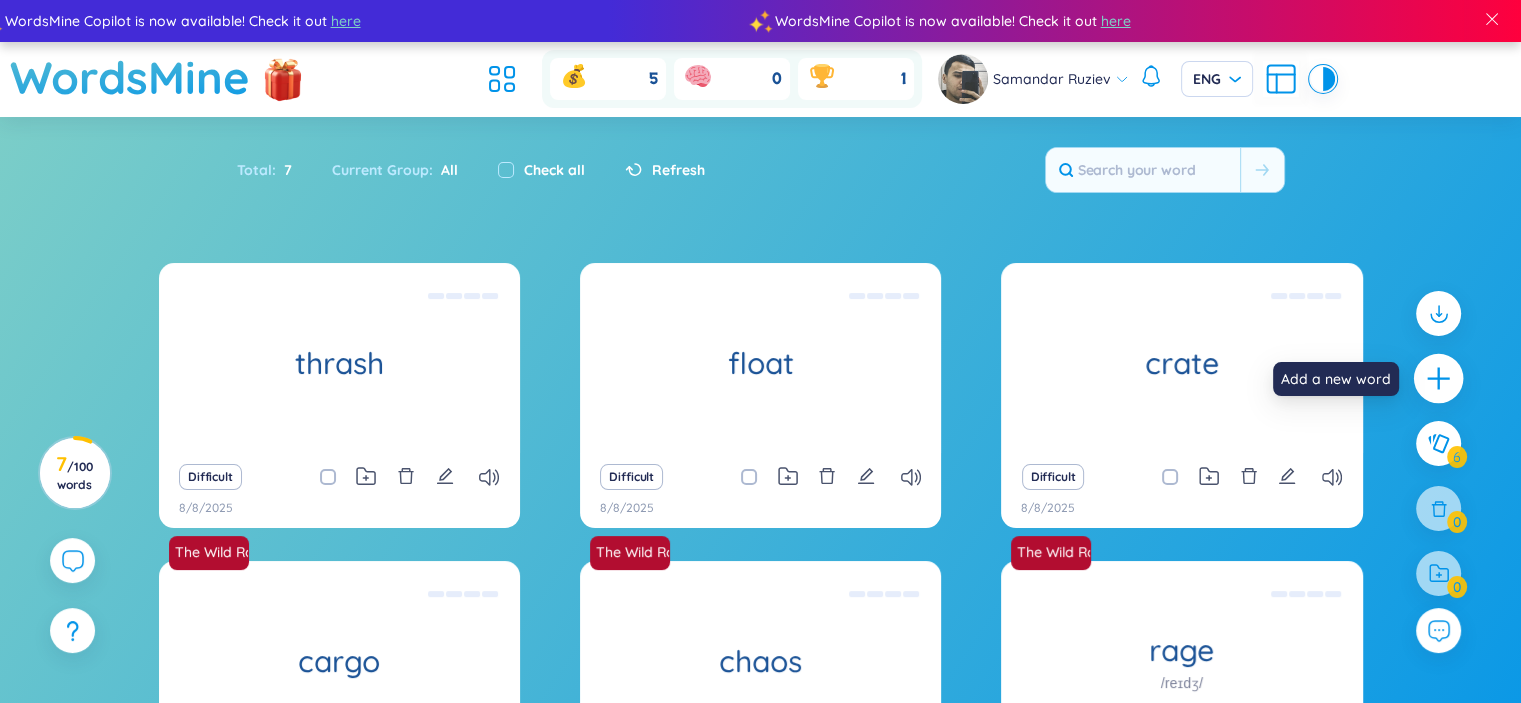 click 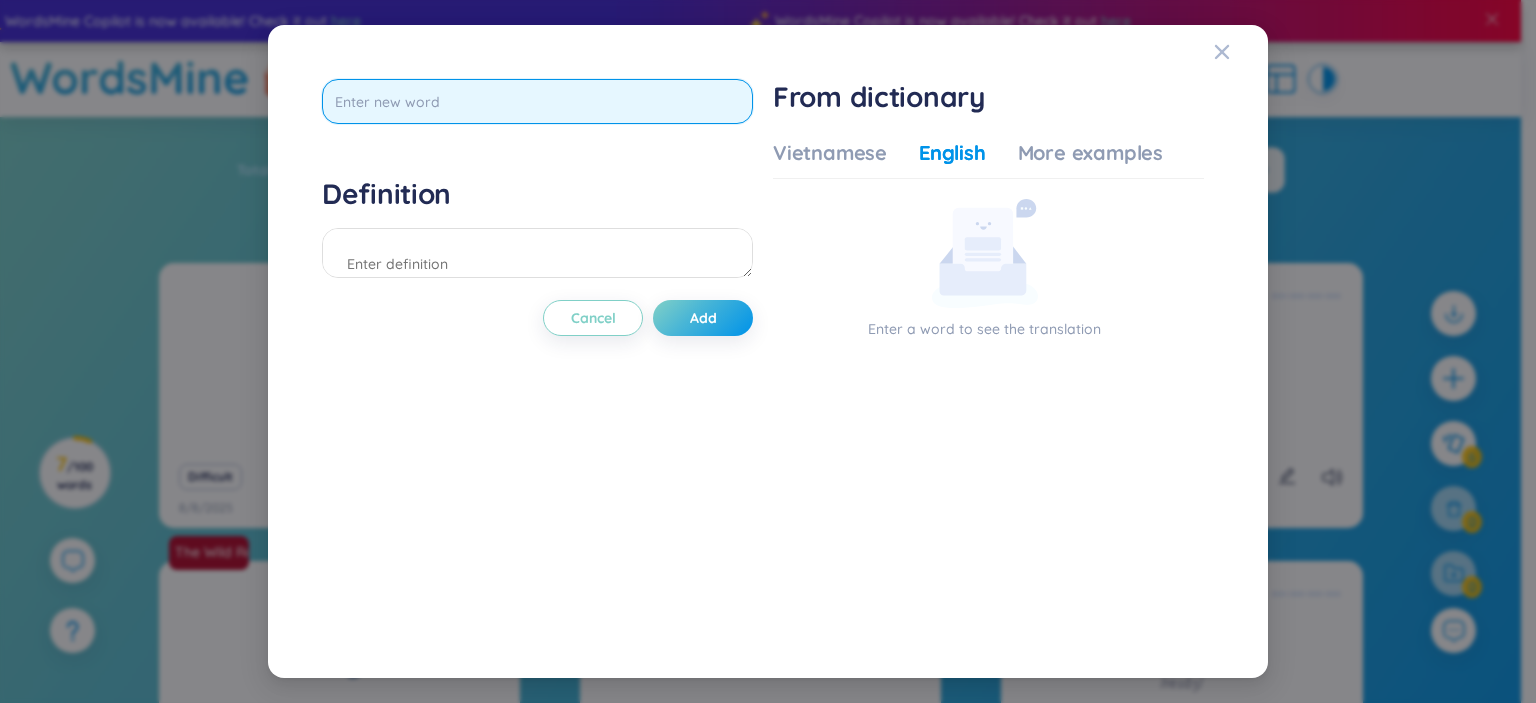 click at bounding box center (537, 101) 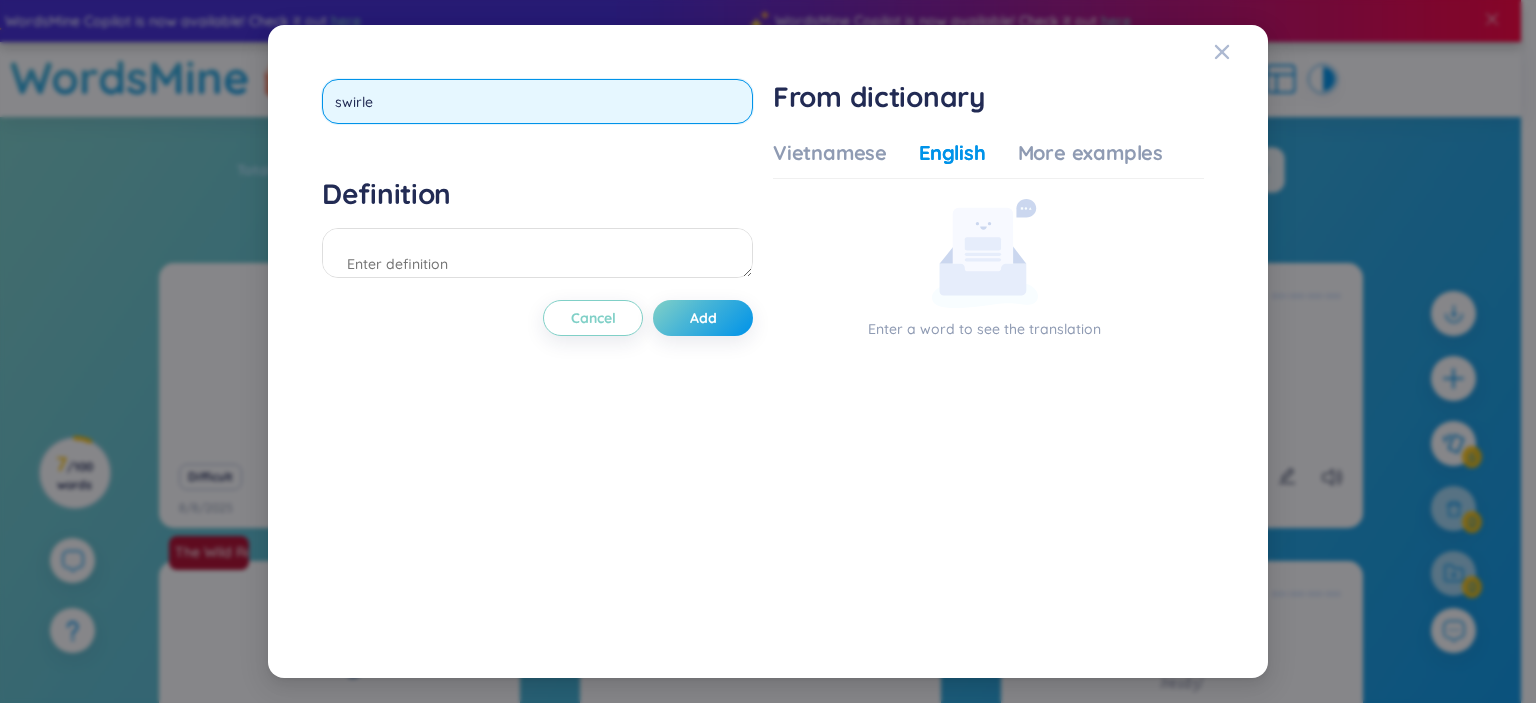 type on "swirled" 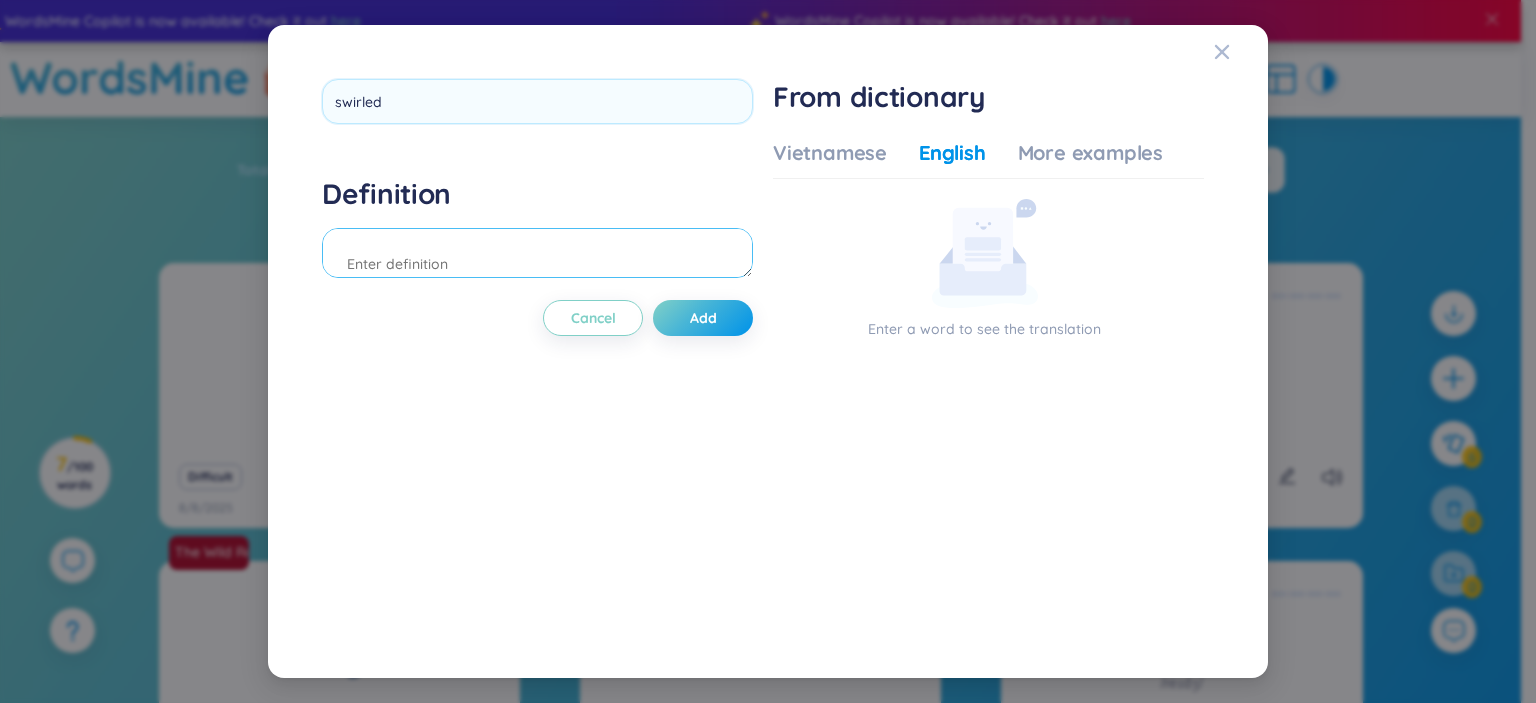 click on "Definition" at bounding box center [537, 230] 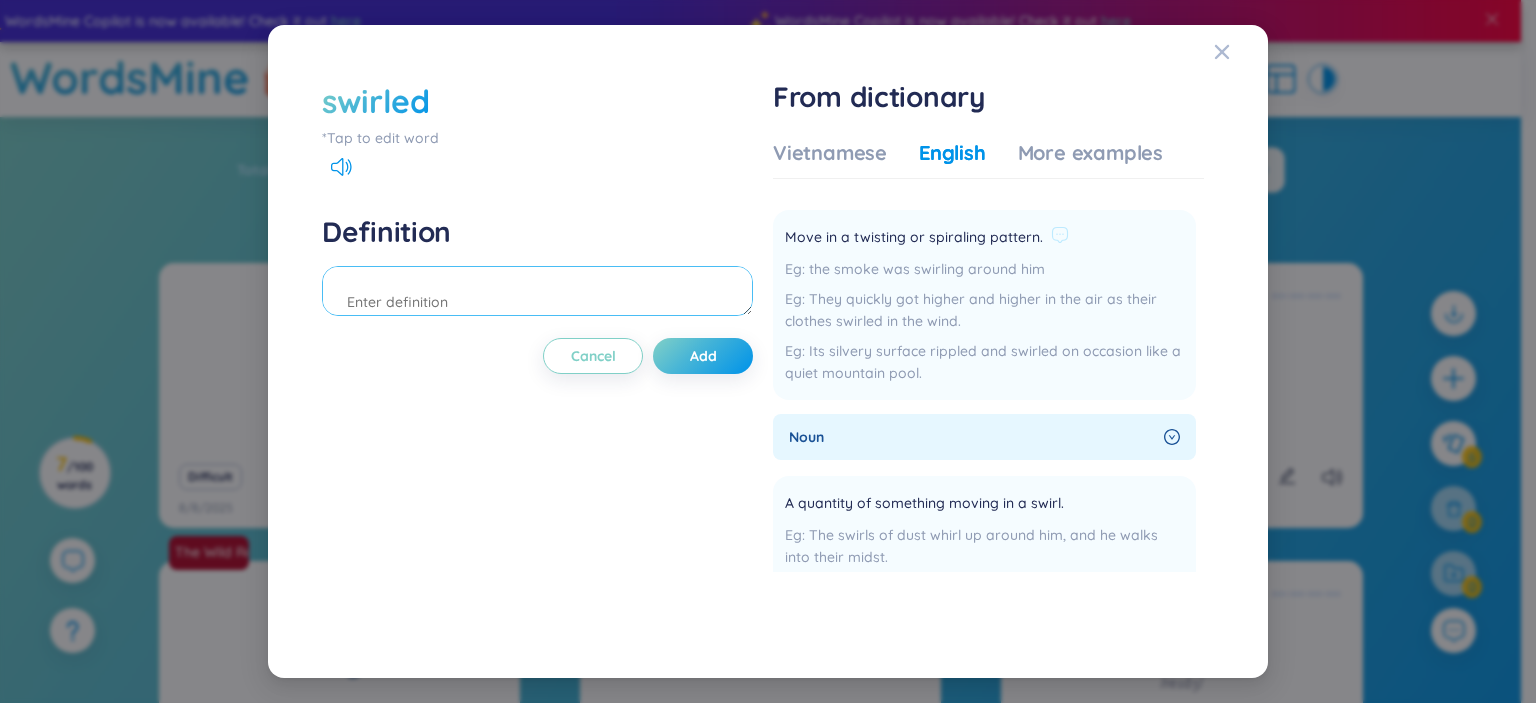scroll, scrollTop: 0, scrollLeft: 0, axis: both 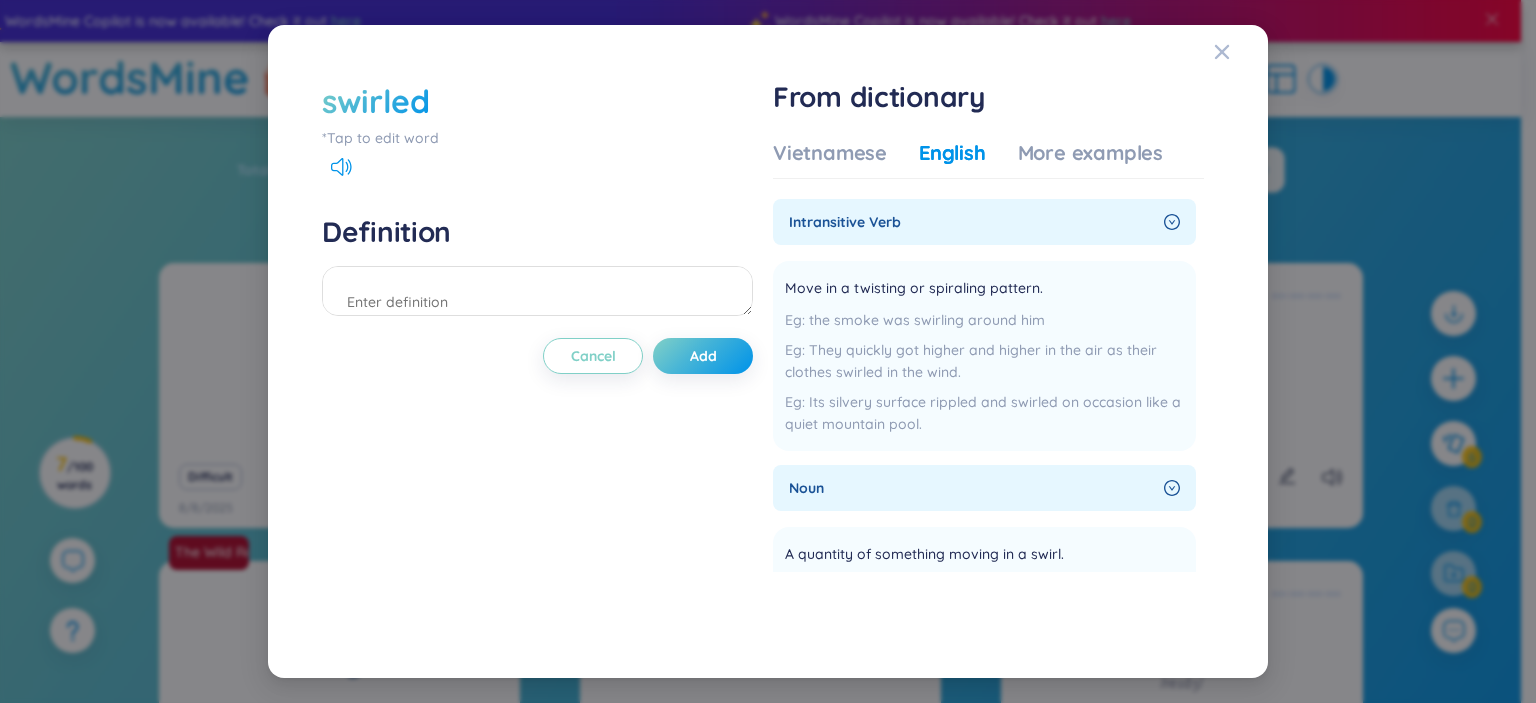 click on "swirled" at bounding box center (537, 101) 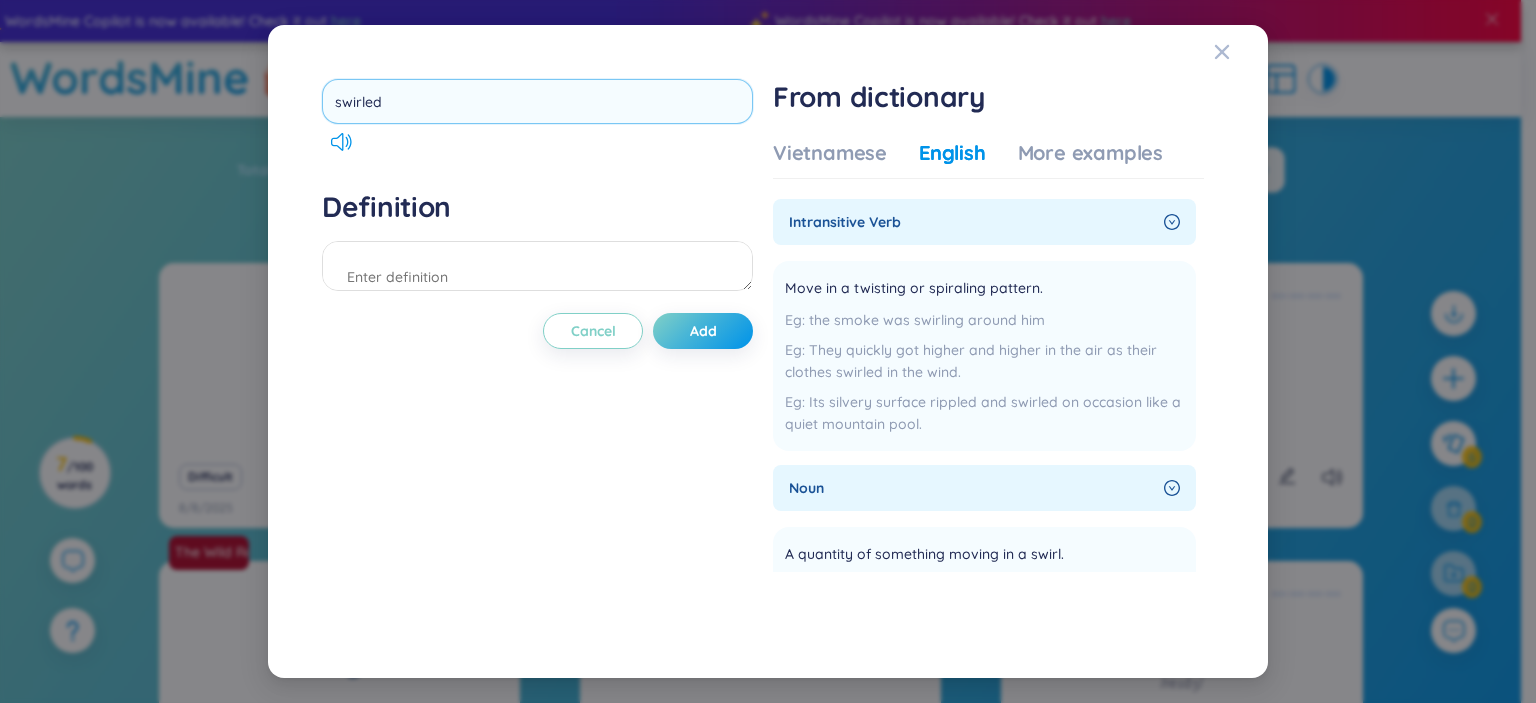 click on "swirled" at bounding box center [537, 101] 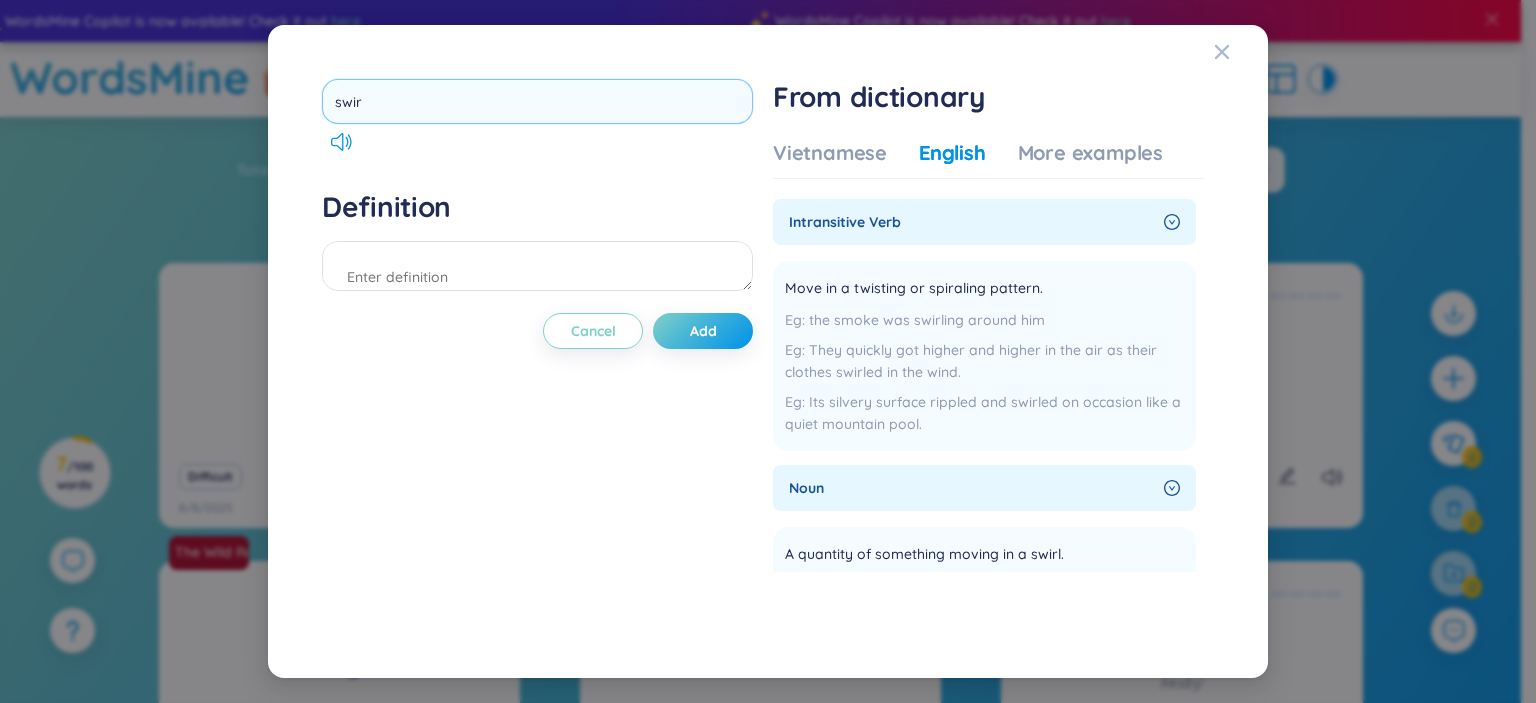 type on "swirl" 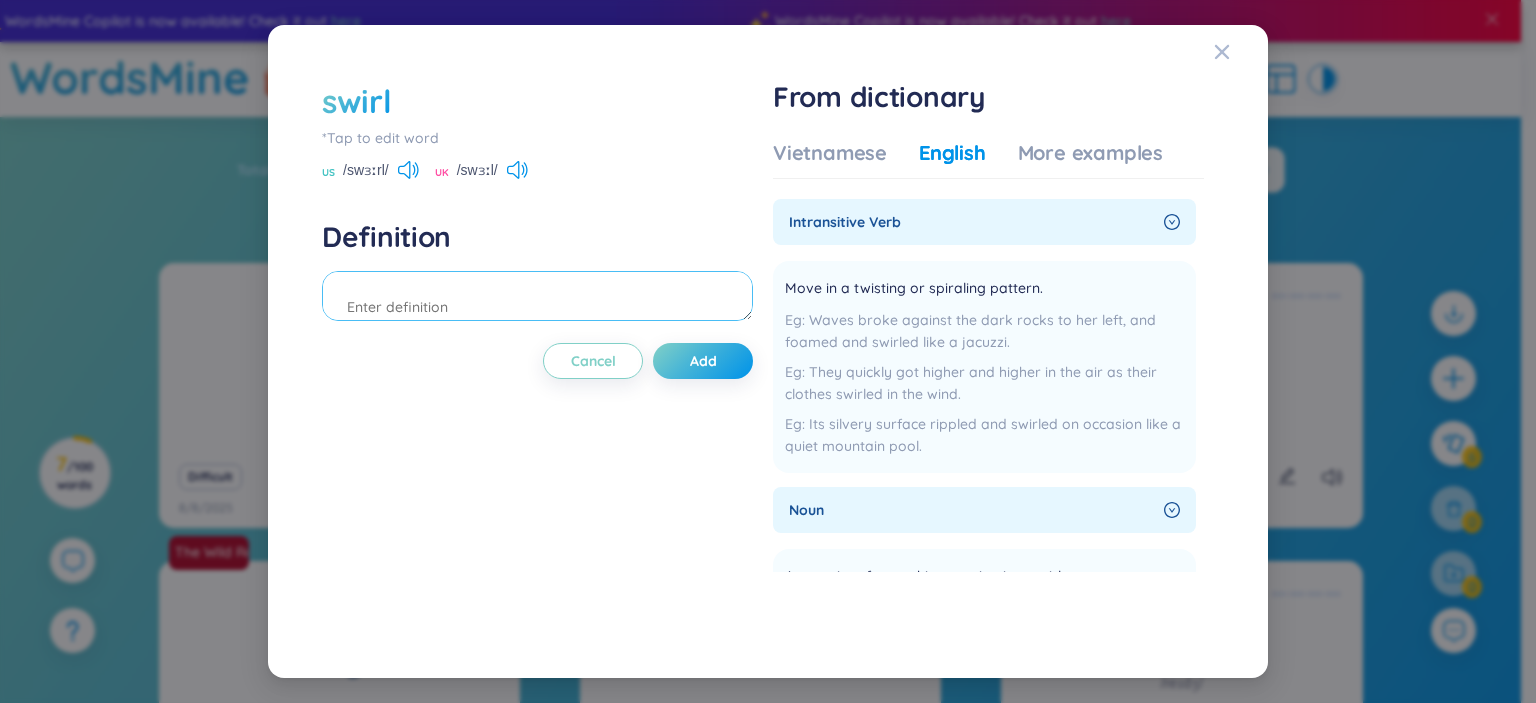 click at bounding box center [537, 296] 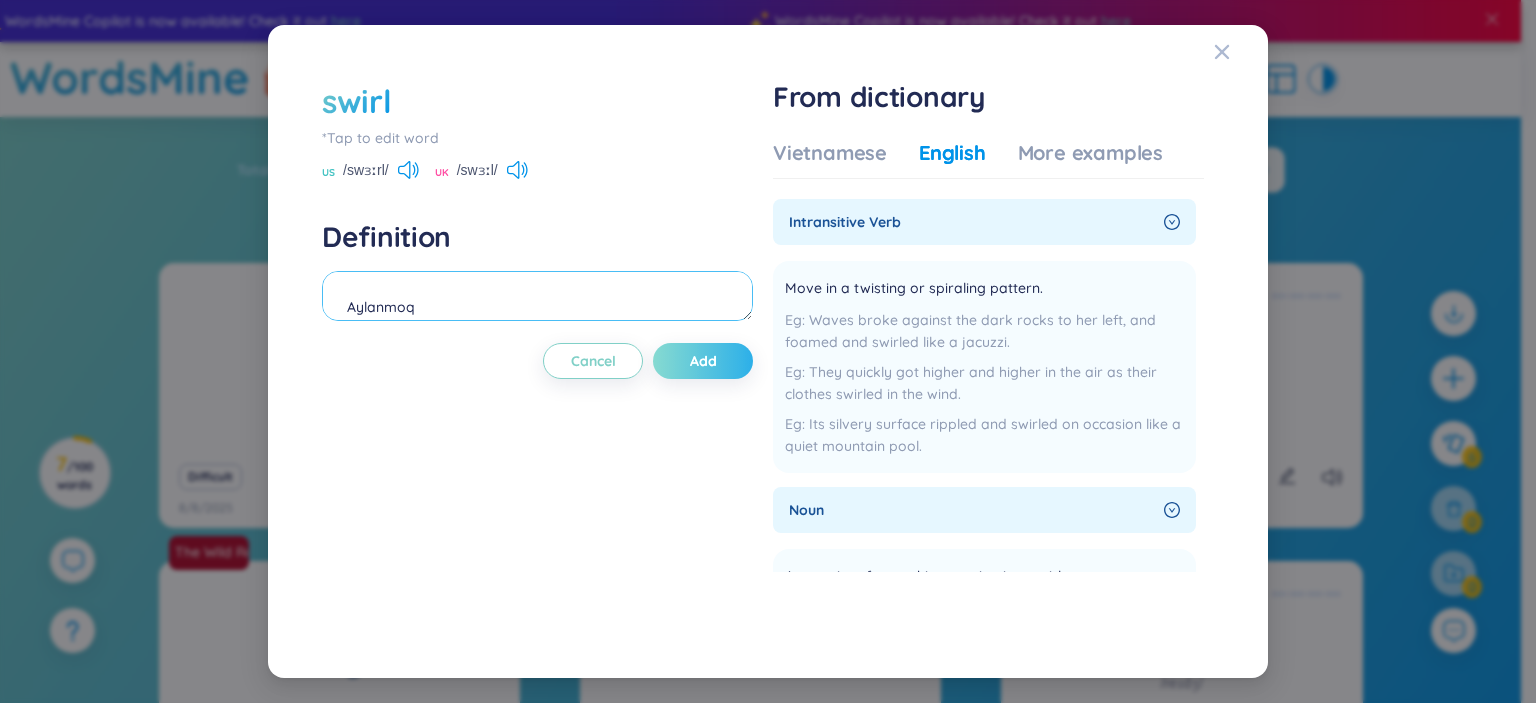 type on "Aylanmoq" 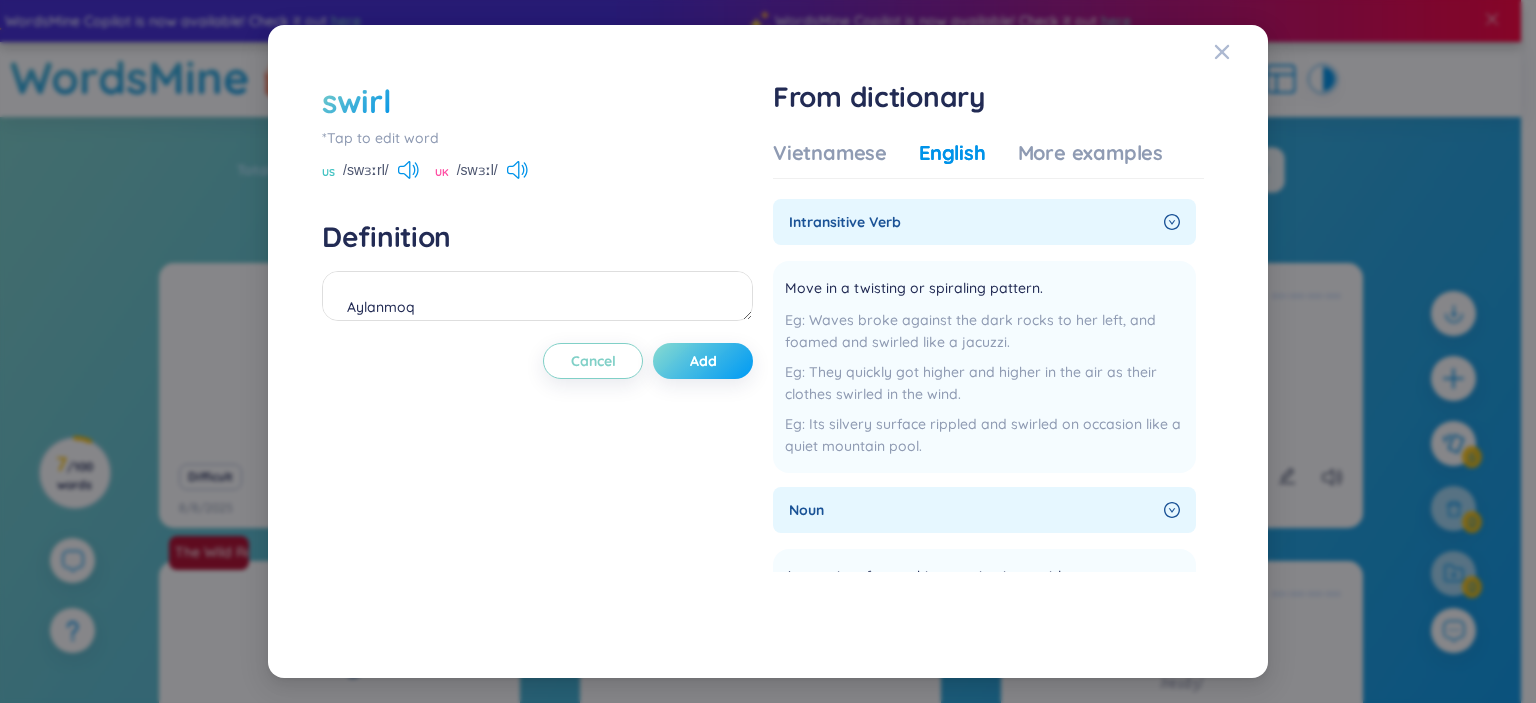 click on "Add" at bounding box center [703, 361] 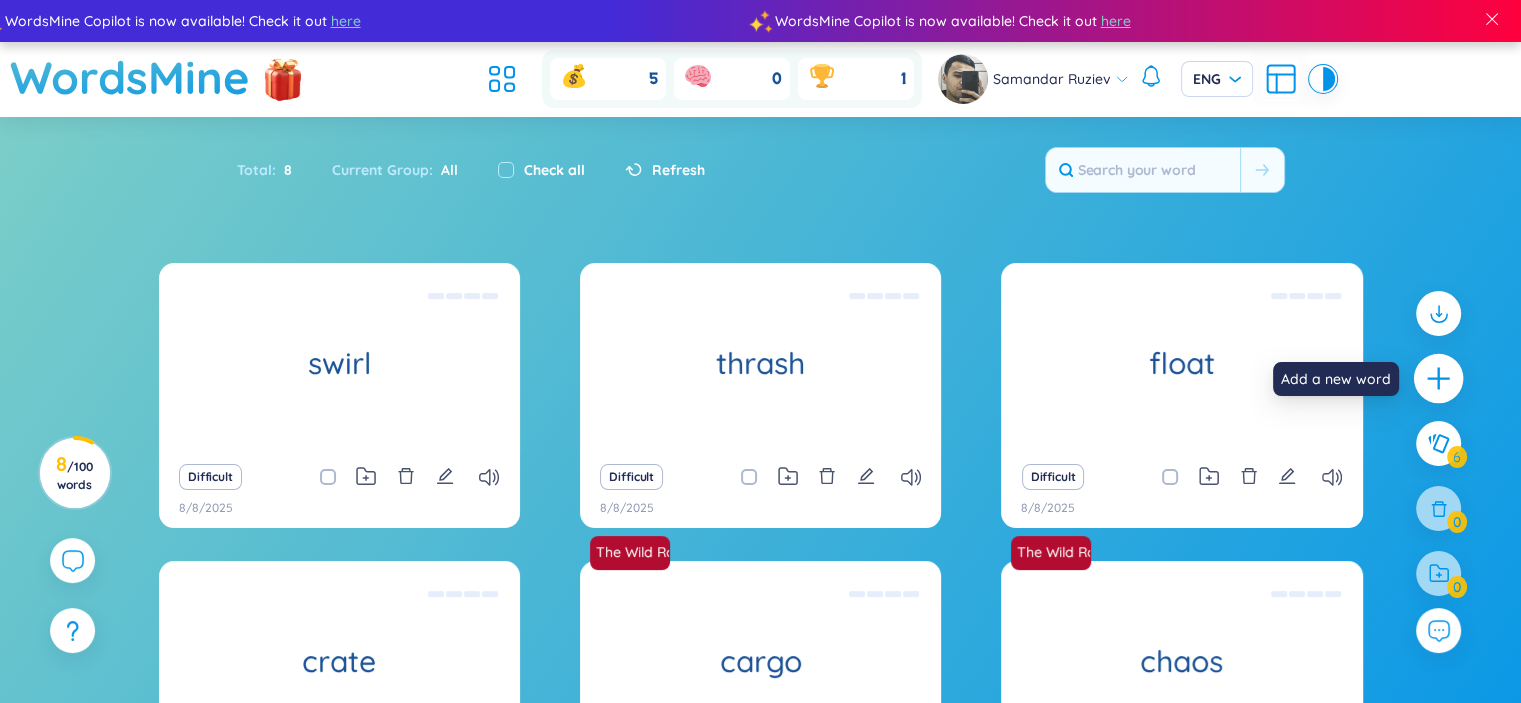 click 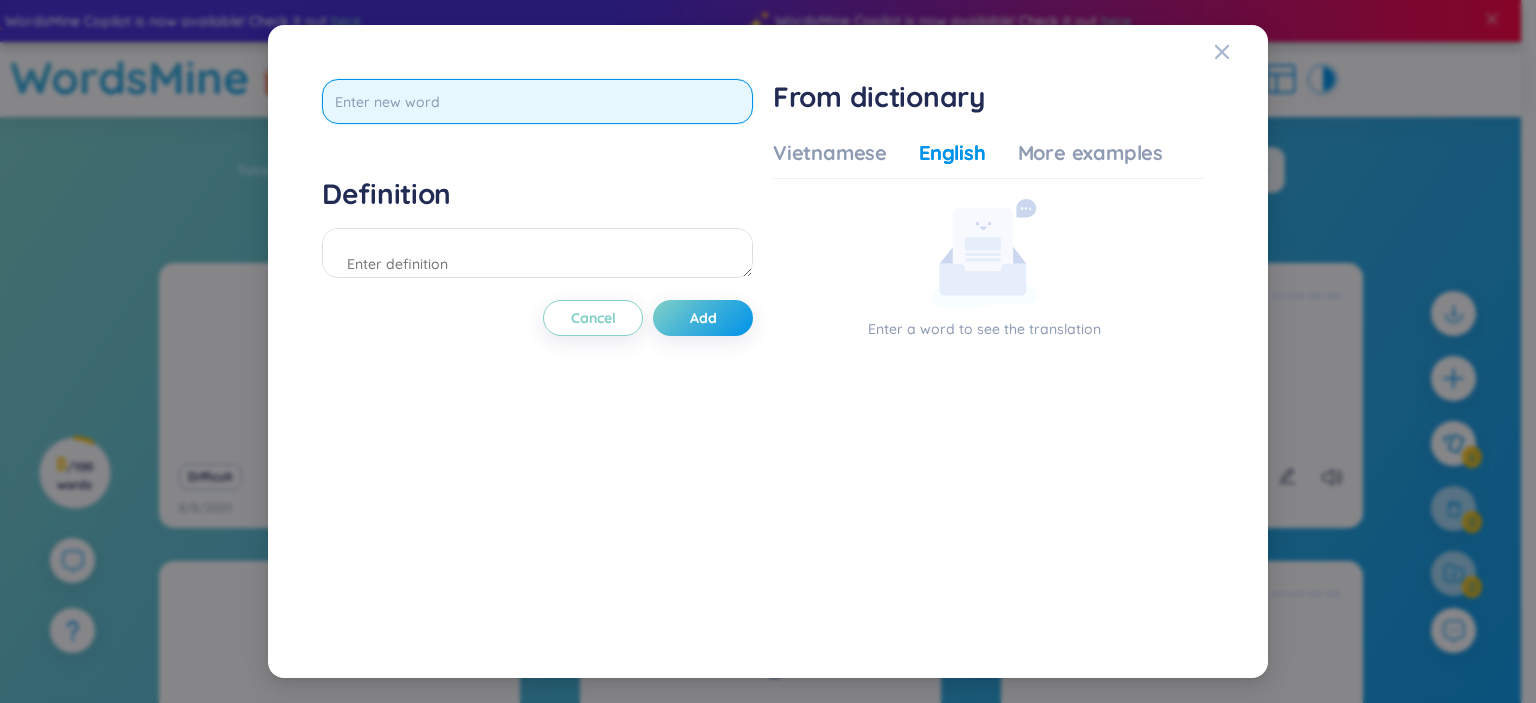 click at bounding box center (537, 101) 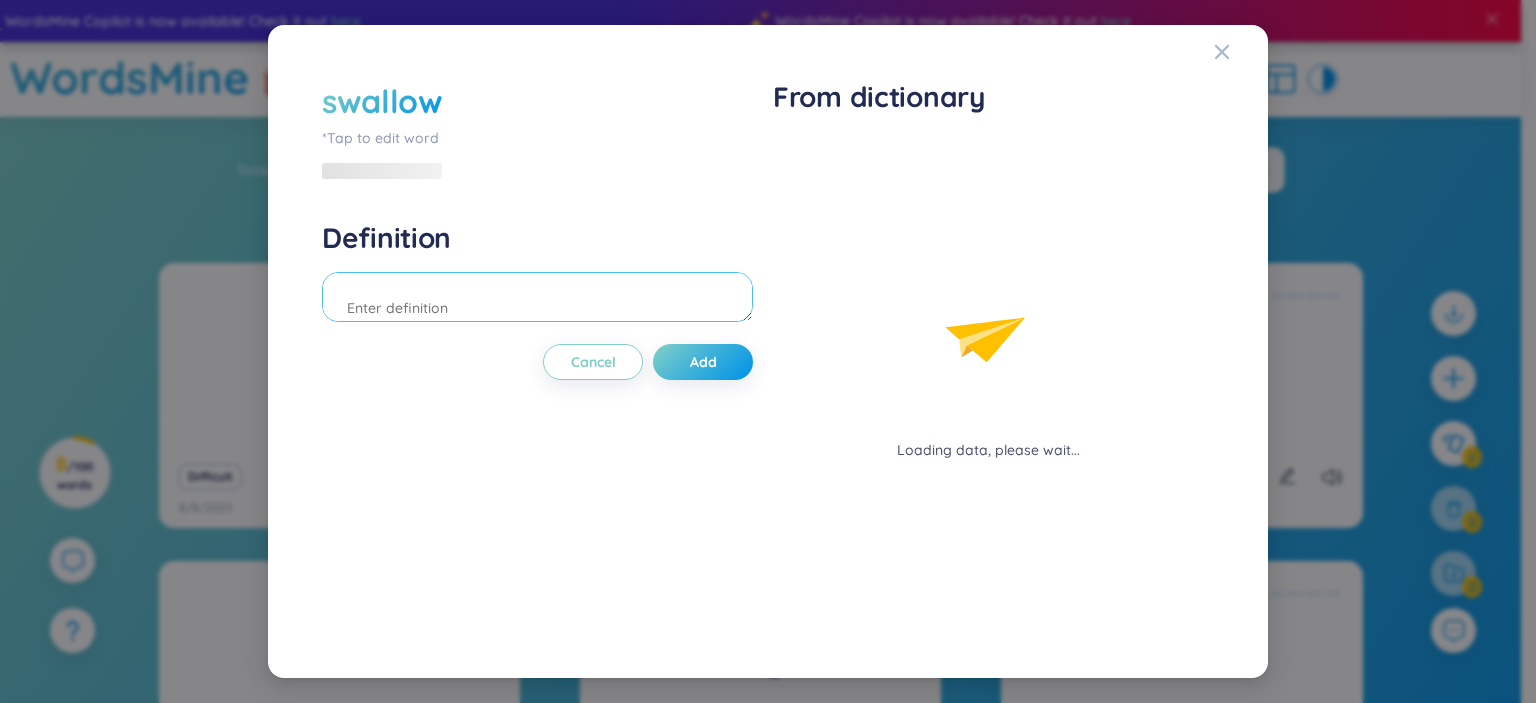 click at bounding box center [537, 297] 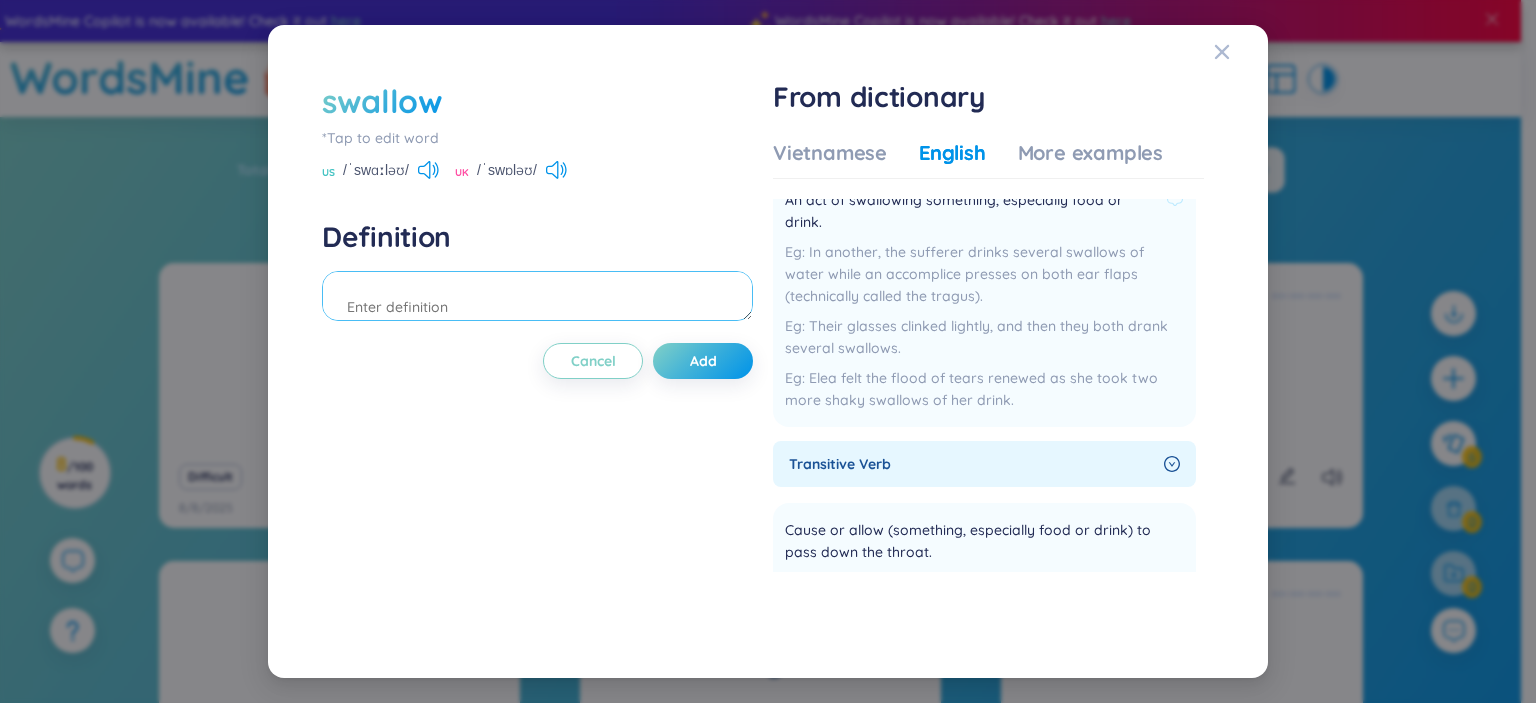 scroll, scrollTop: 0, scrollLeft: 0, axis: both 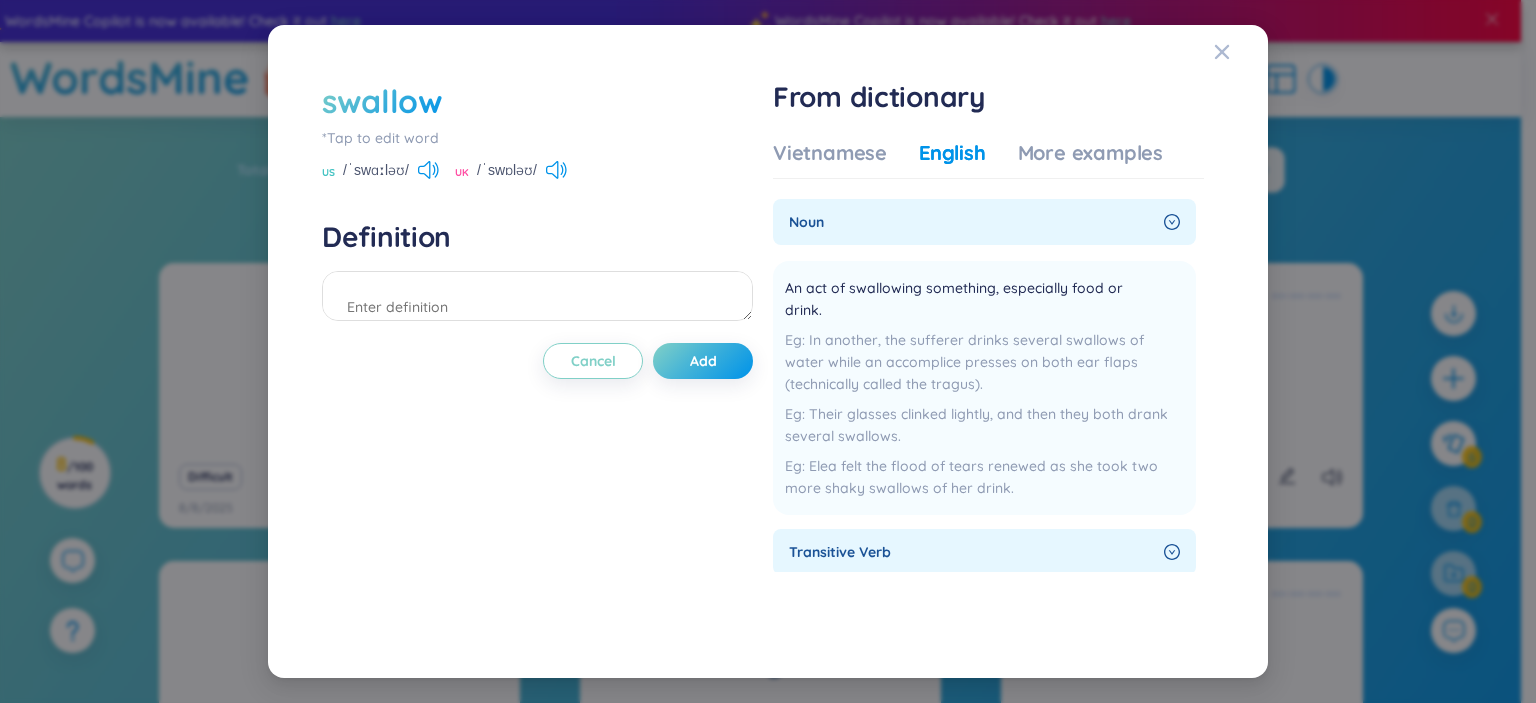 click on "swallow" at bounding box center (537, 101) 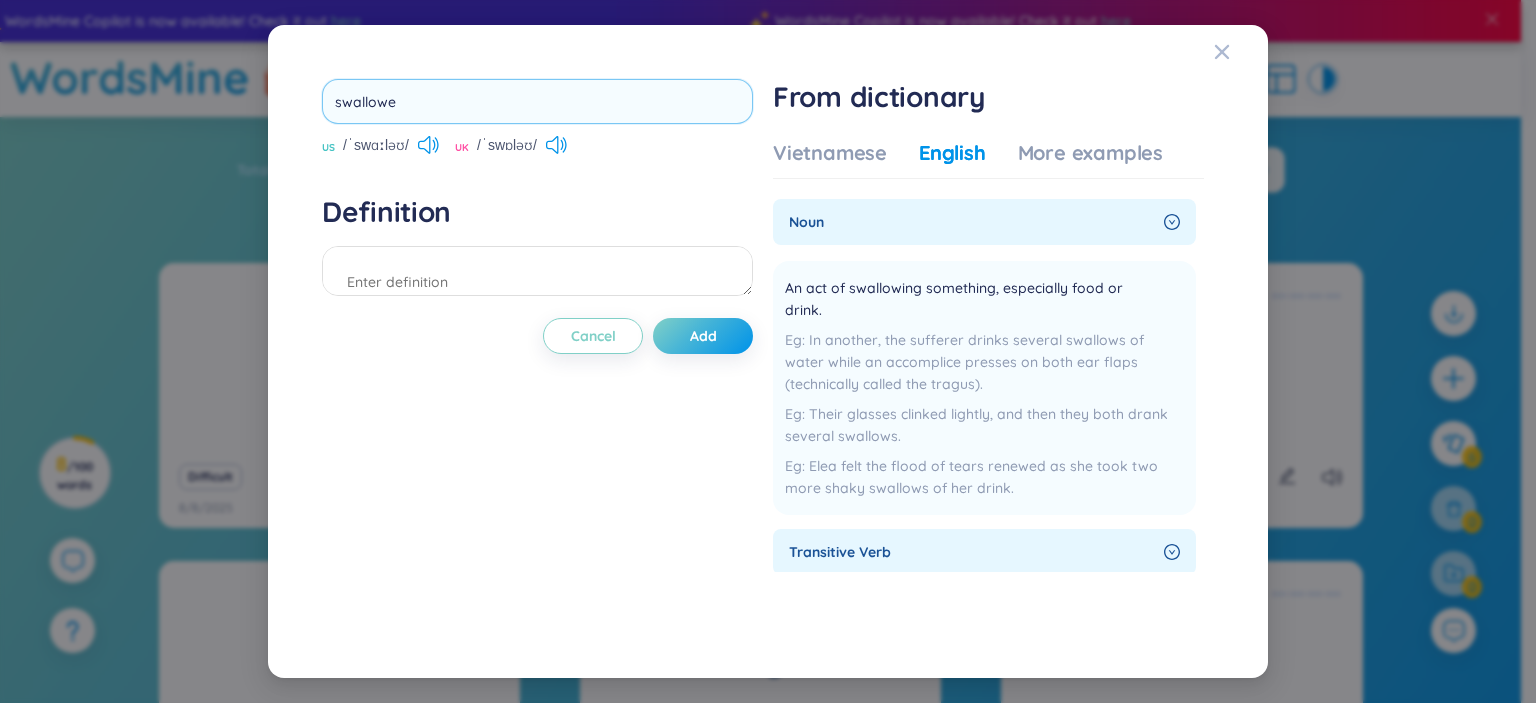type on "swallowed" 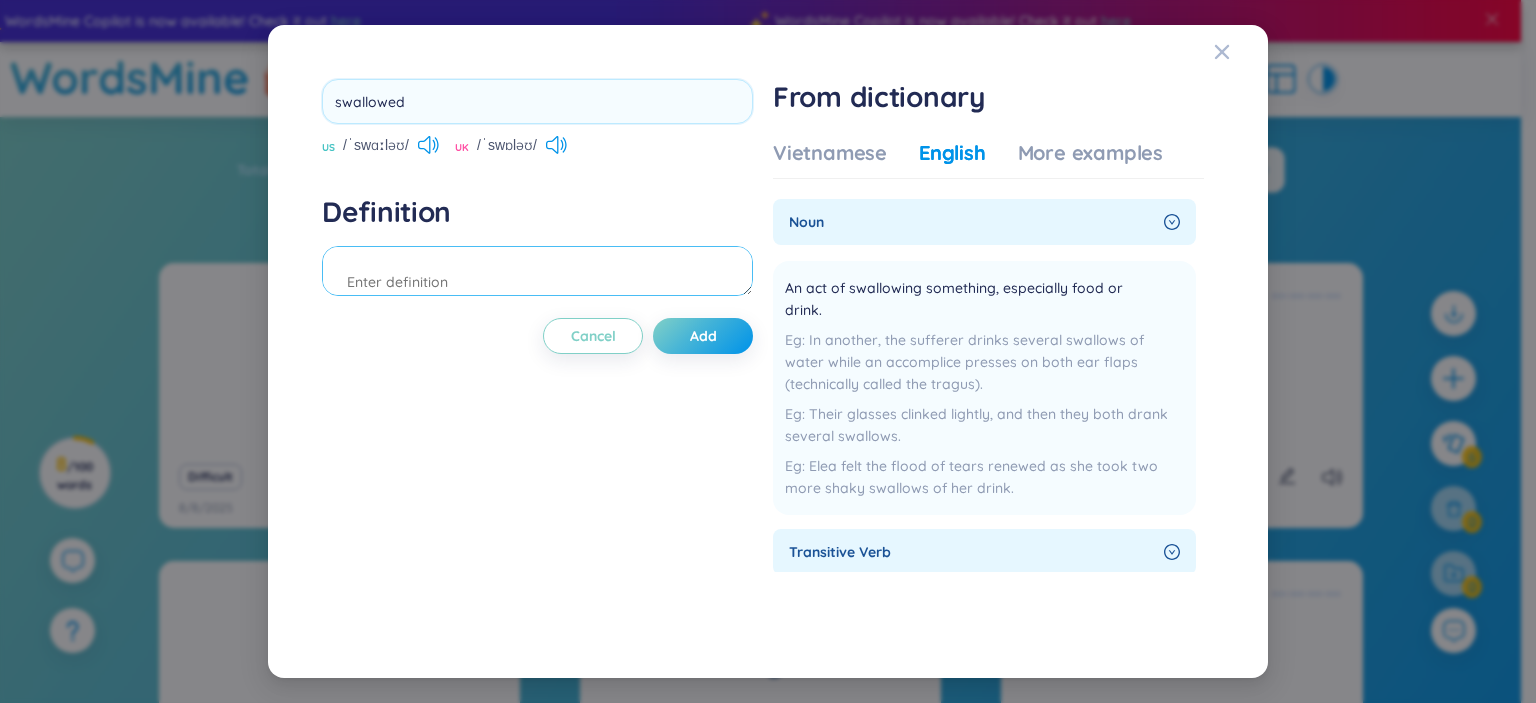 click at bounding box center [537, 271] 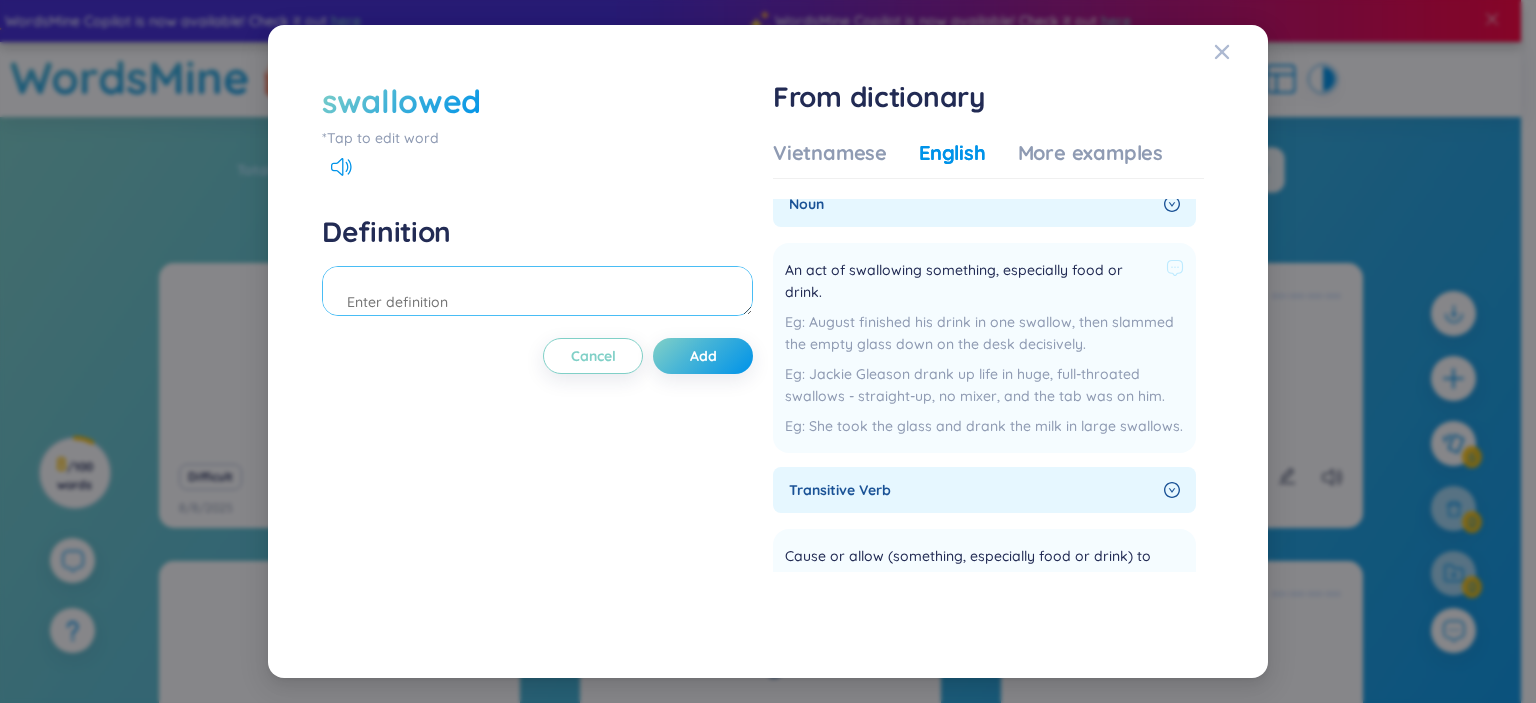 scroll, scrollTop: 0, scrollLeft: 0, axis: both 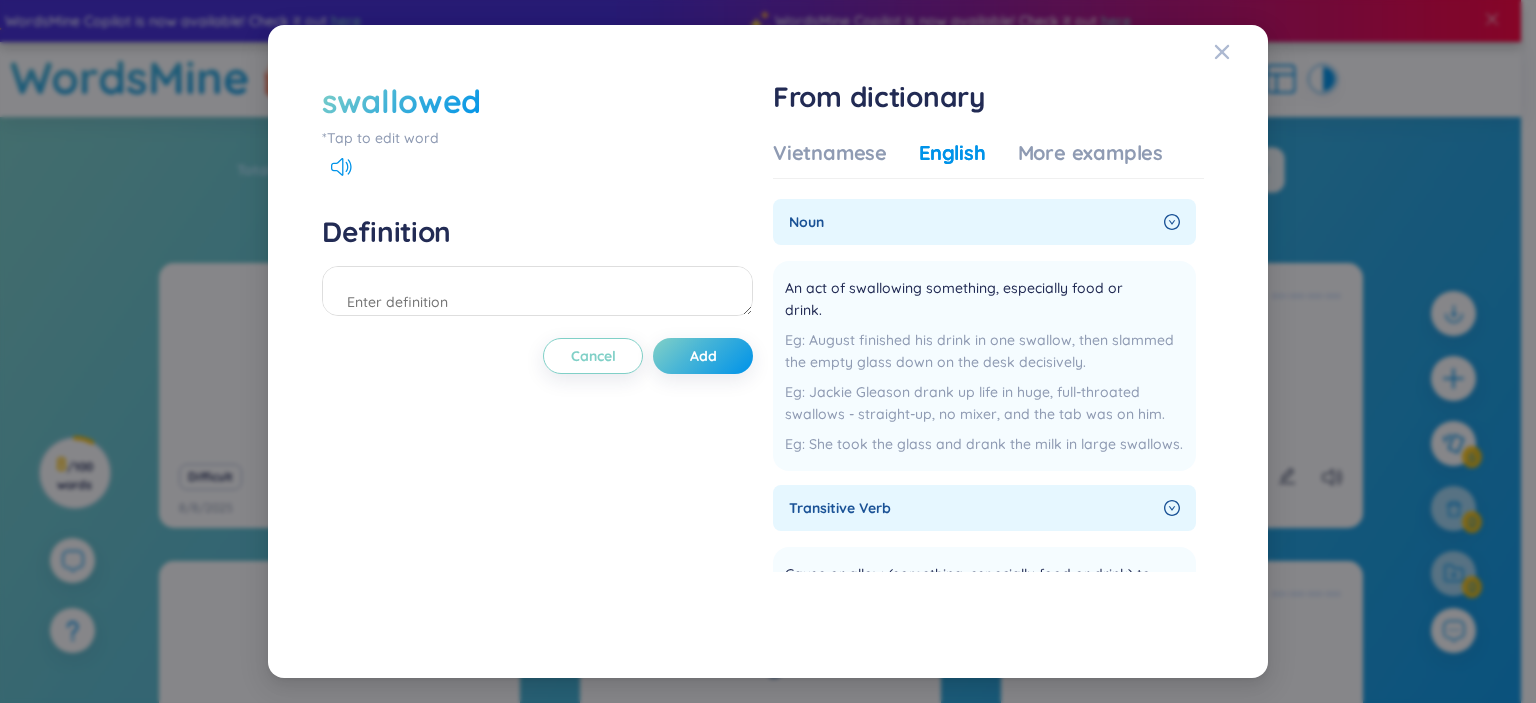 click on "swallowed" at bounding box center [401, 101] 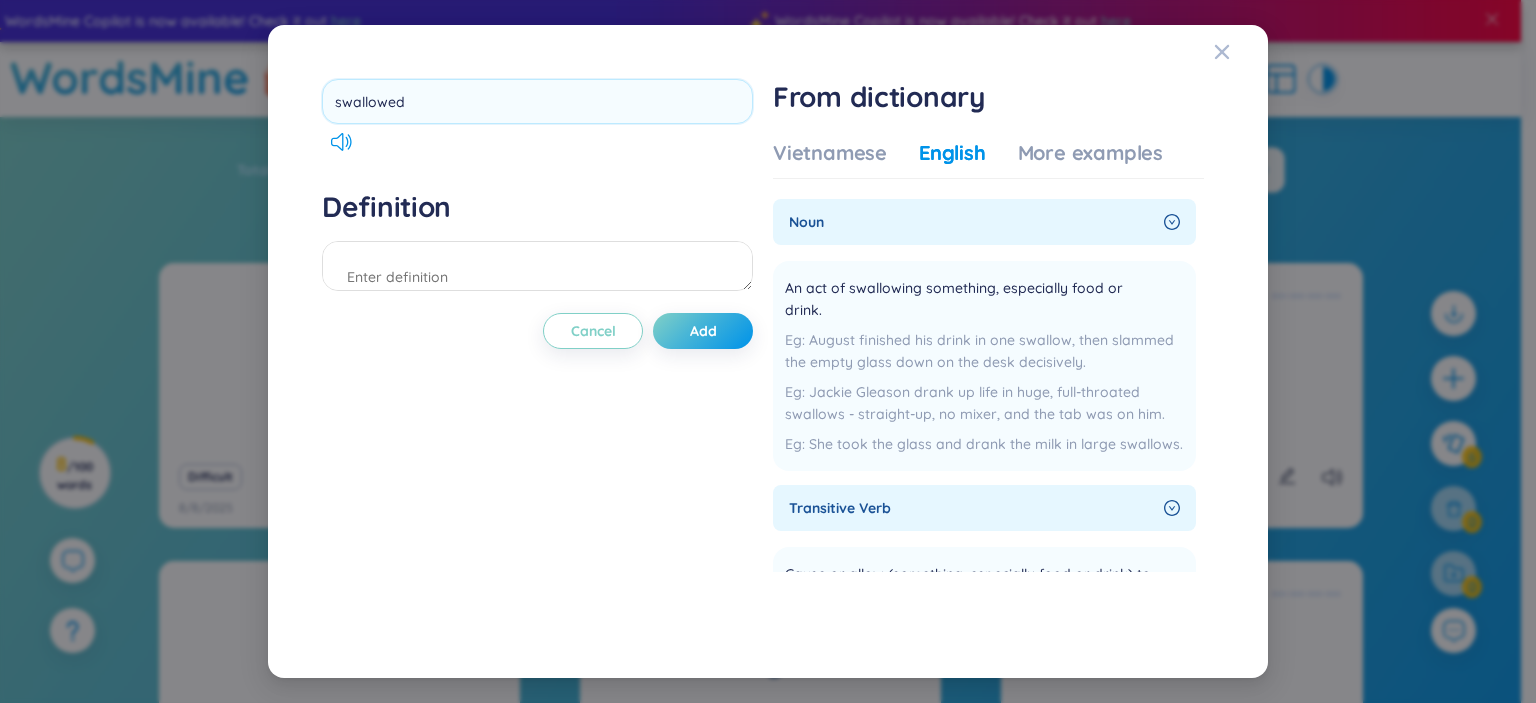 click on "swallowed" at bounding box center [537, 101] 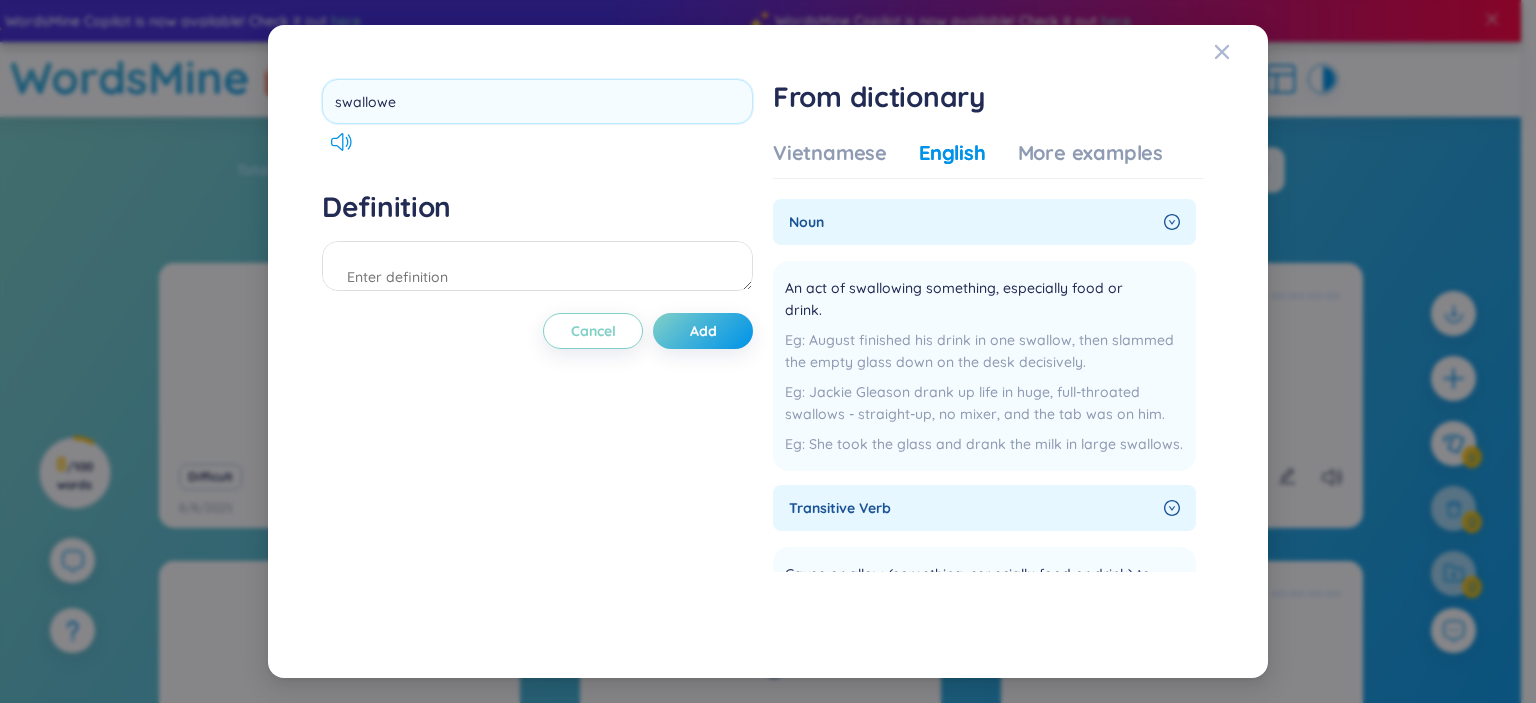 type on "swallow" 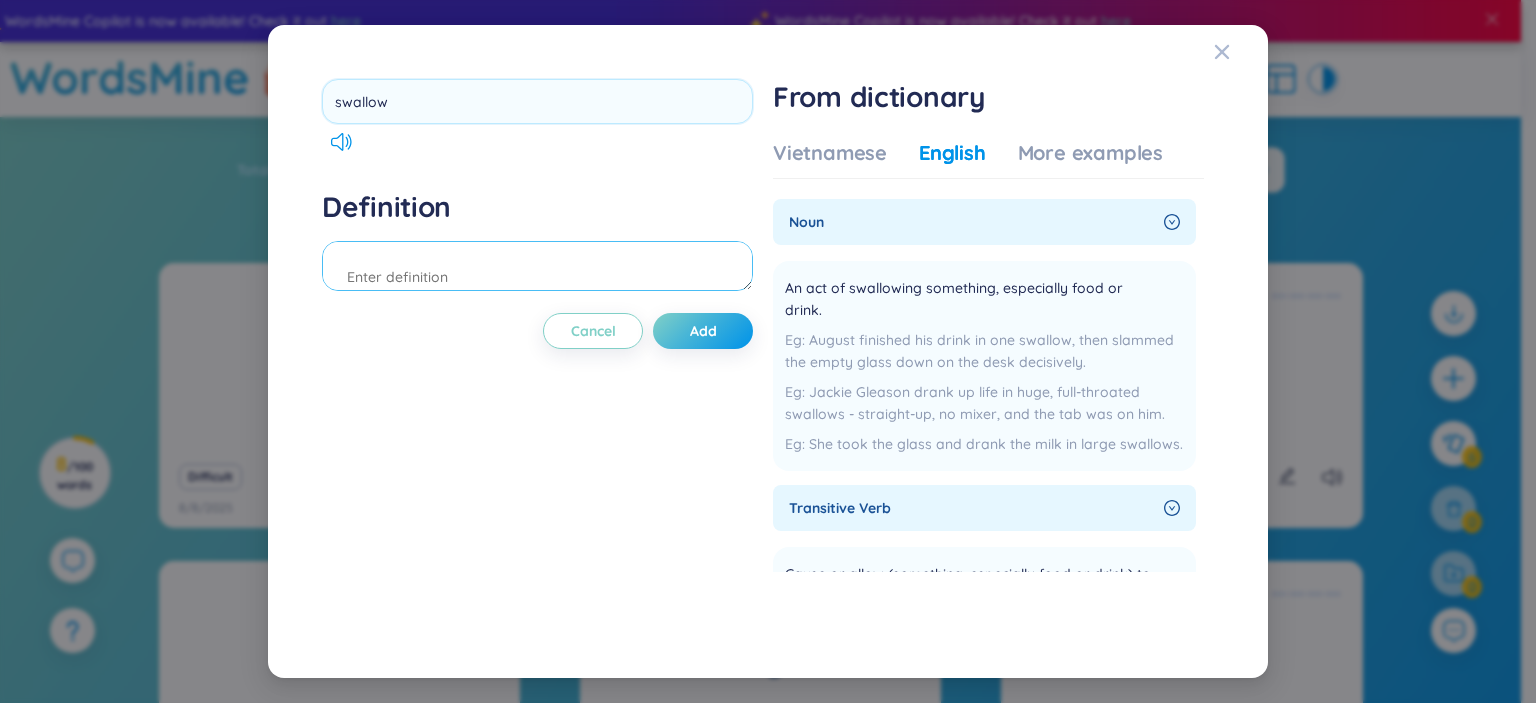 click at bounding box center (537, 266) 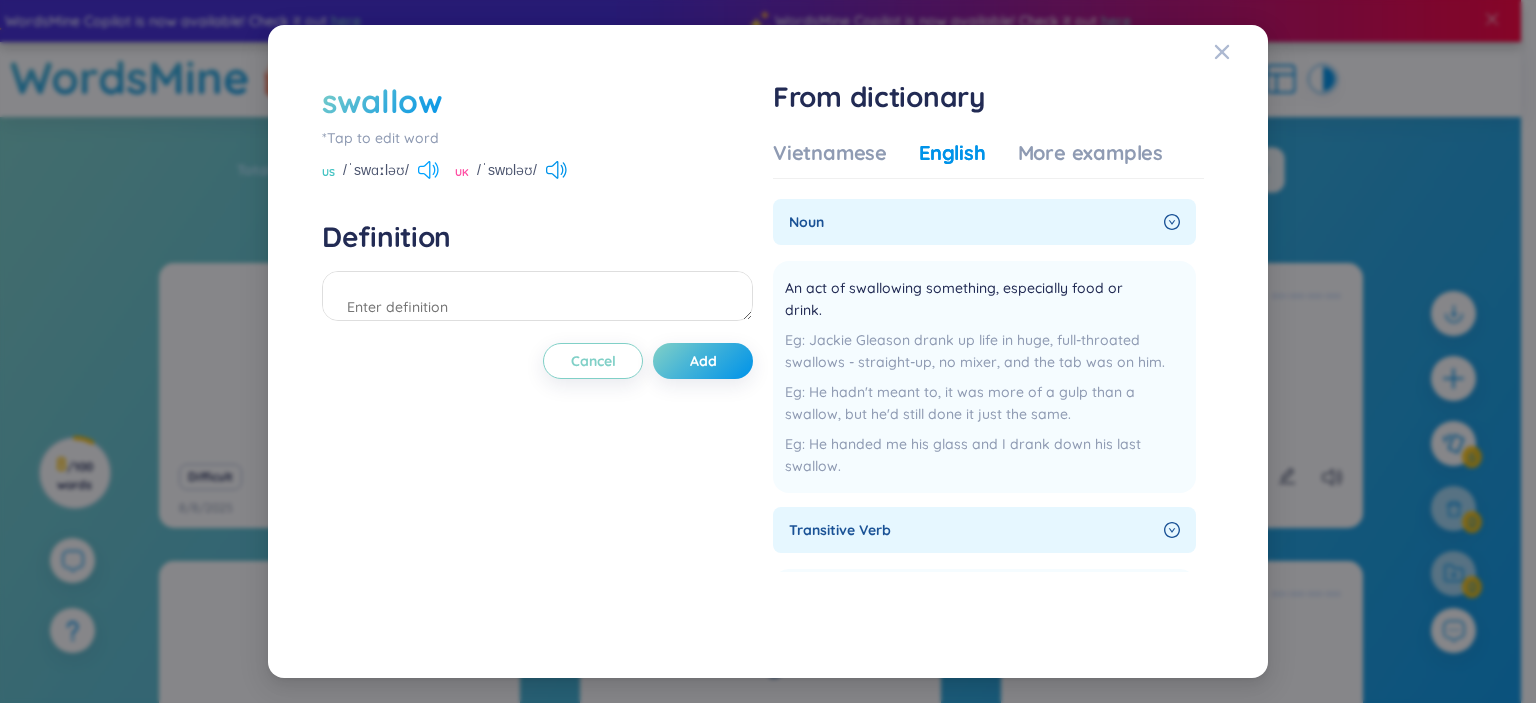click 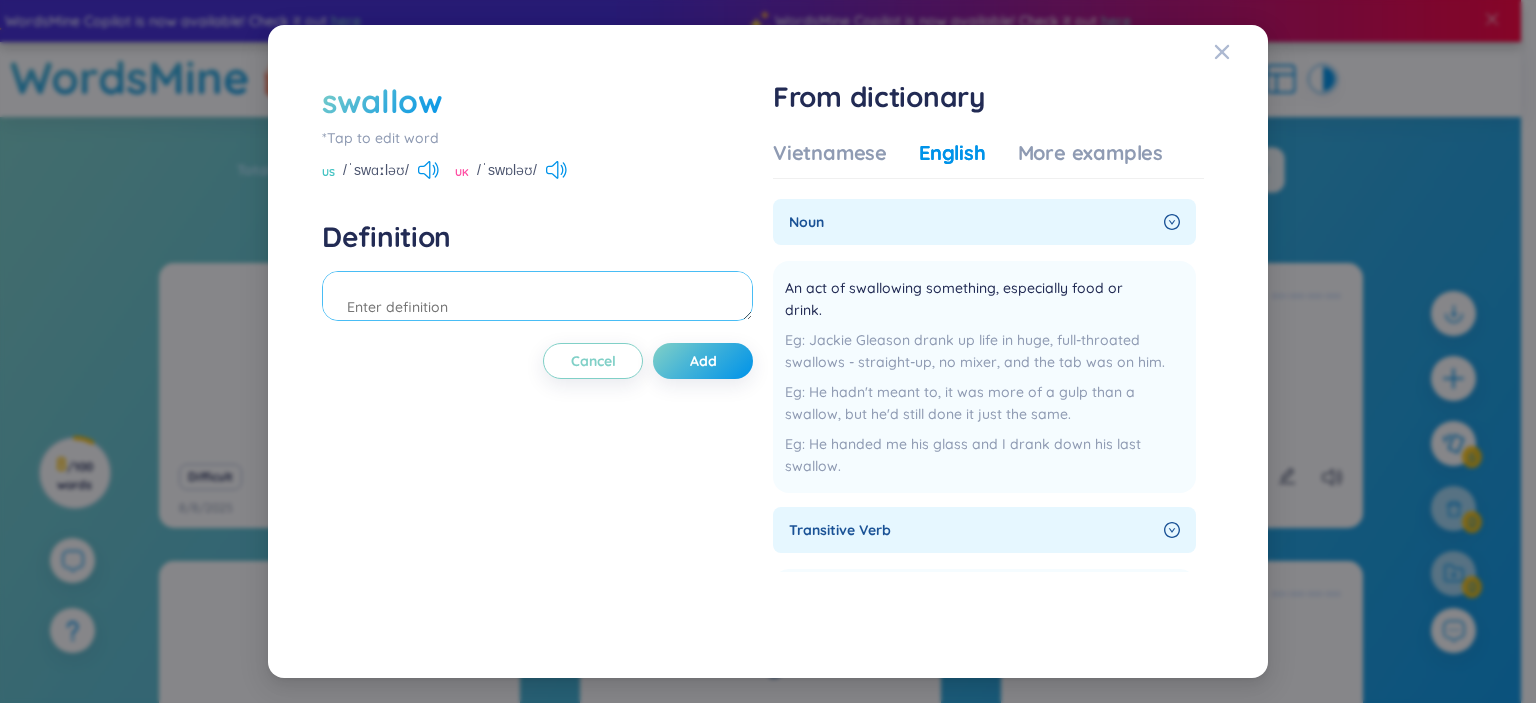 click at bounding box center [537, 296] 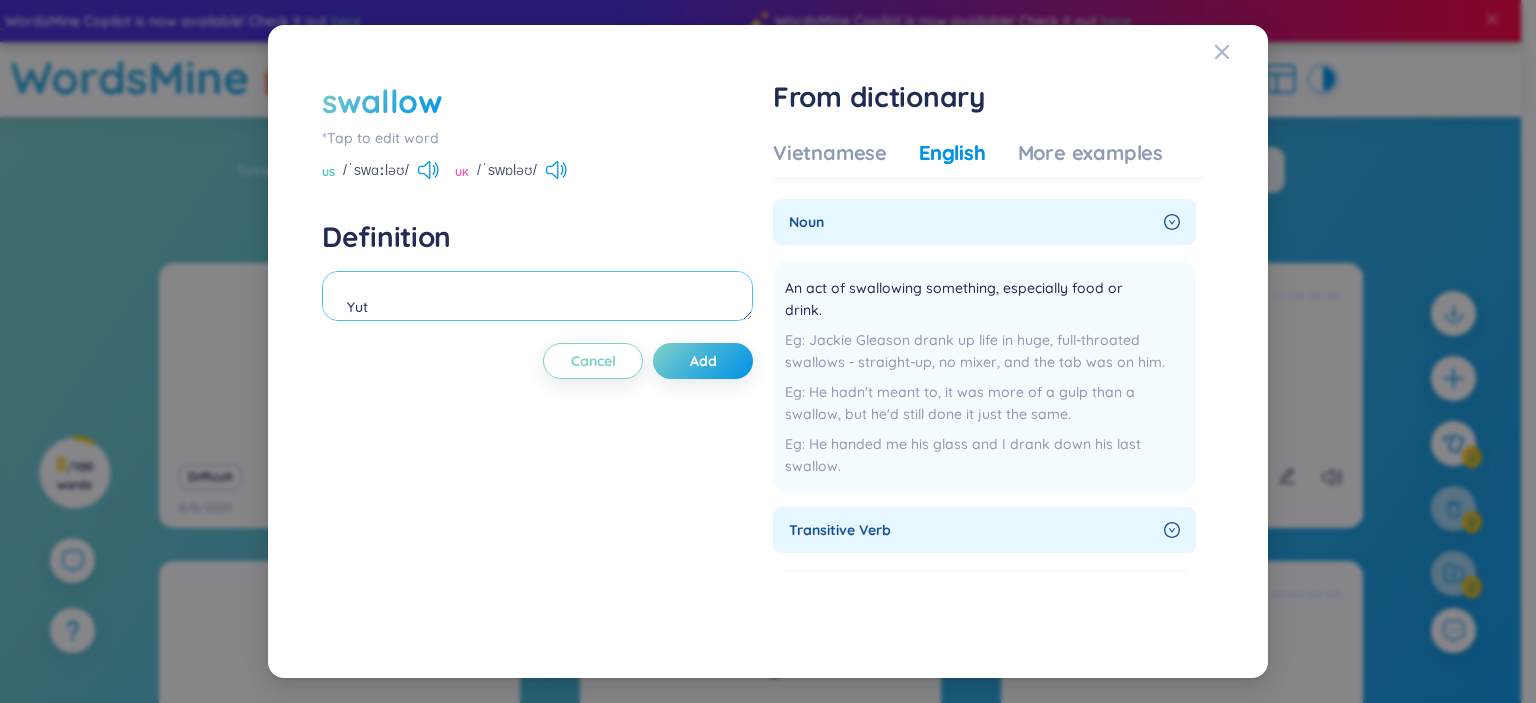 type on "Yut" 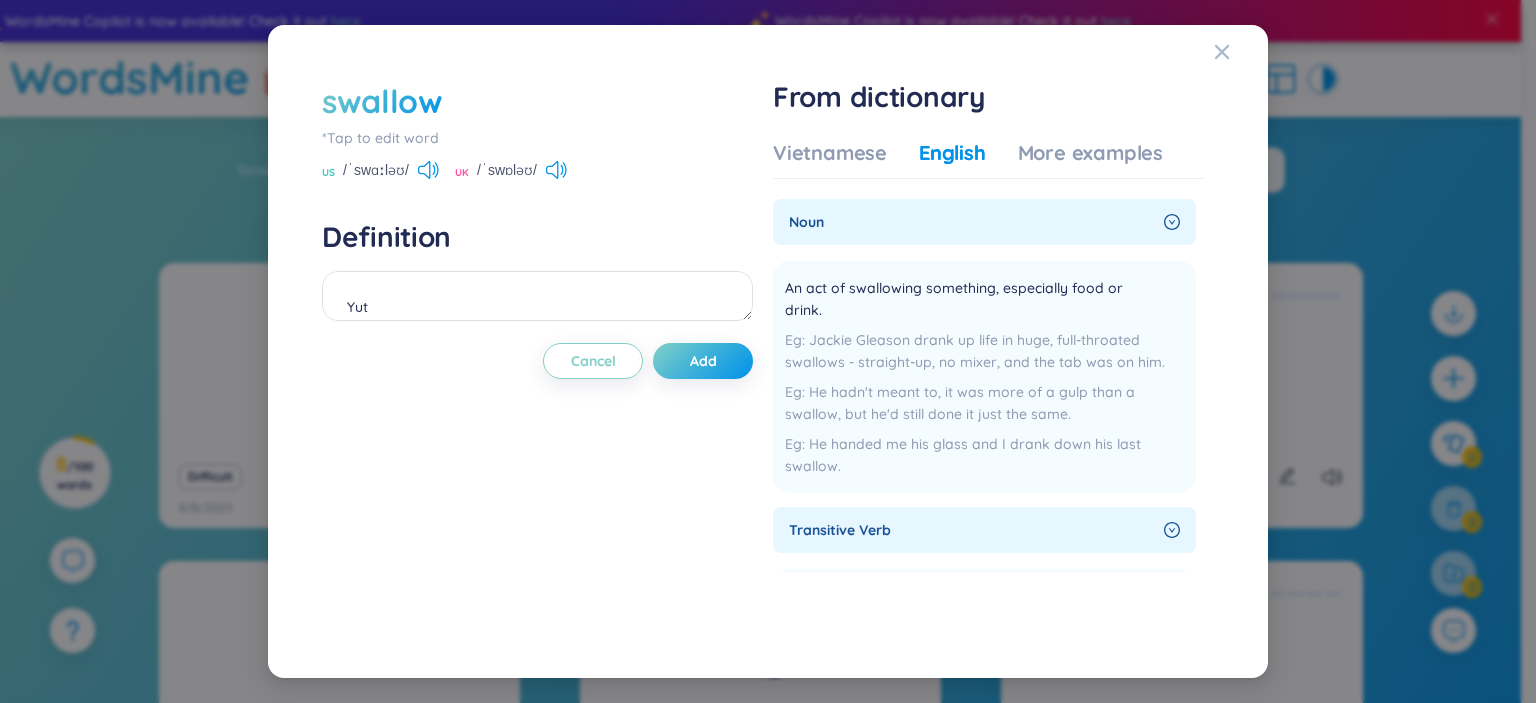 click on "swallow" at bounding box center (537, 101) 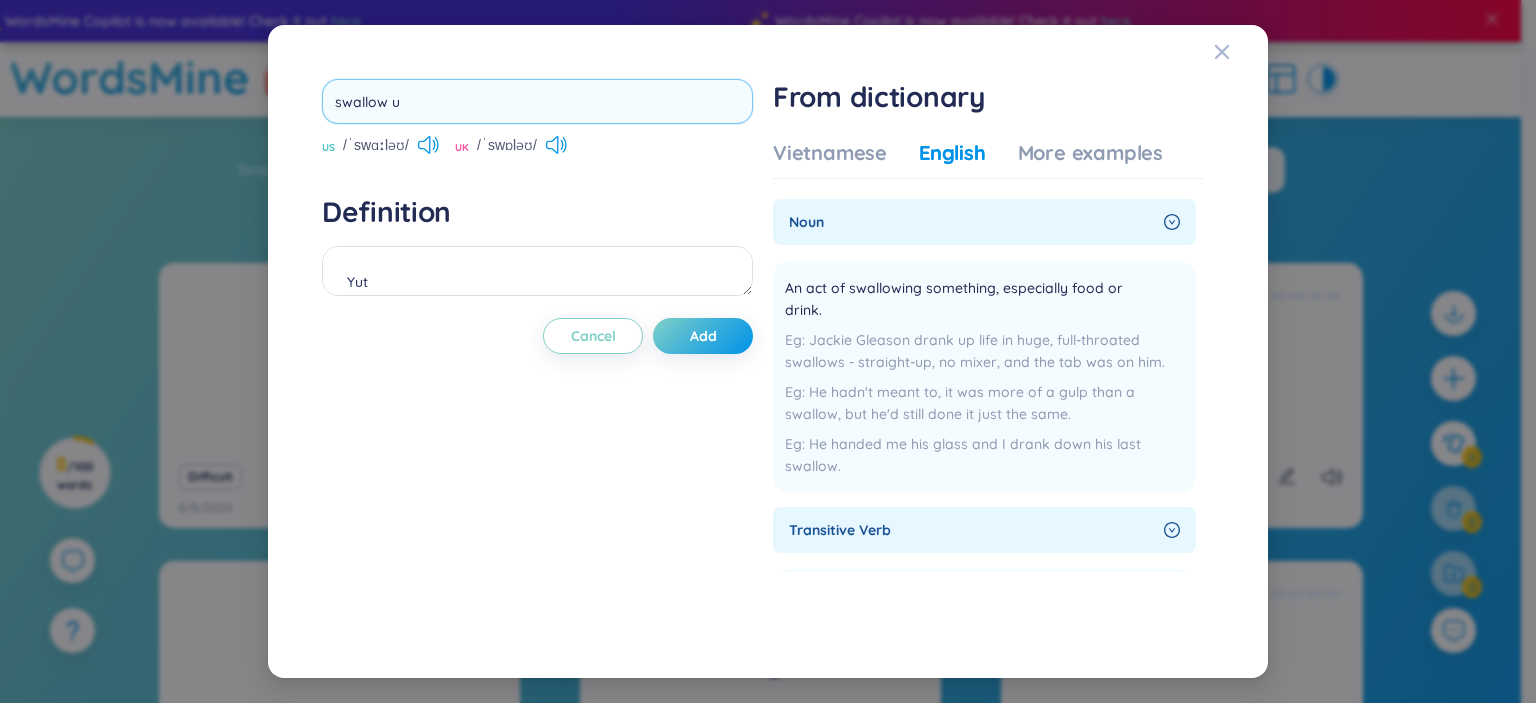 type on "swallow up" 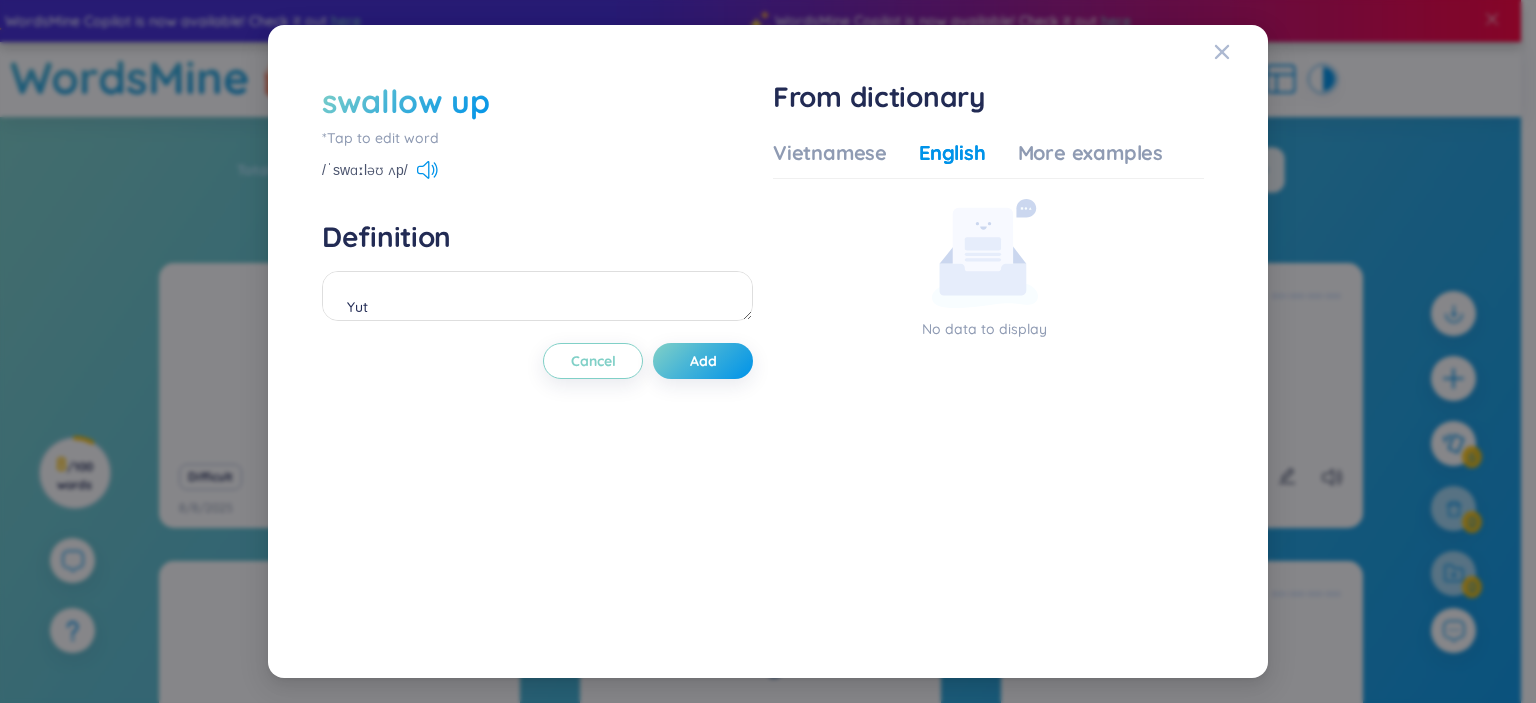 click on "swallow up" at bounding box center [406, 101] 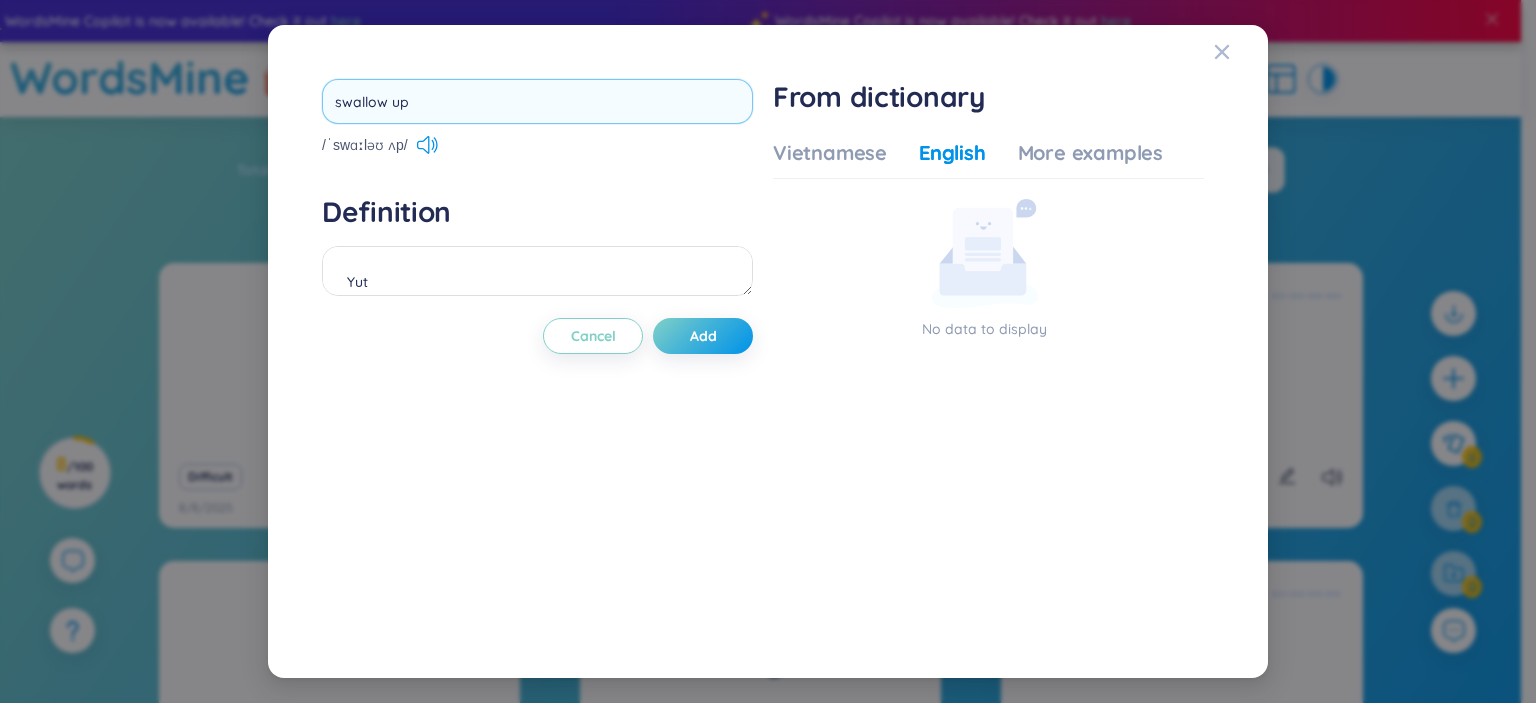 click on "swallow up" at bounding box center [537, 101] 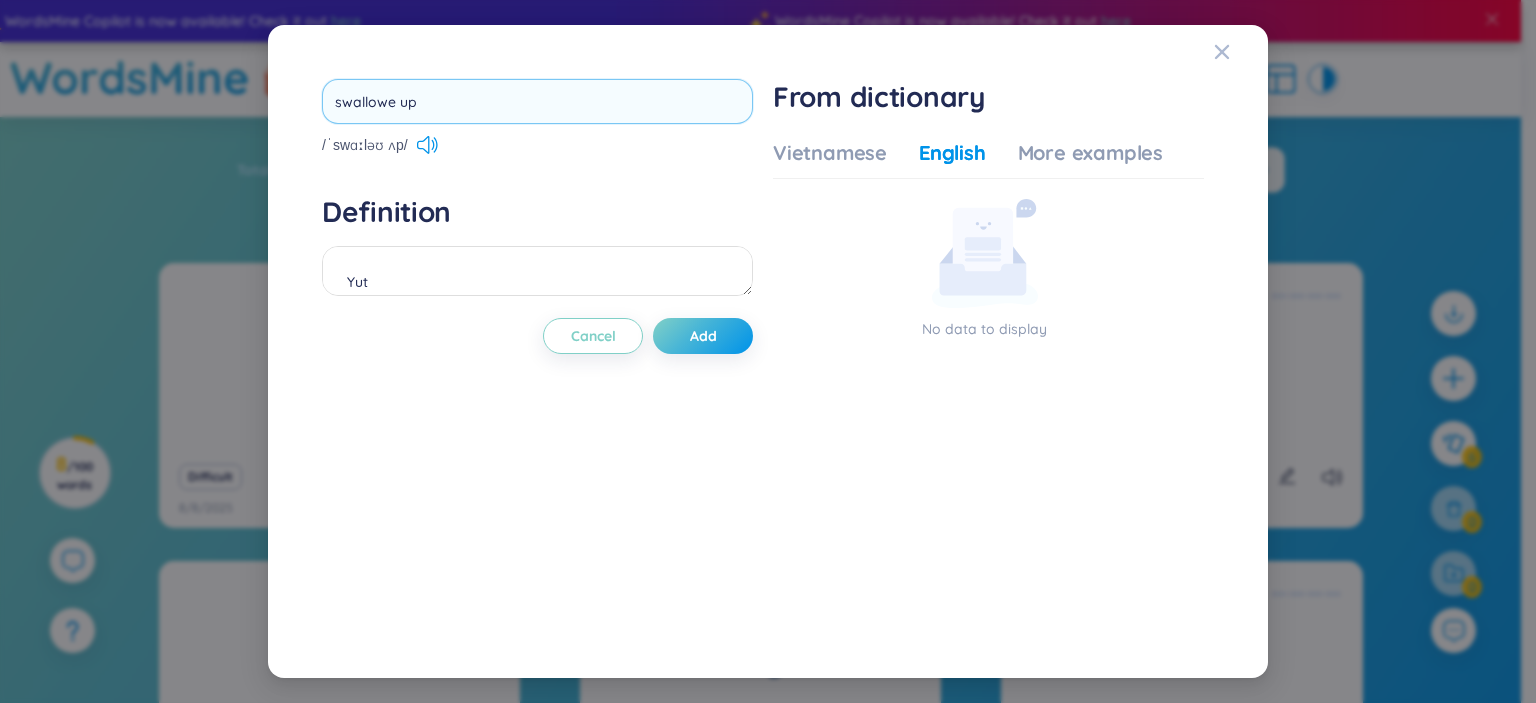 type on "swallowed up" 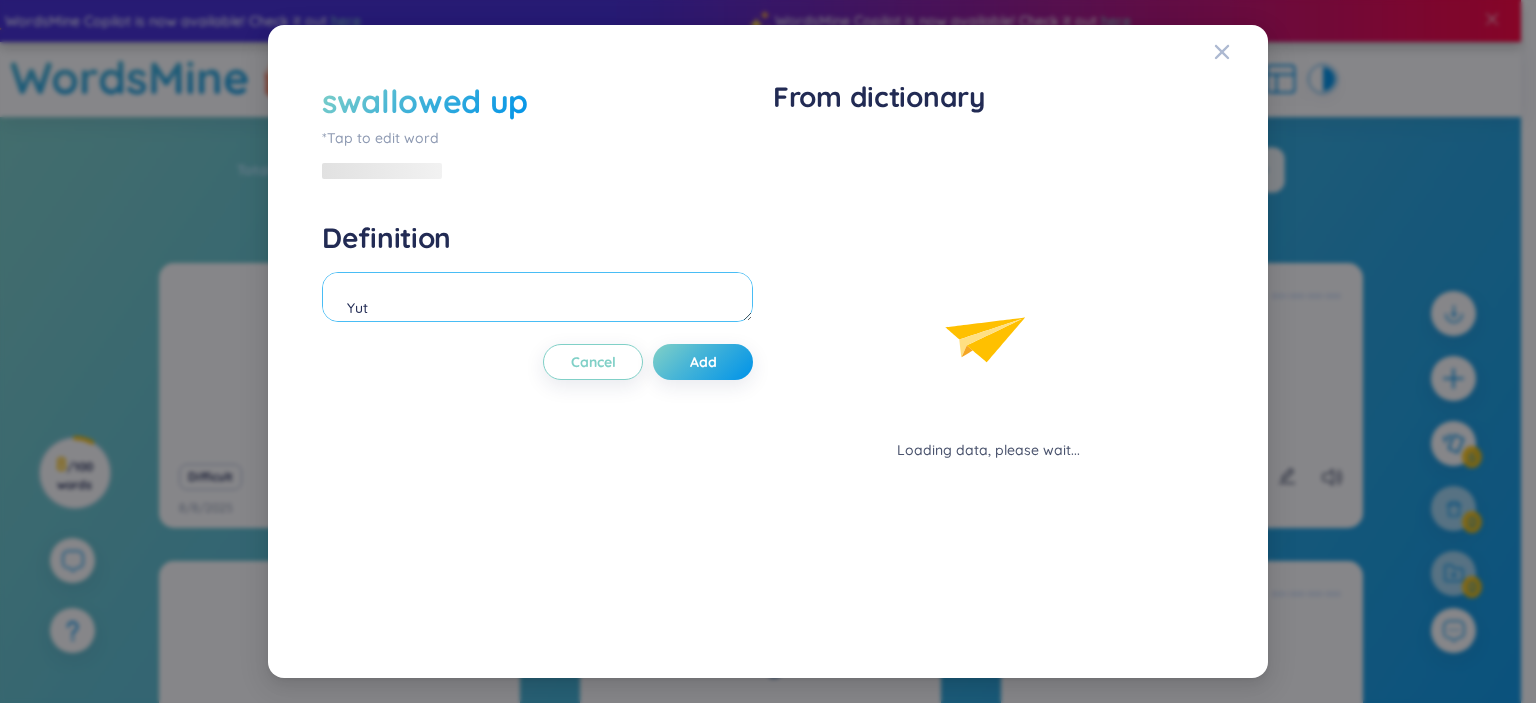 click on "Yut" at bounding box center [537, 297] 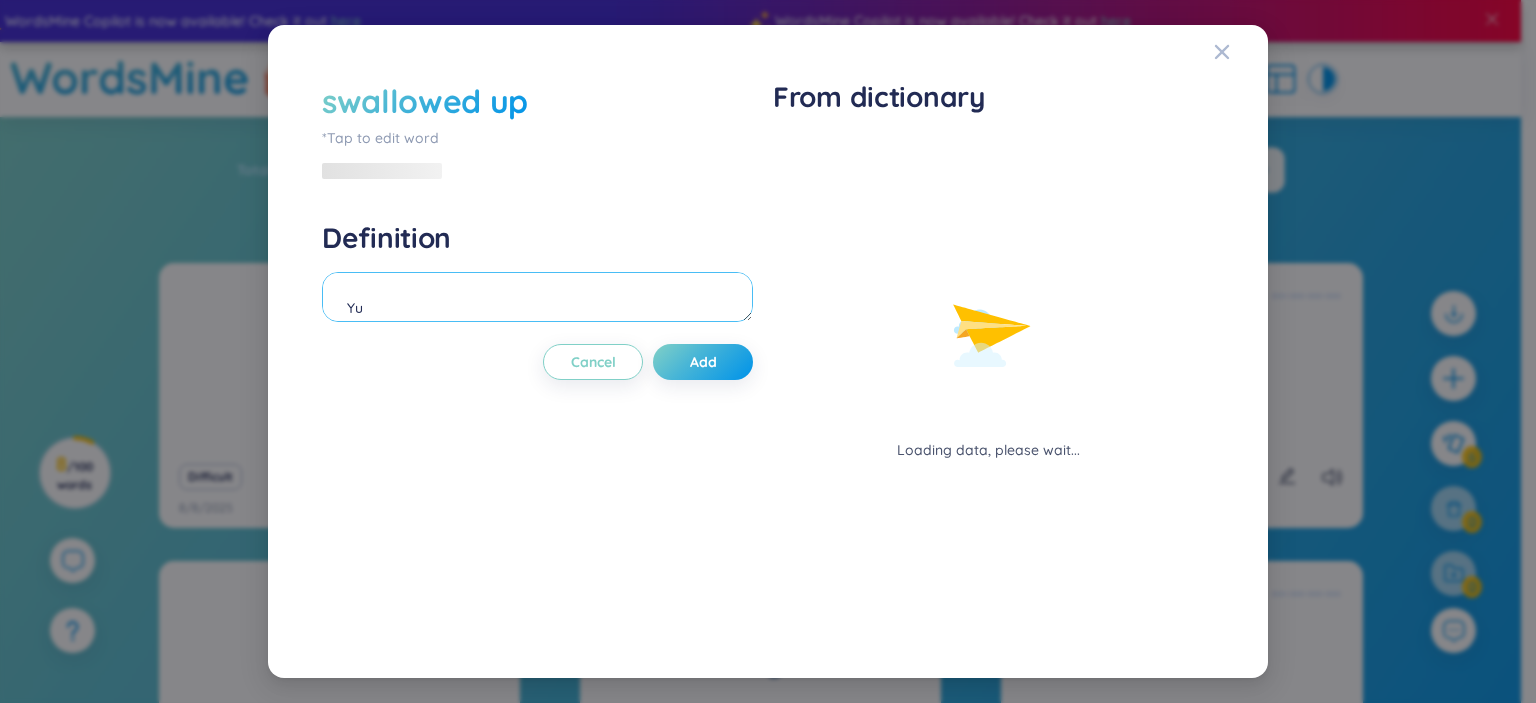 type on "Y" 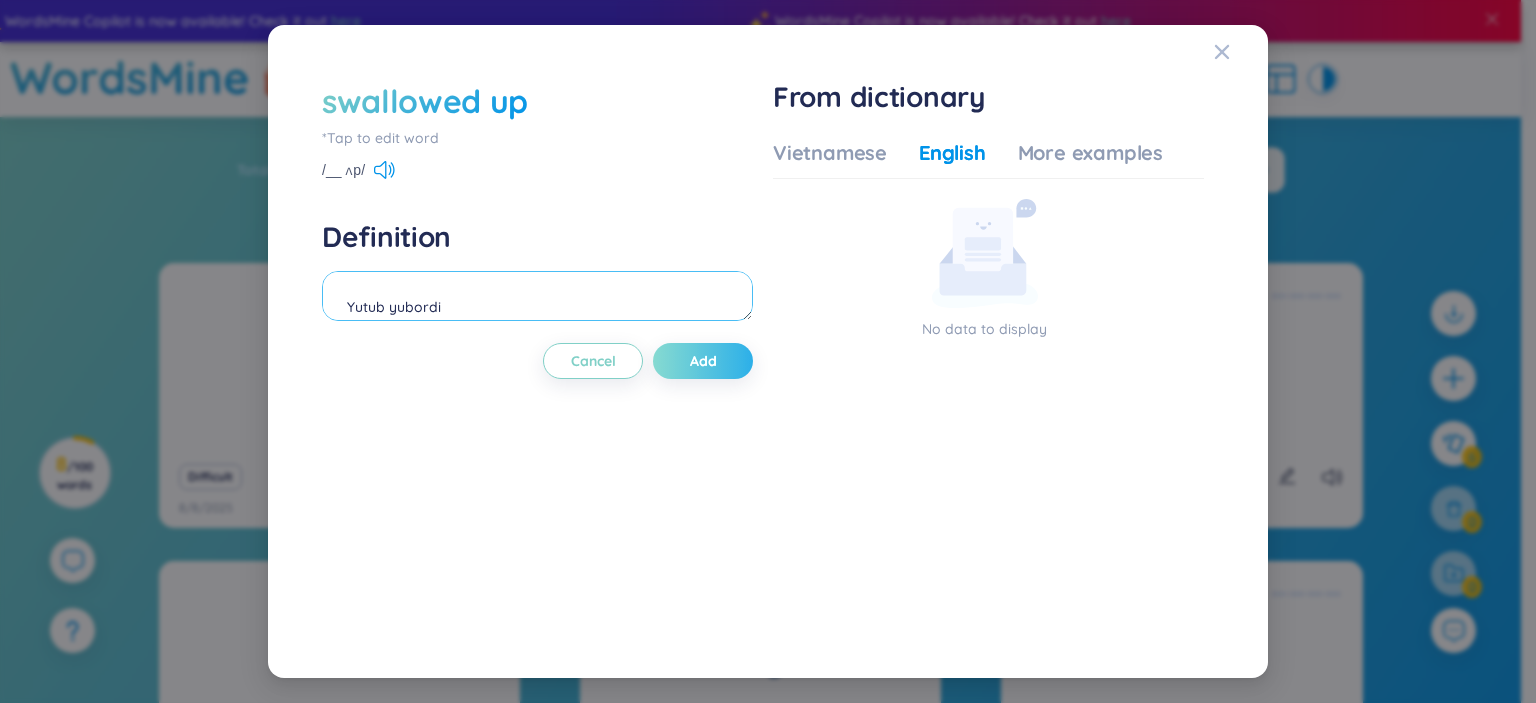 type on "Yutub yubordi" 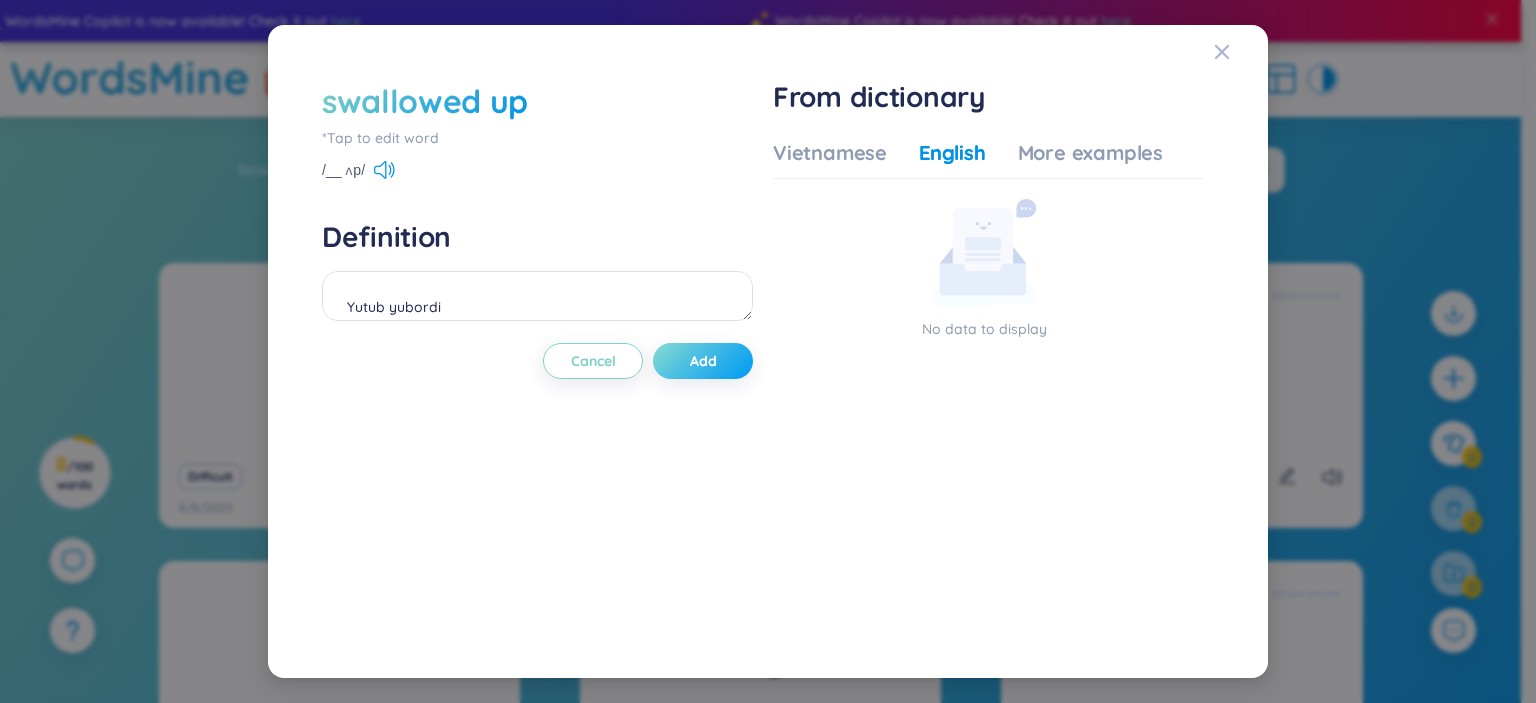 click on "Add" at bounding box center [703, 361] 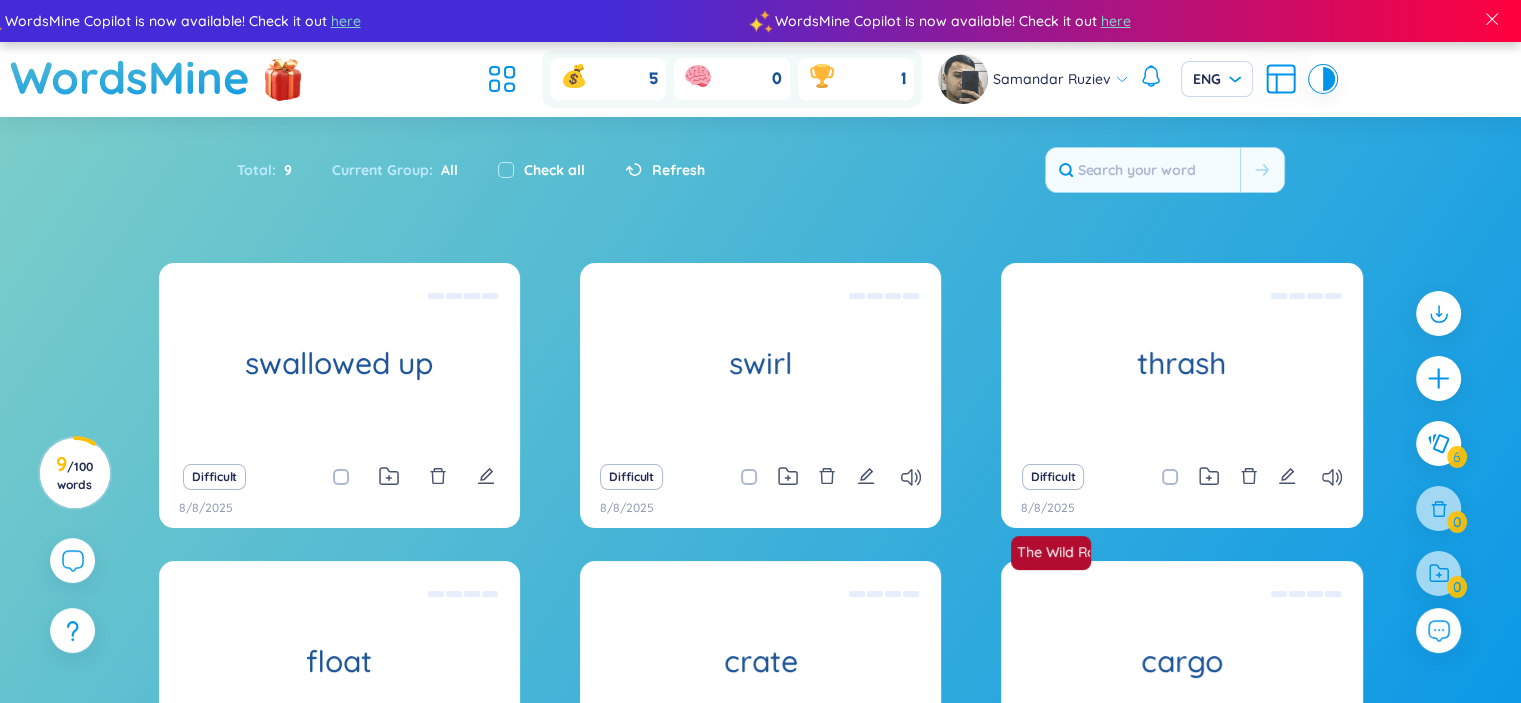 click at bounding box center [1438, 378] 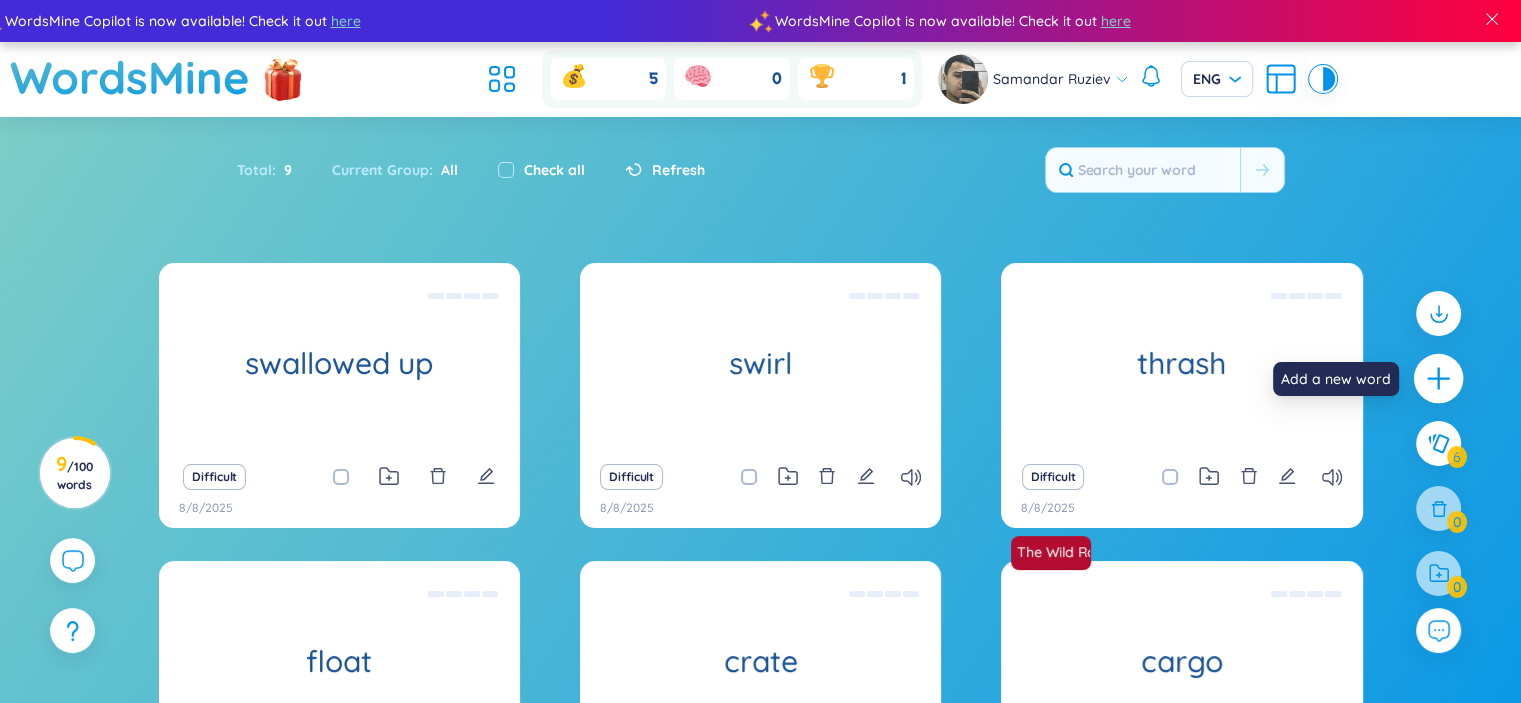 click 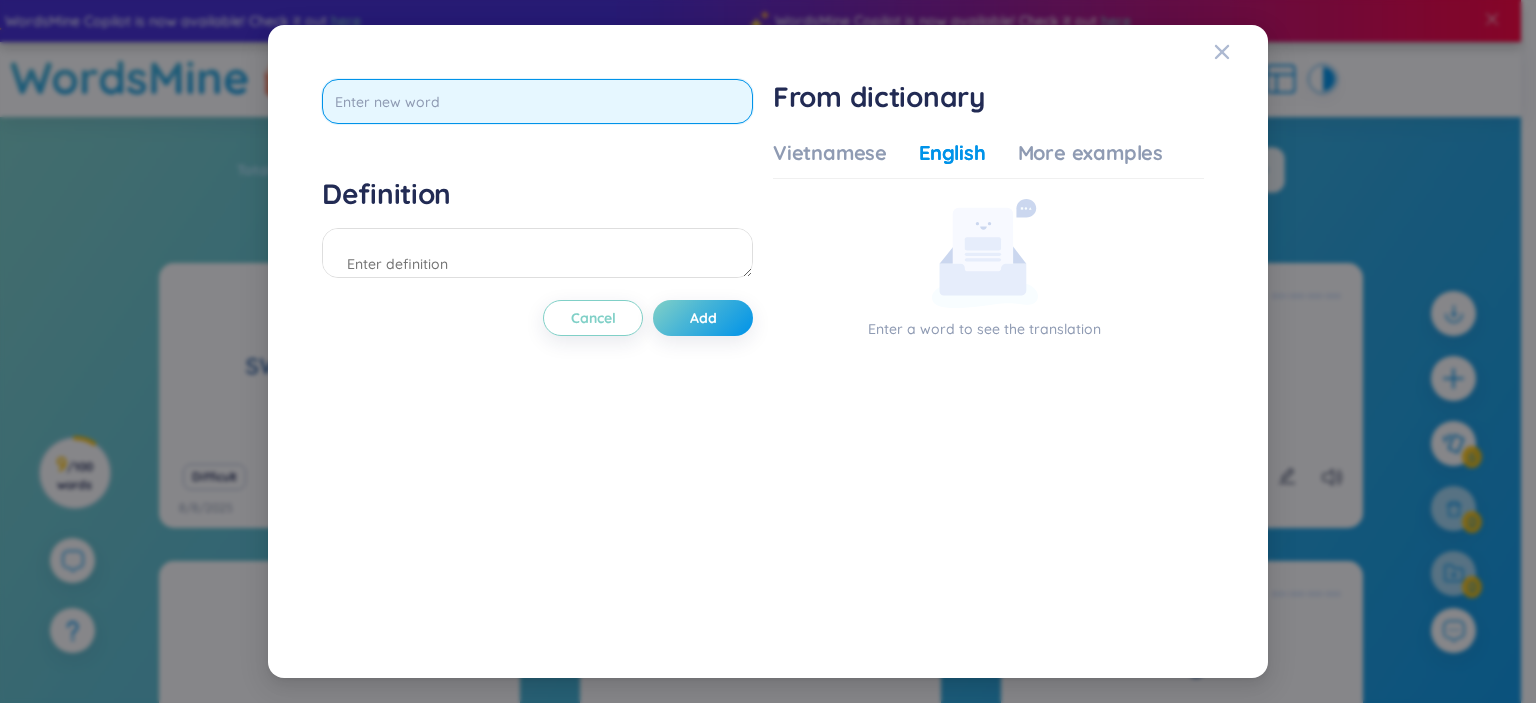 click at bounding box center [537, 101] 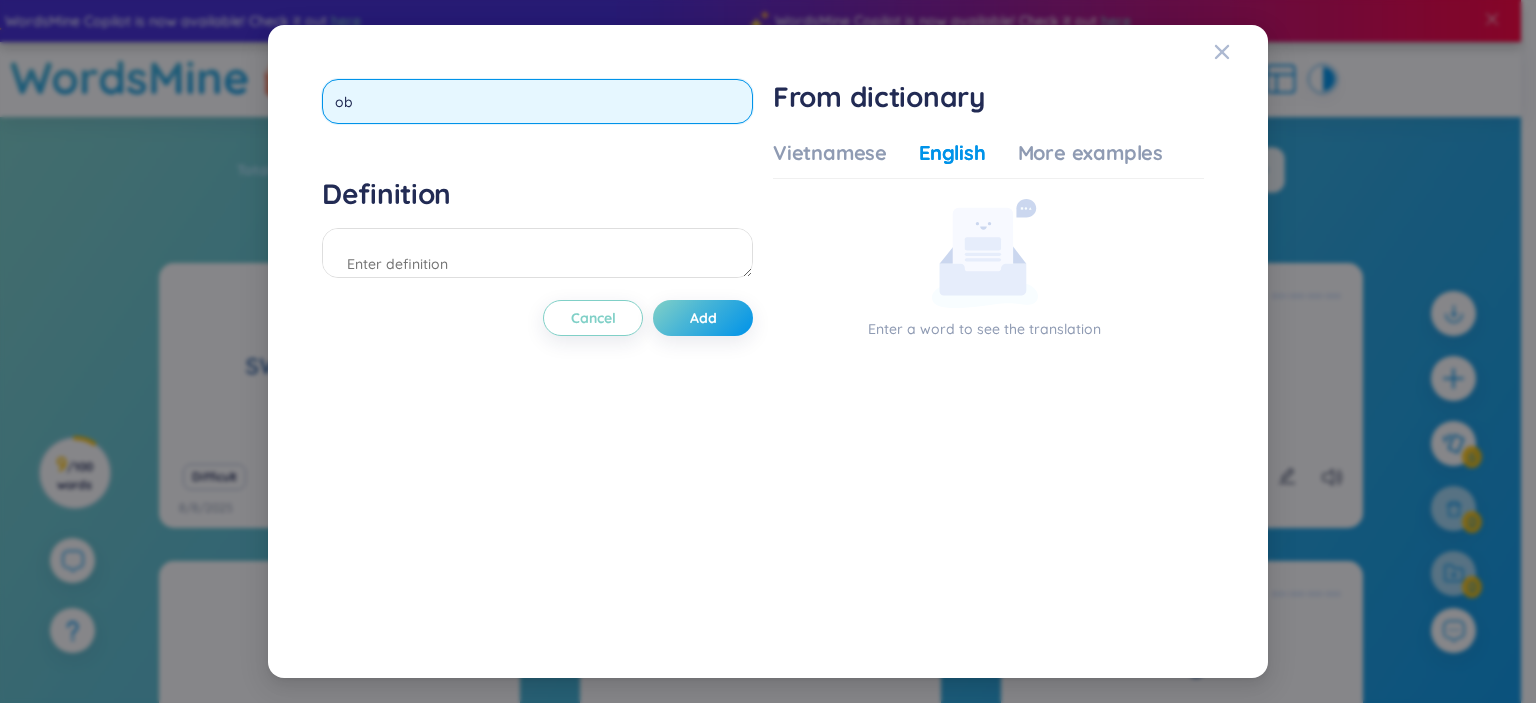 type on "o" 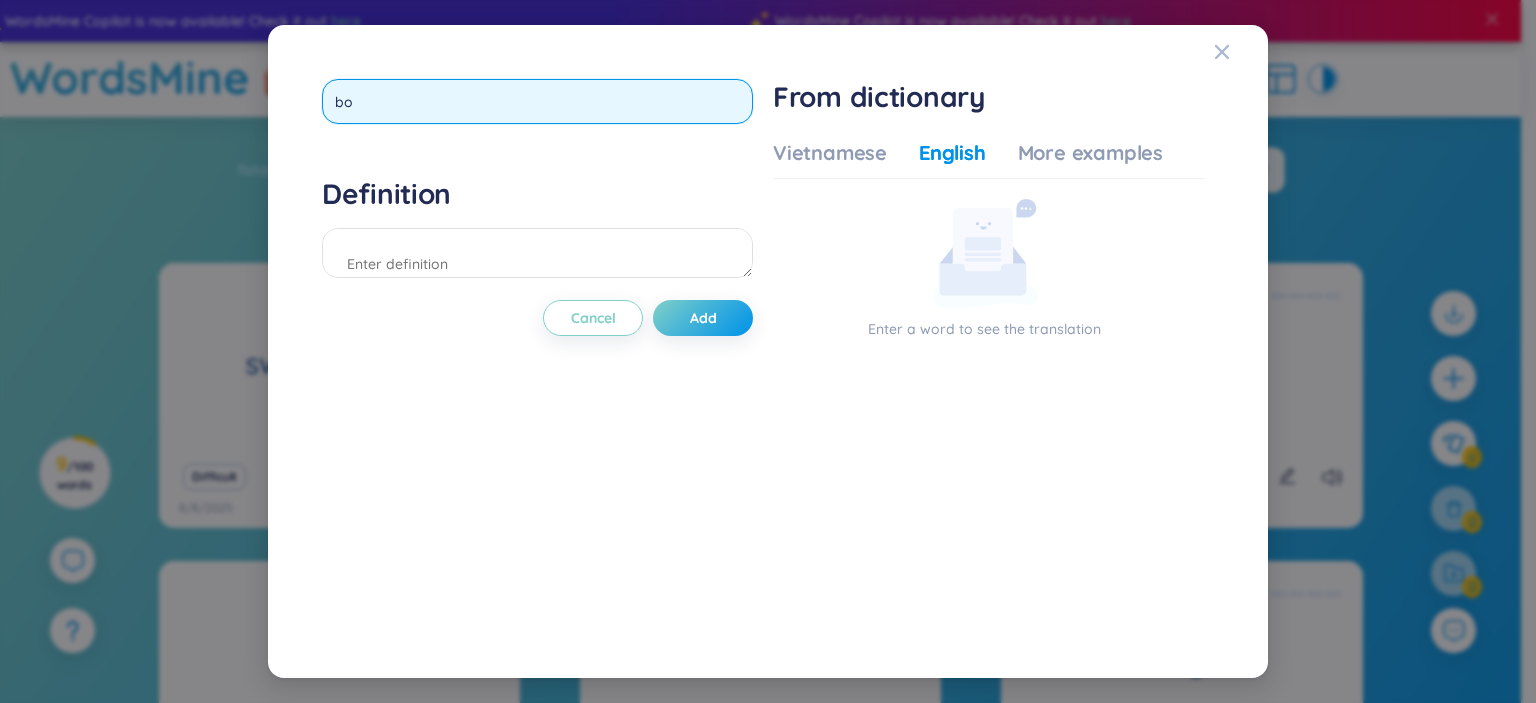 type on "bob" 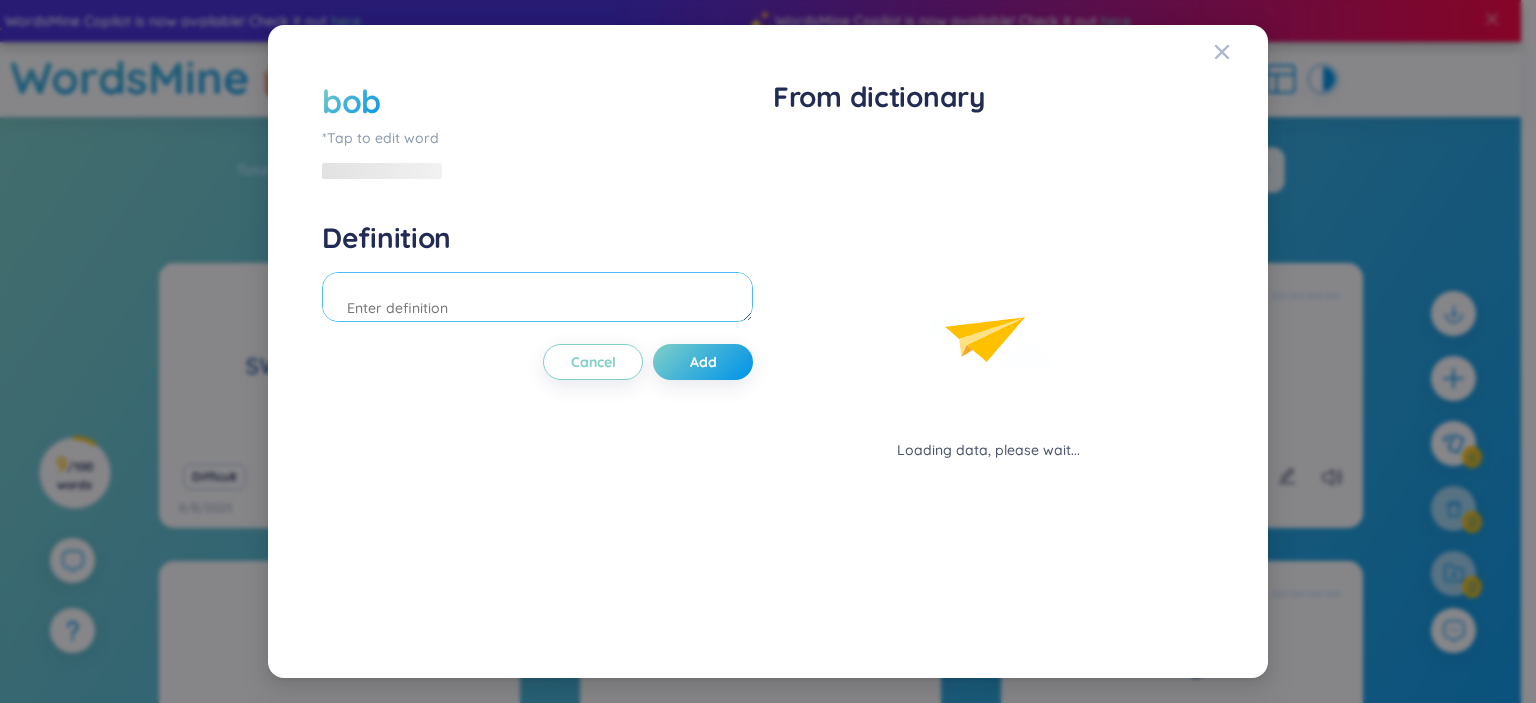 click at bounding box center [537, 297] 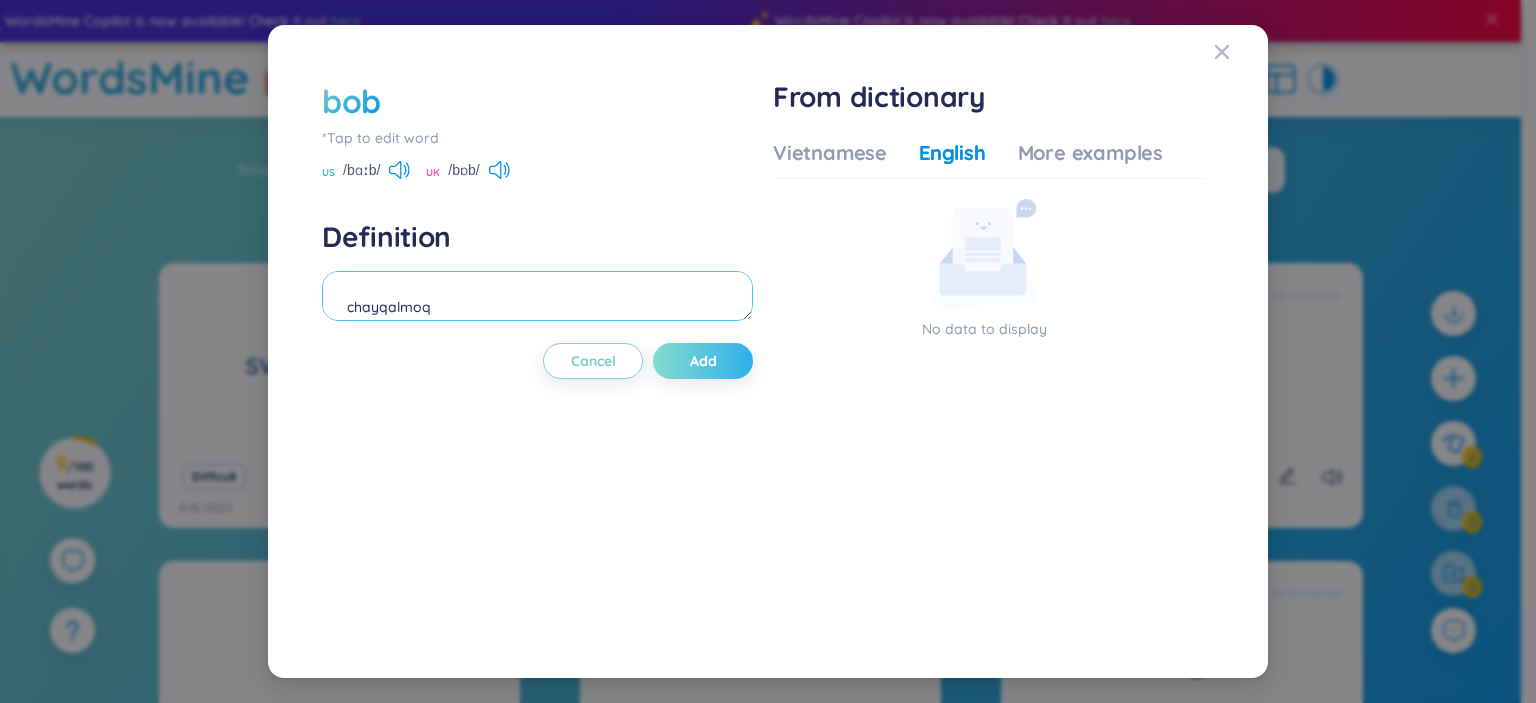type on "chayqalmoq" 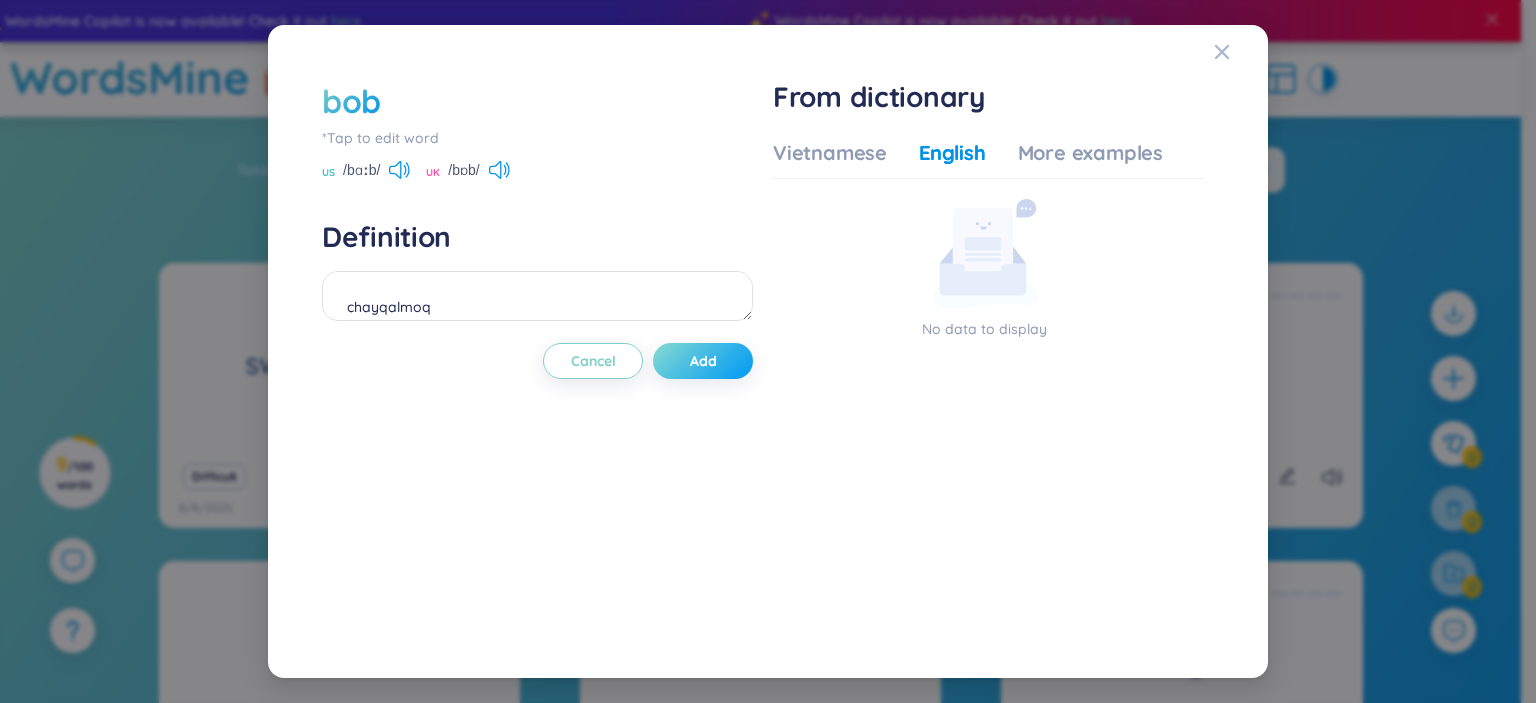 click on "Add" at bounding box center (703, 361) 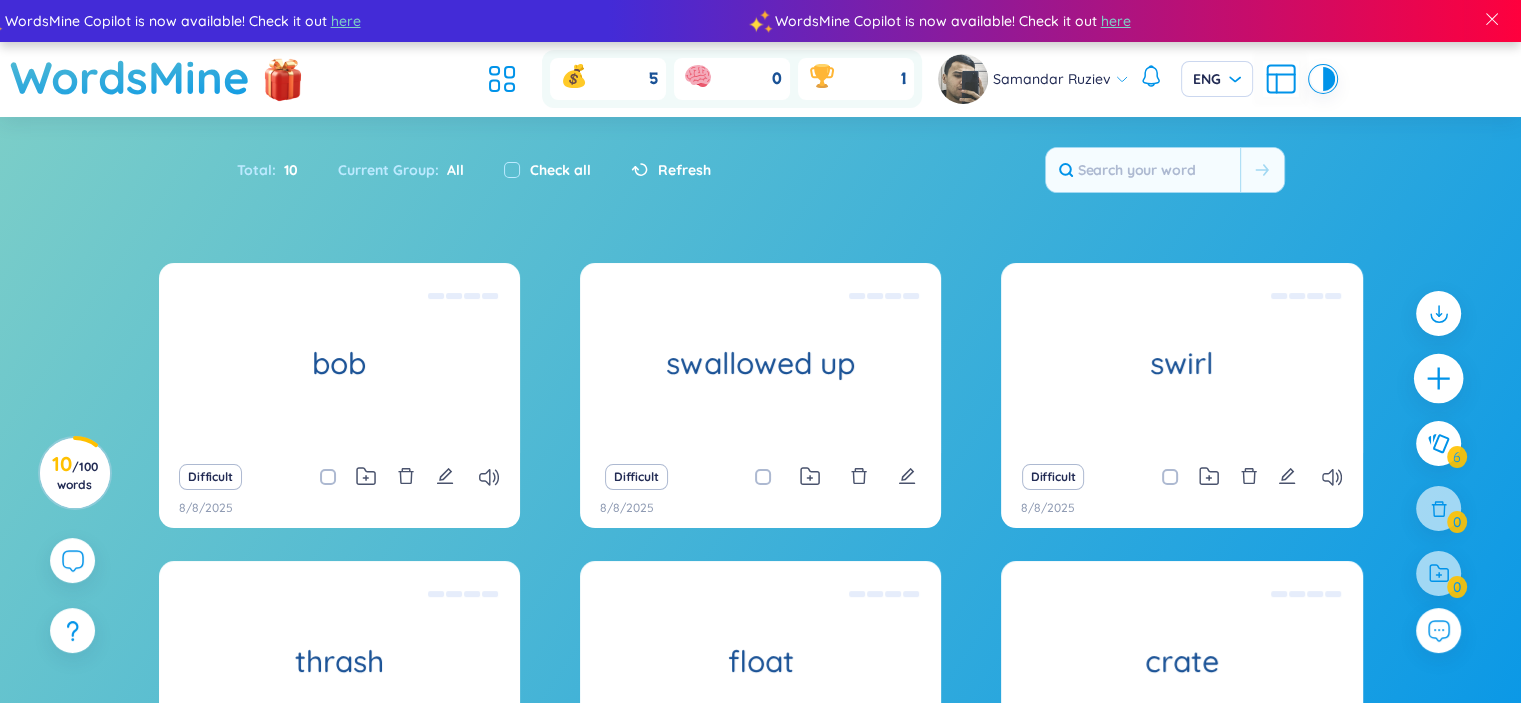 click 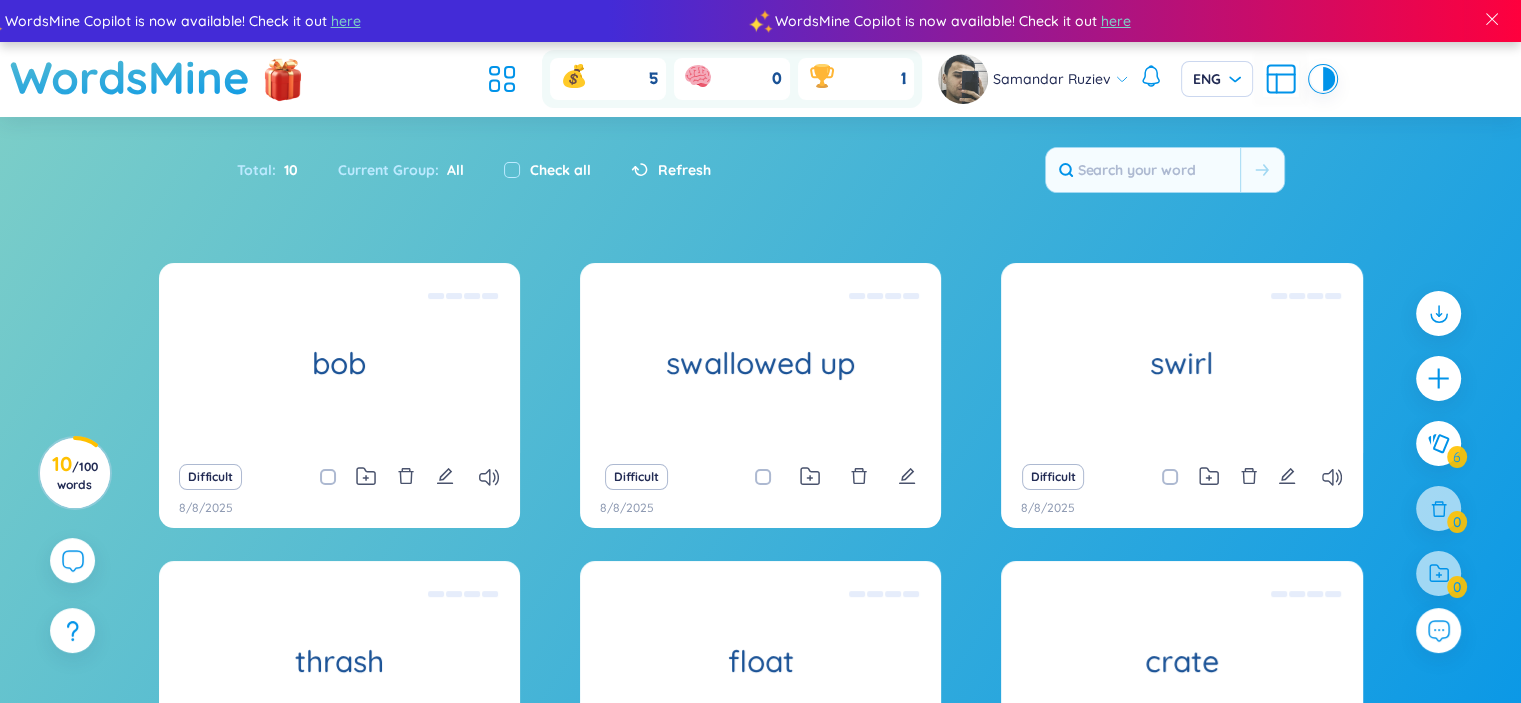 type 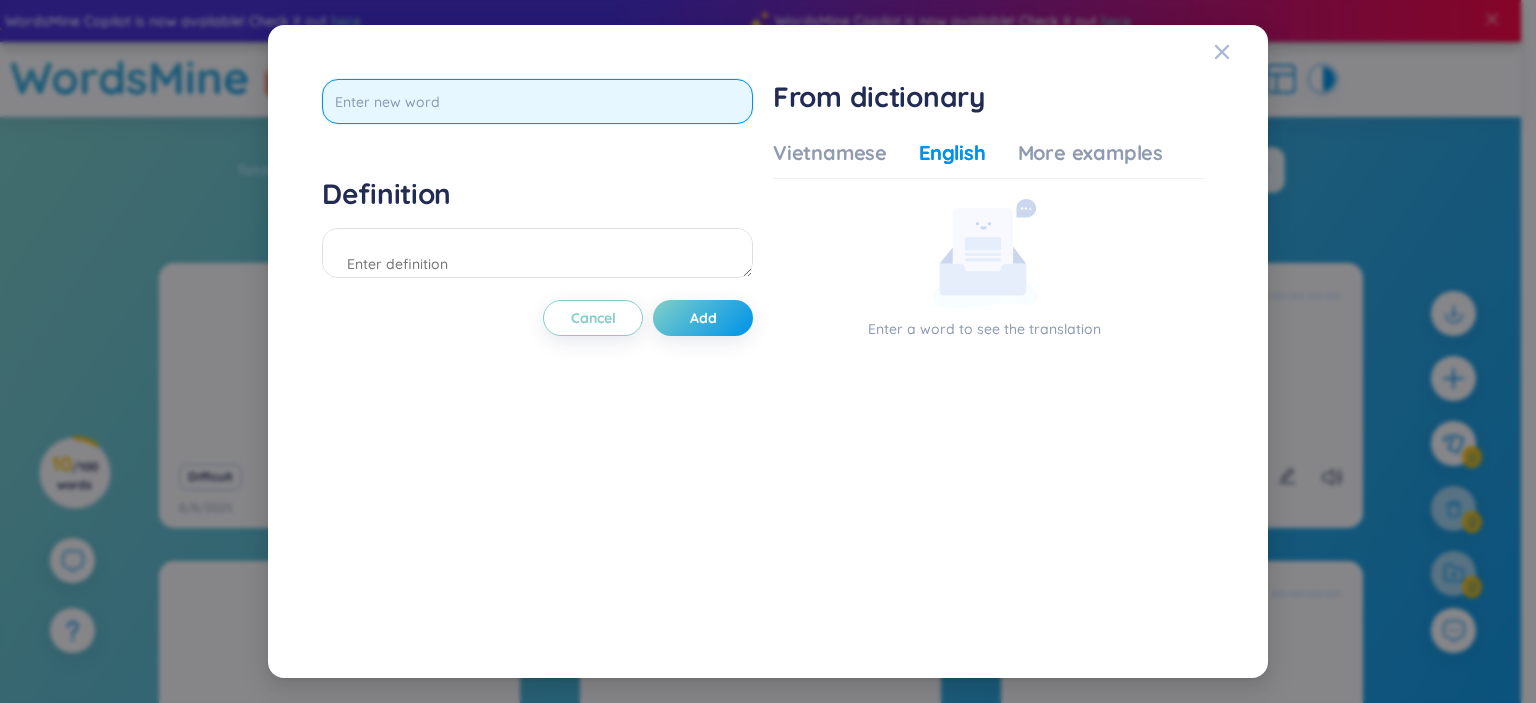 click at bounding box center [537, 101] 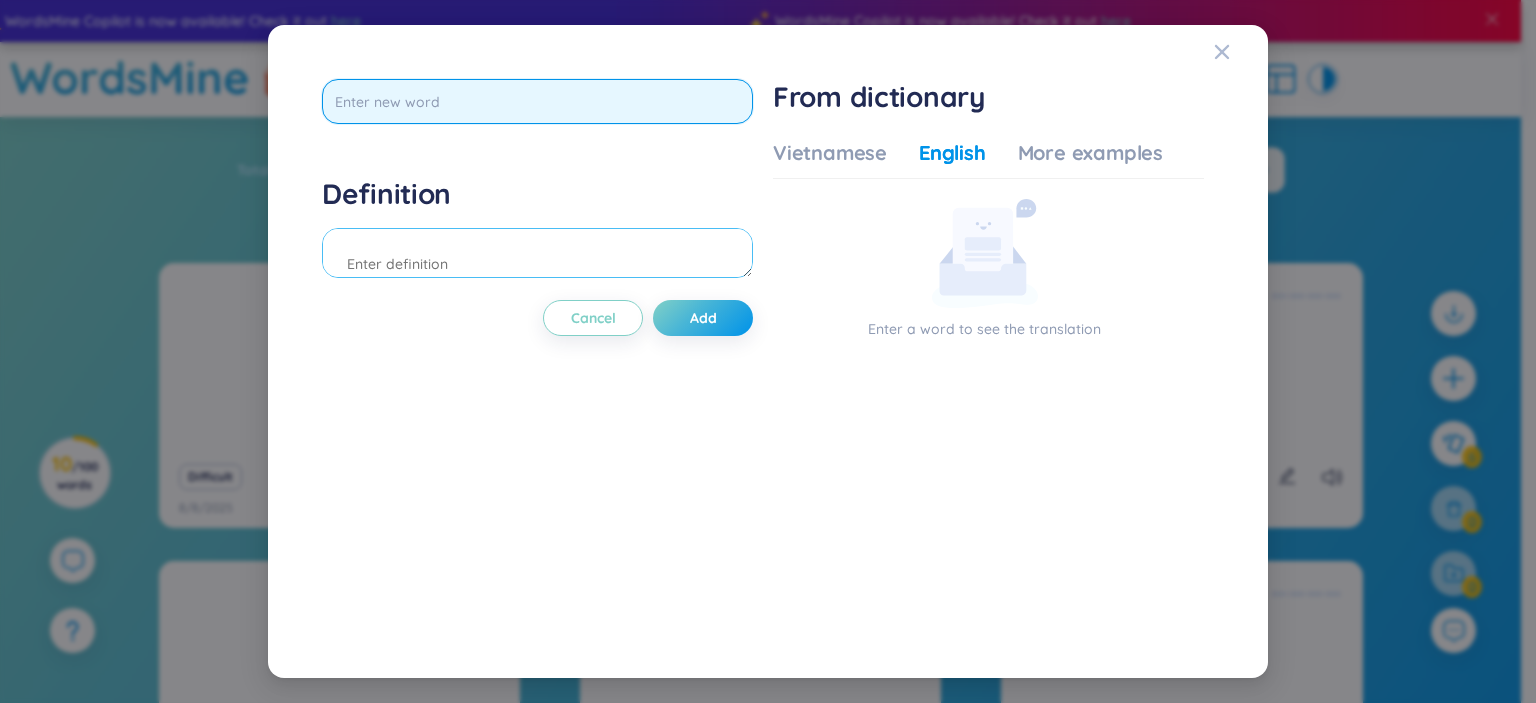 paste on "smudge" 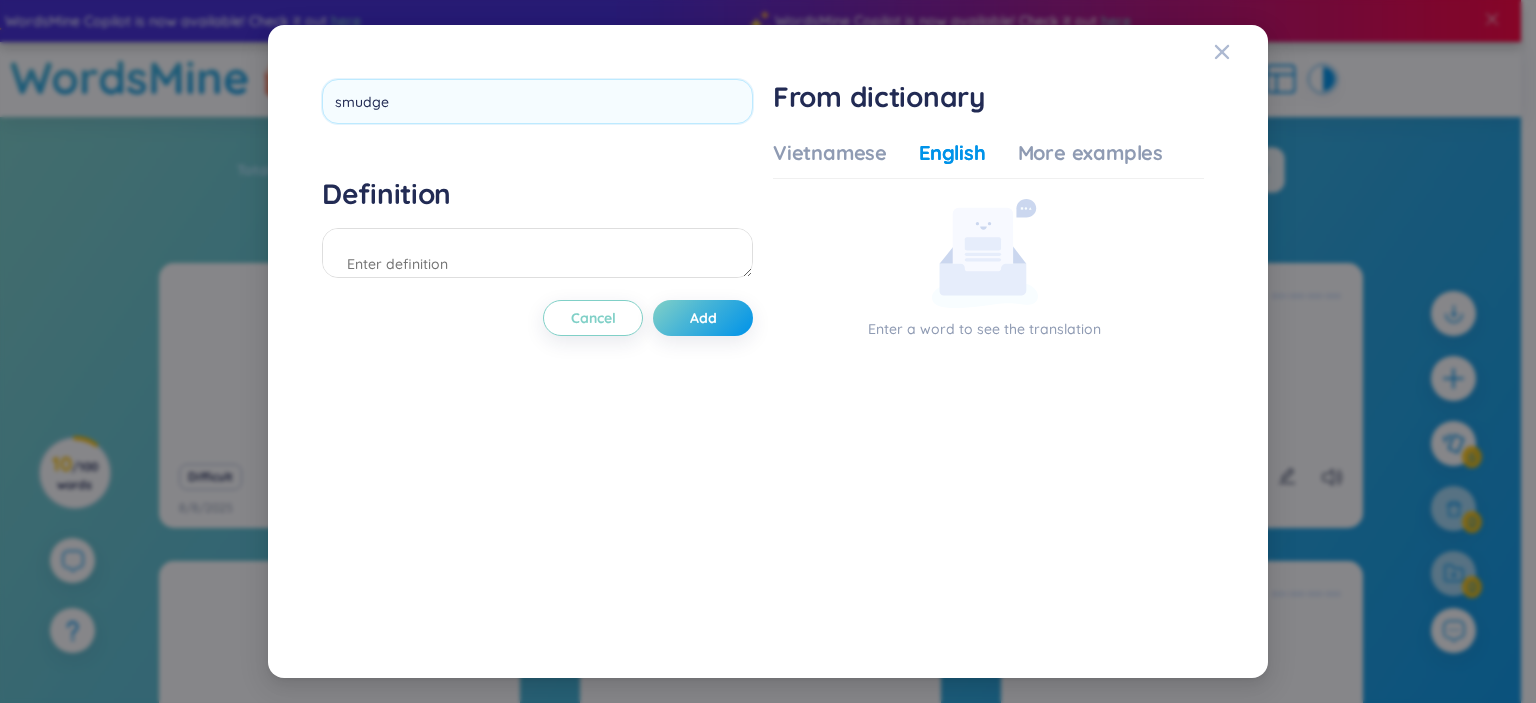 click at bounding box center (537, 256) 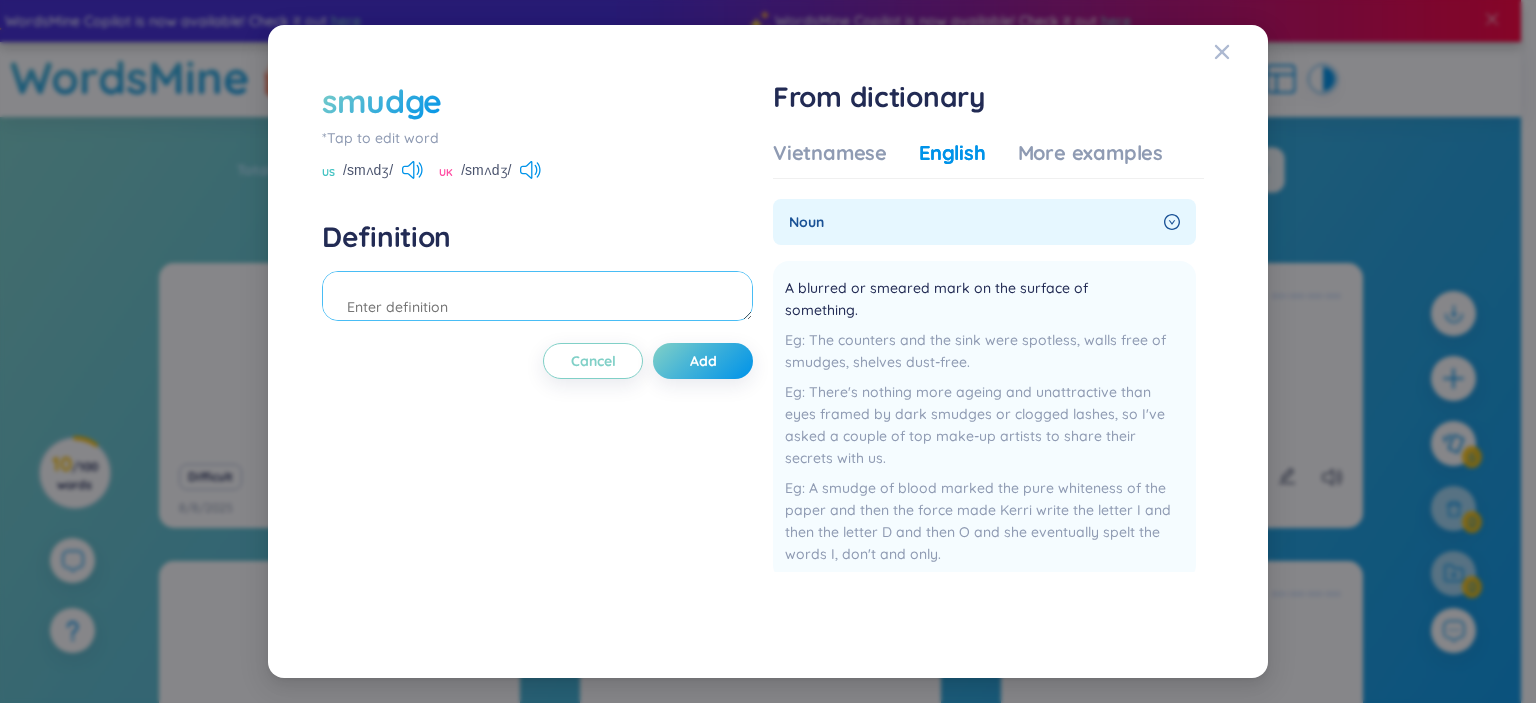 click at bounding box center [537, 296] 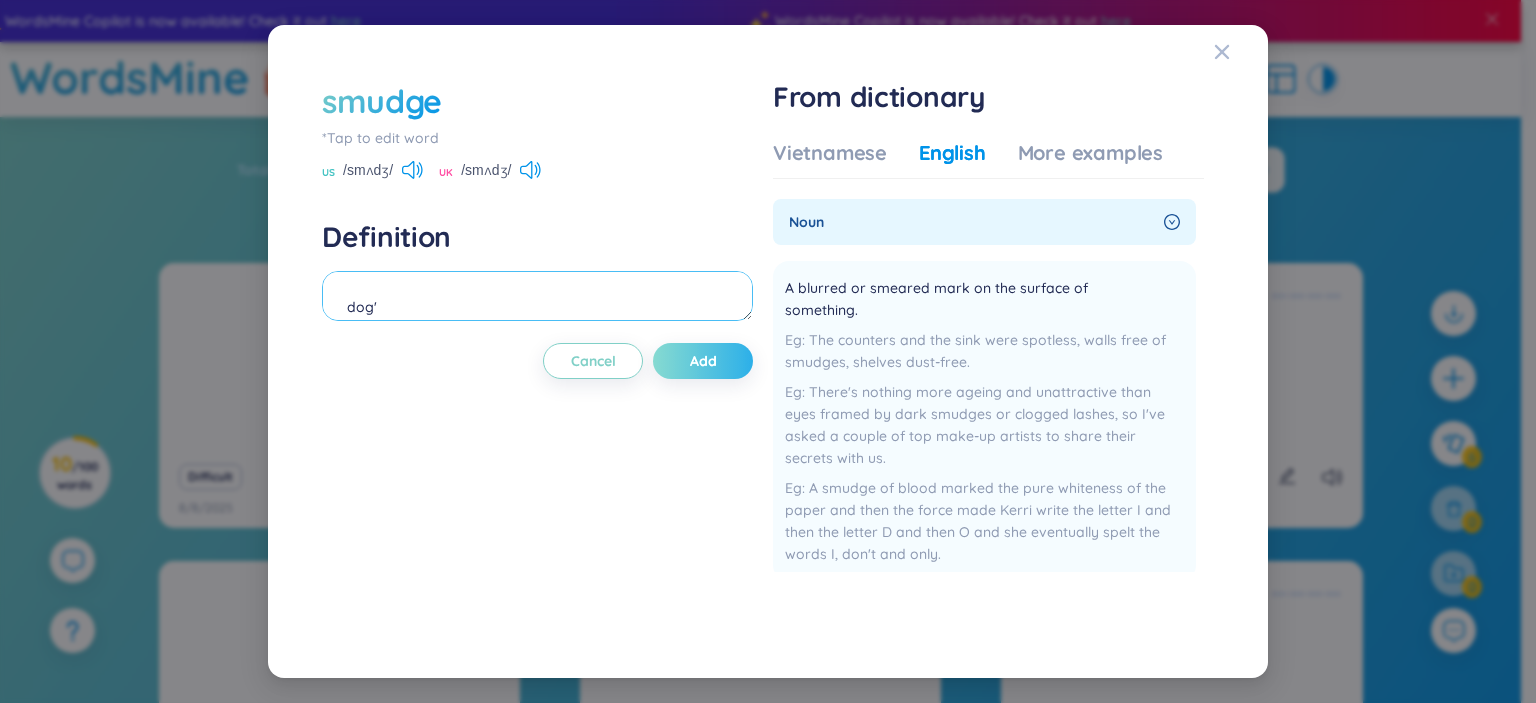 type on "dog'" 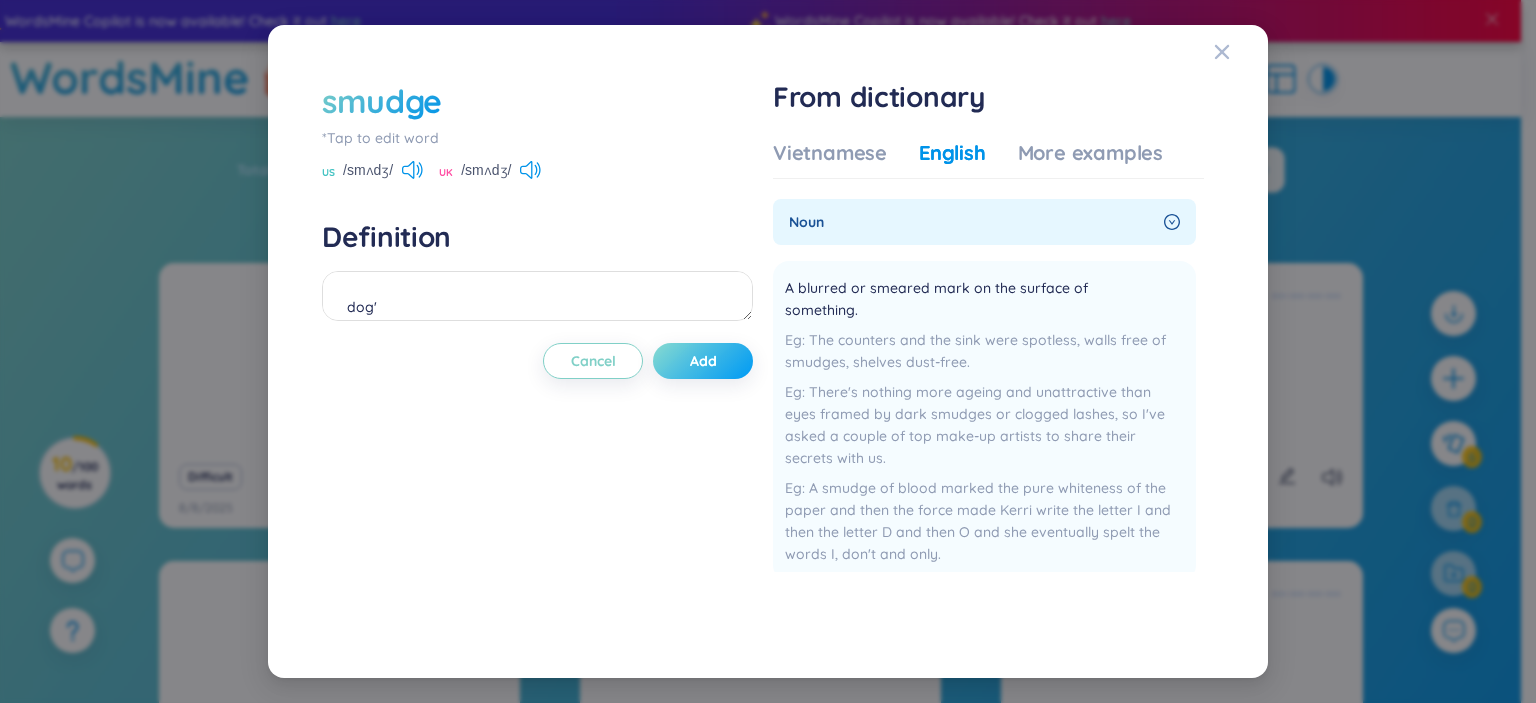 click on "Add" at bounding box center (703, 361) 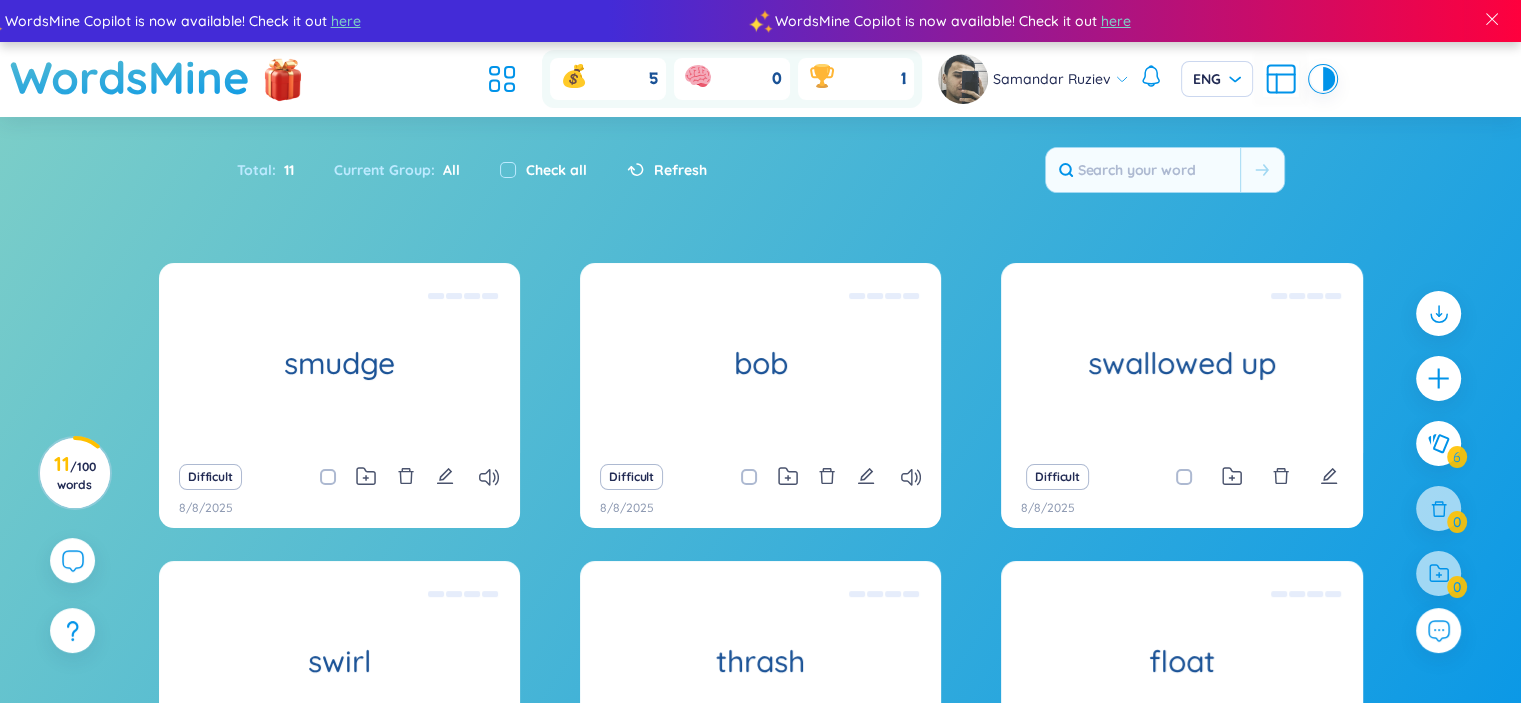 click 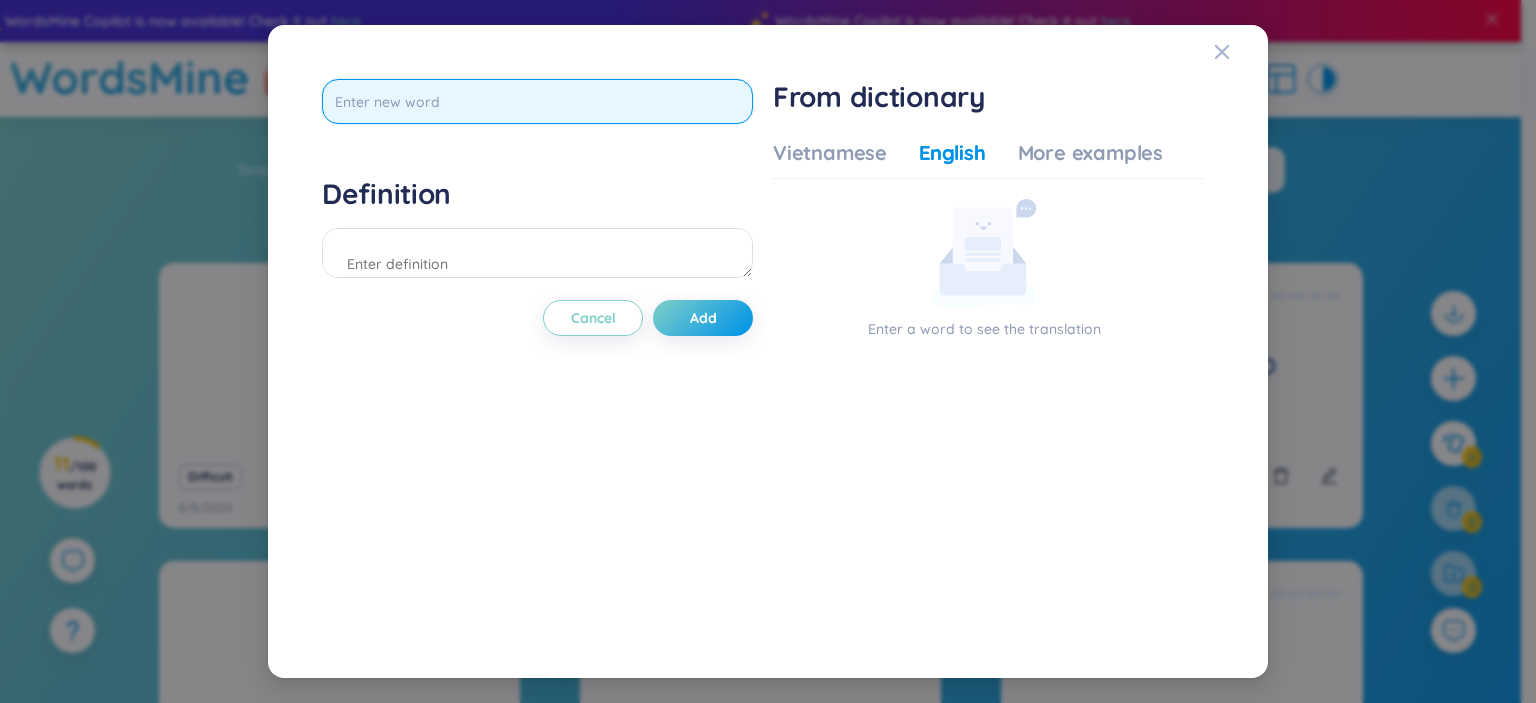 click at bounding box center [537, 101] 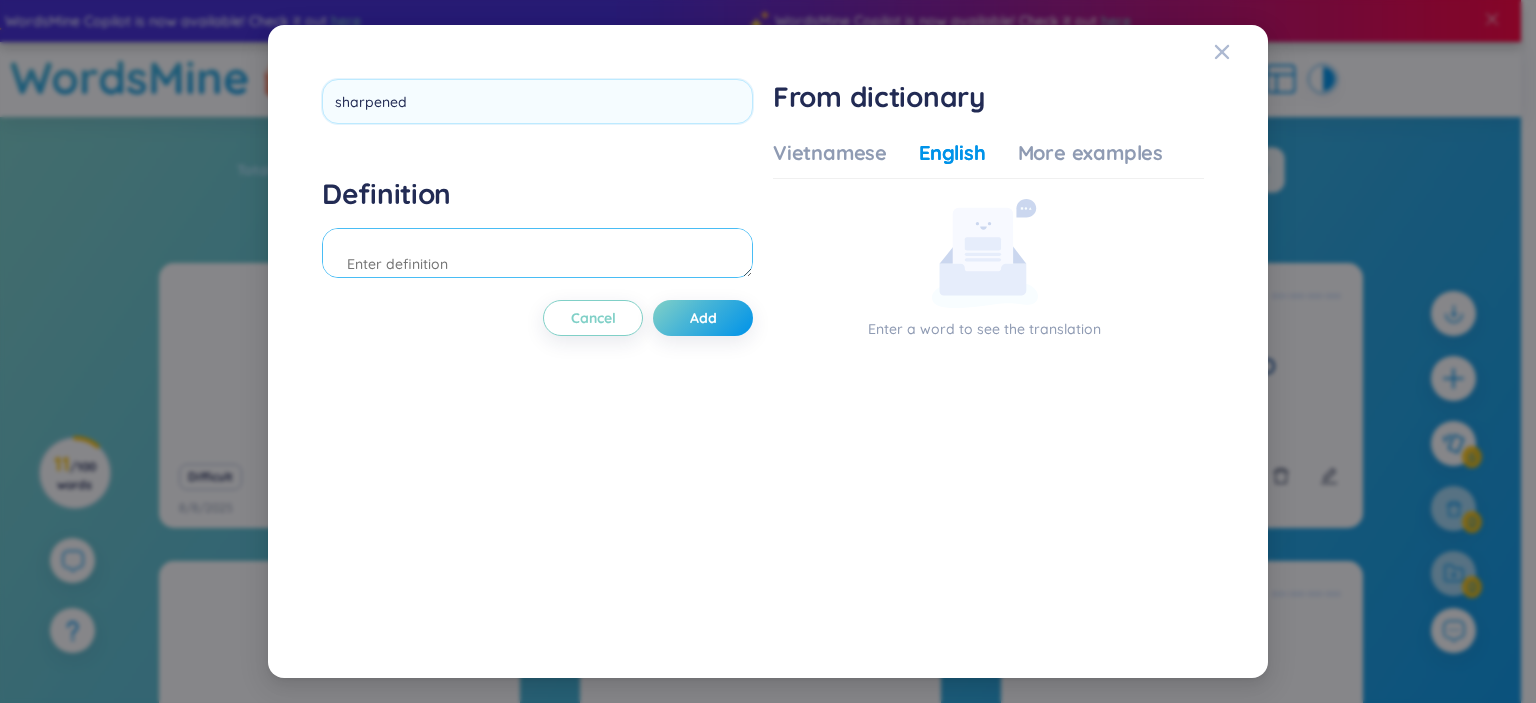click on "Definition" at bounding box center (537, 230) 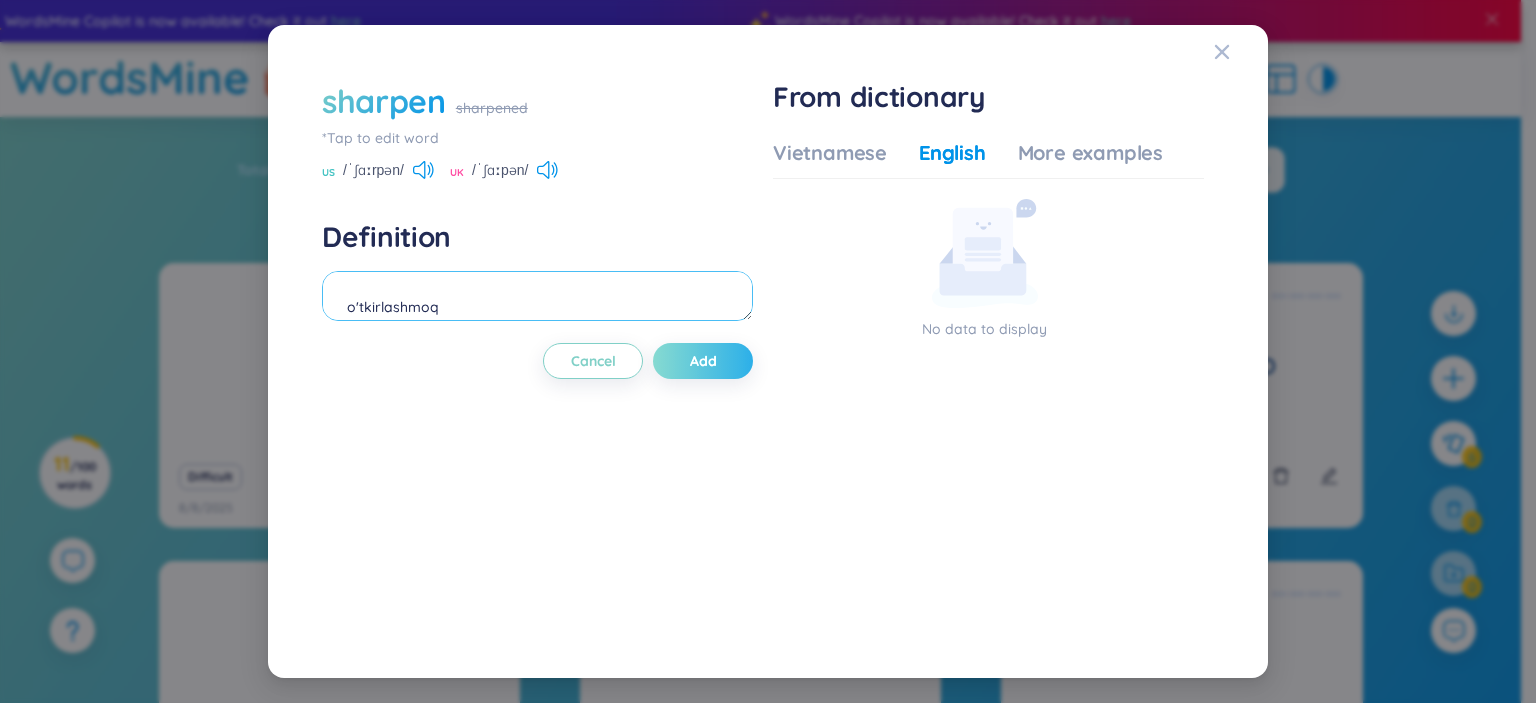 type on "o'tkirlashmoq" 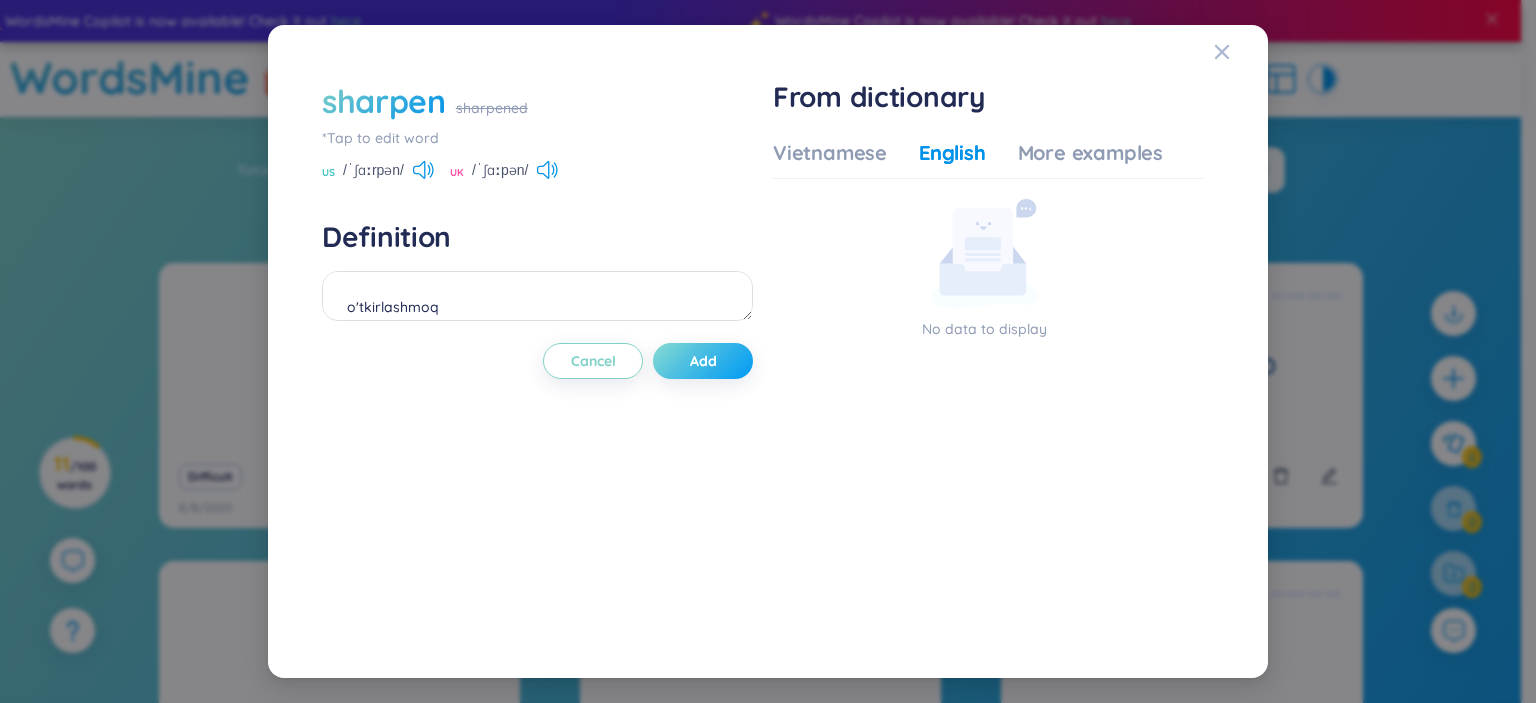click on "Add" at bounding box center (703, 361) 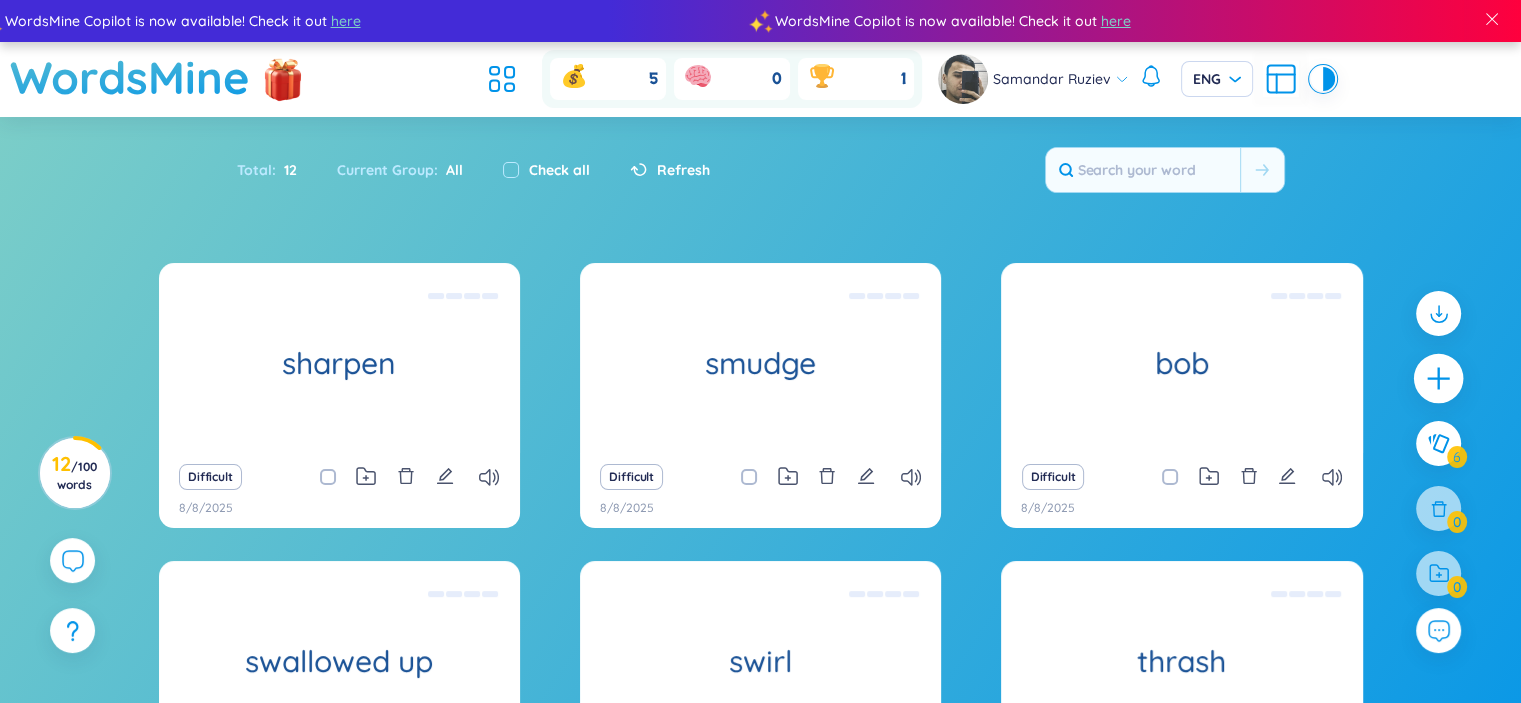 click 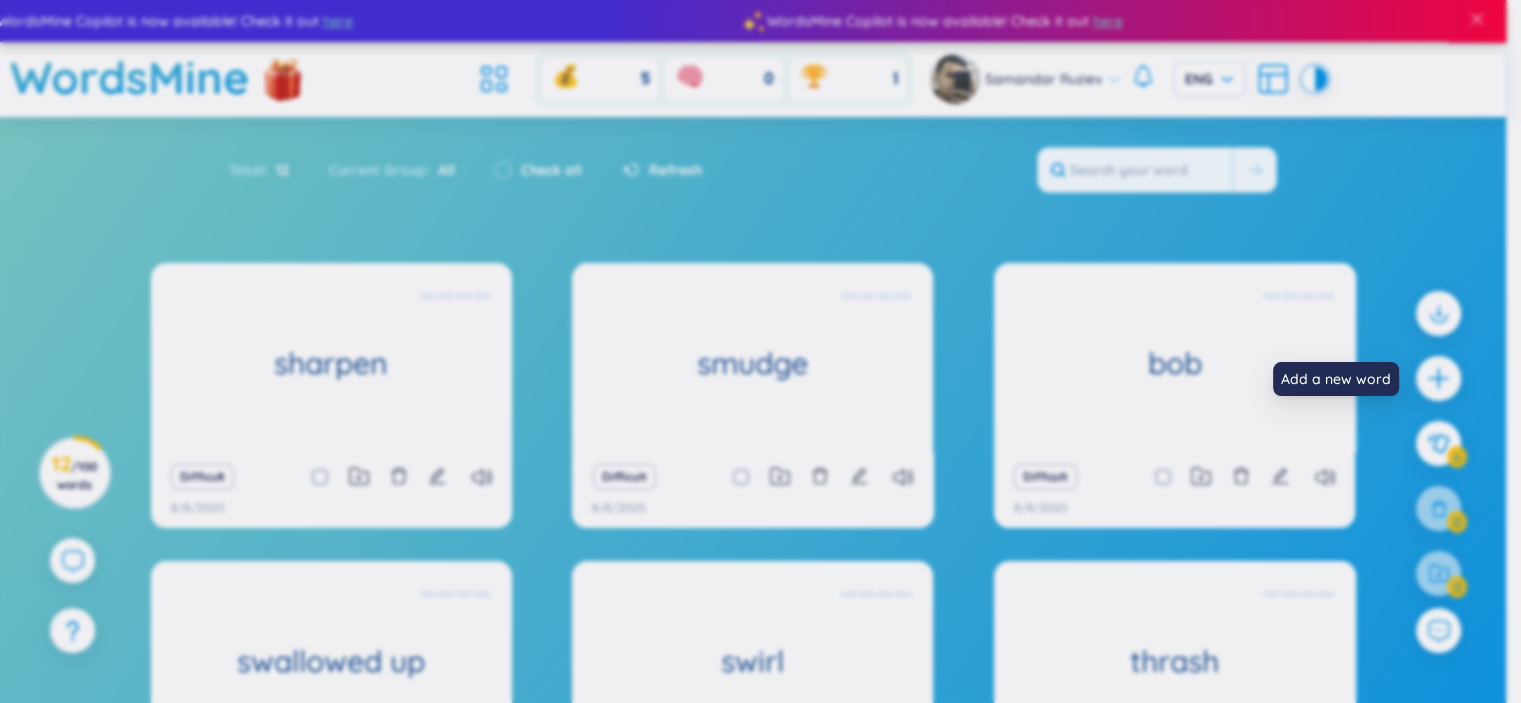type 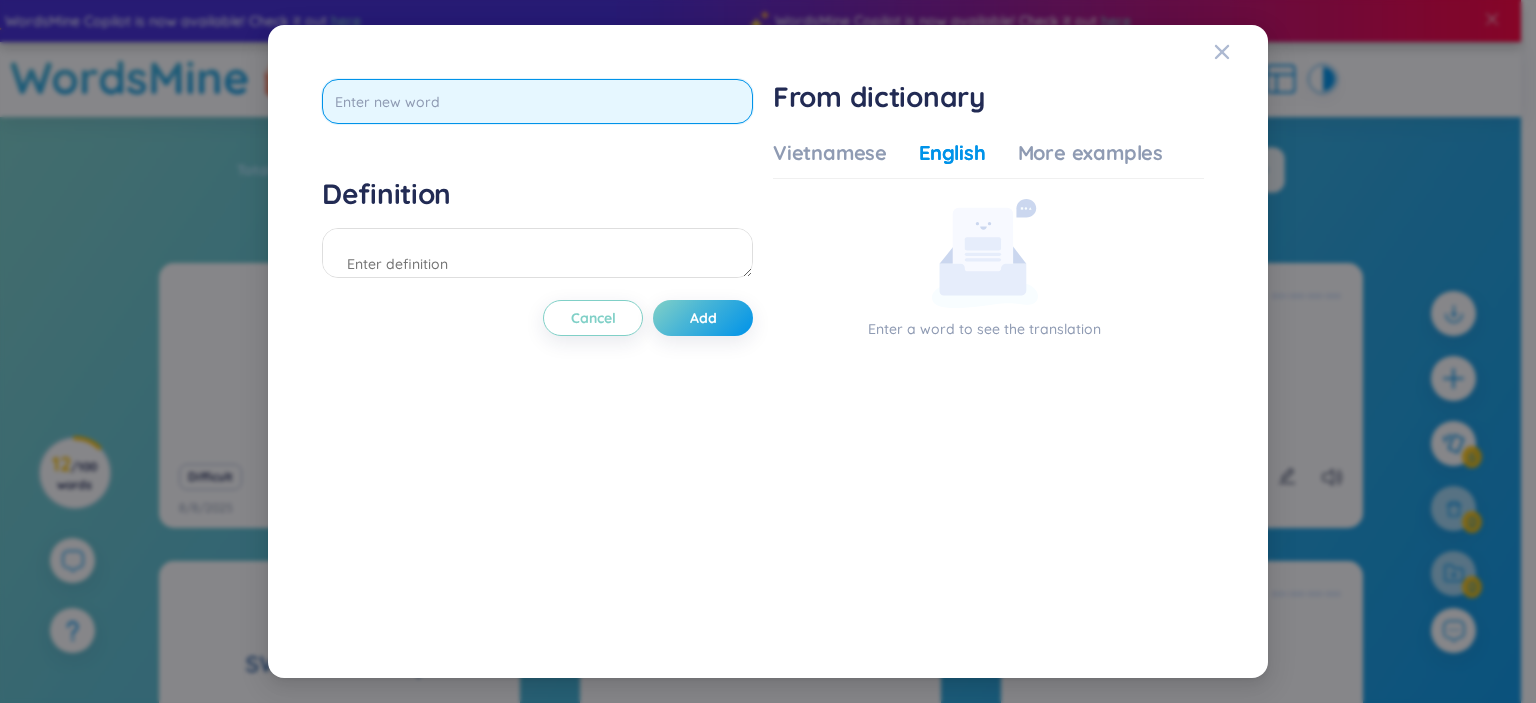 click at bounding box center (537, 101) 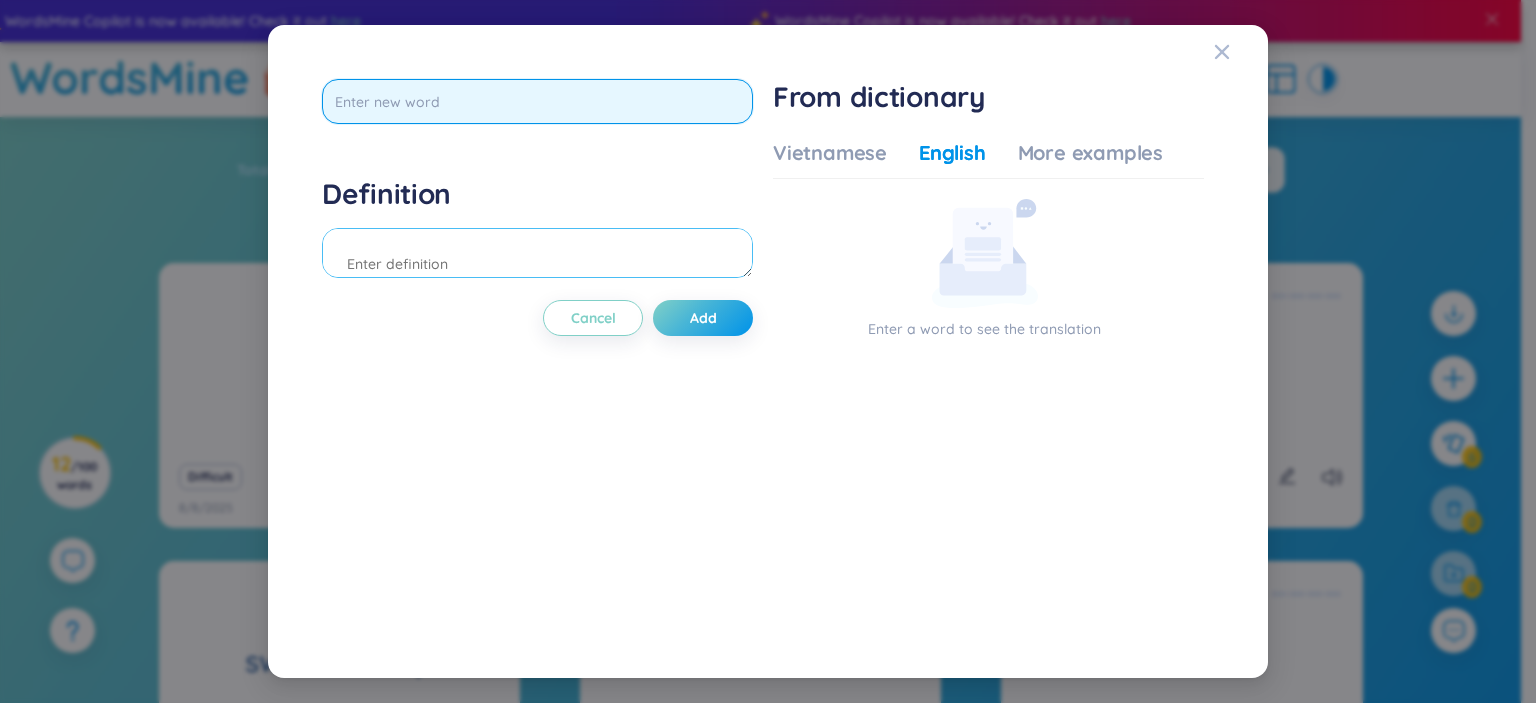 paste on "shore" 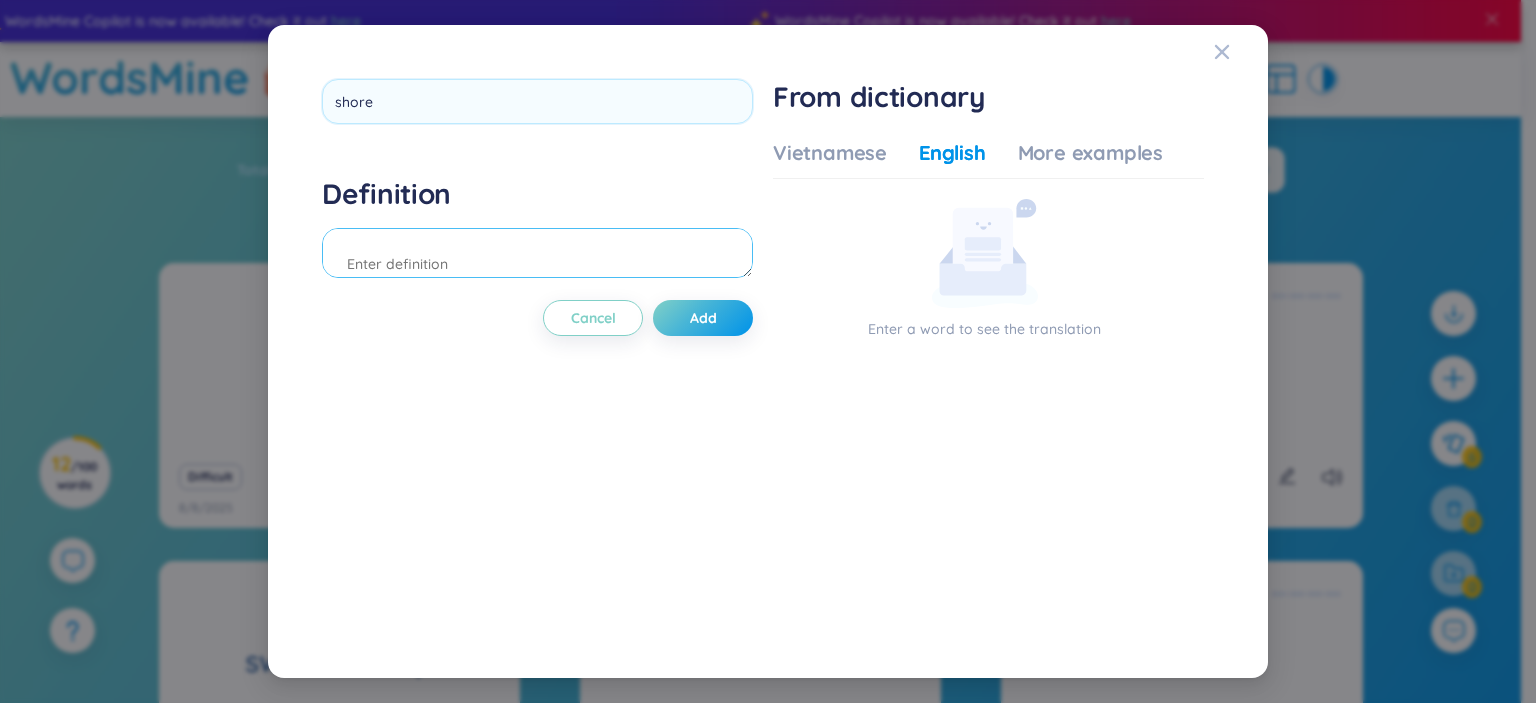 click on "Definition" at bounding box center (537, 230) 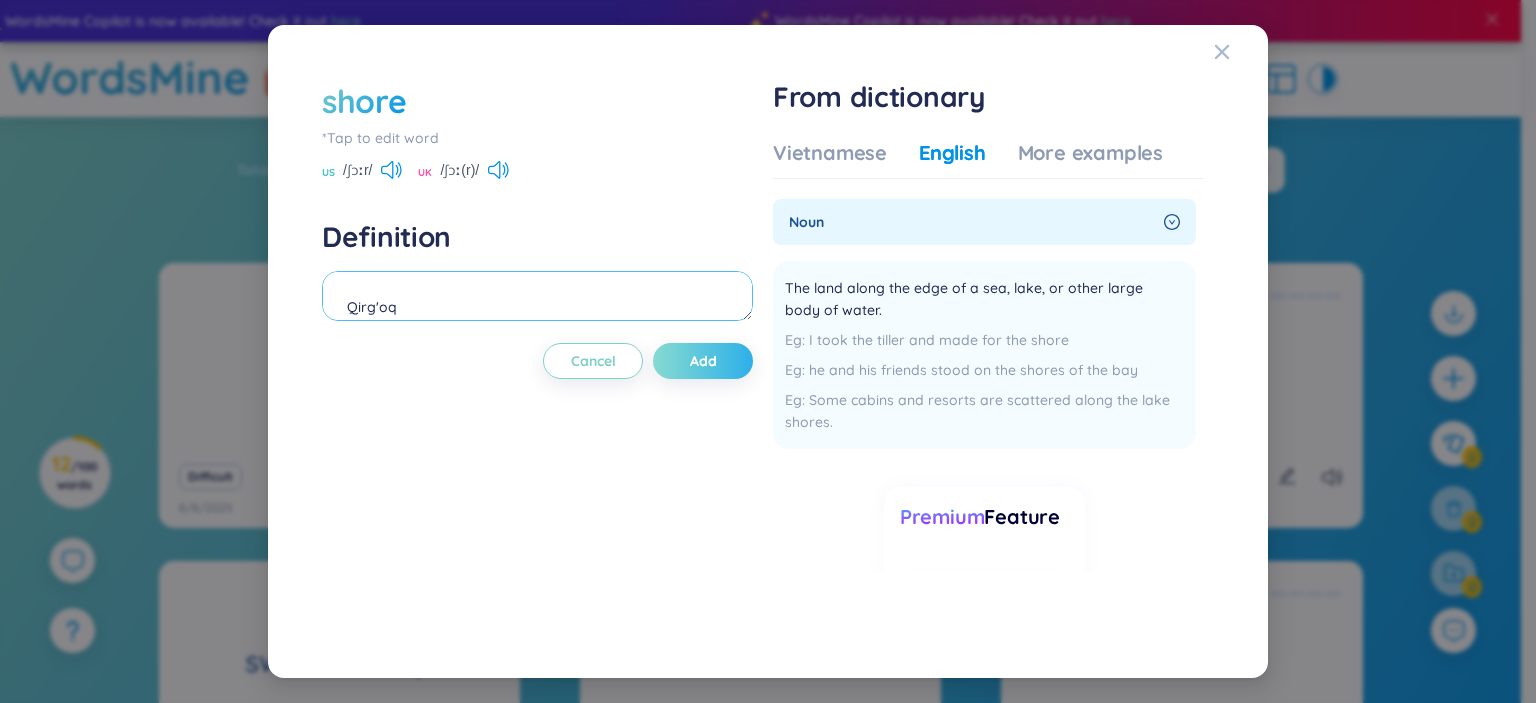 type on "Qirg'oq" 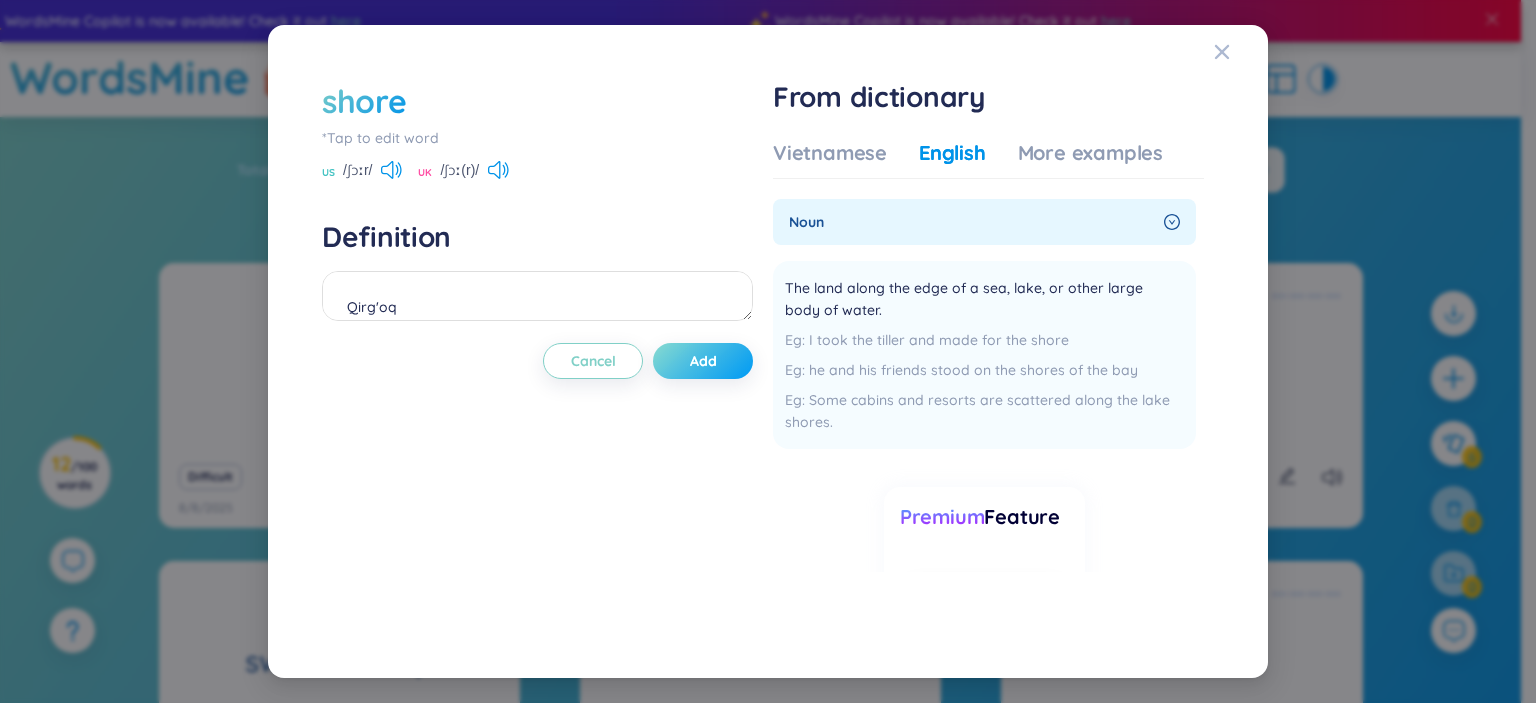 click on "Add" at bounding box center (703, 361) 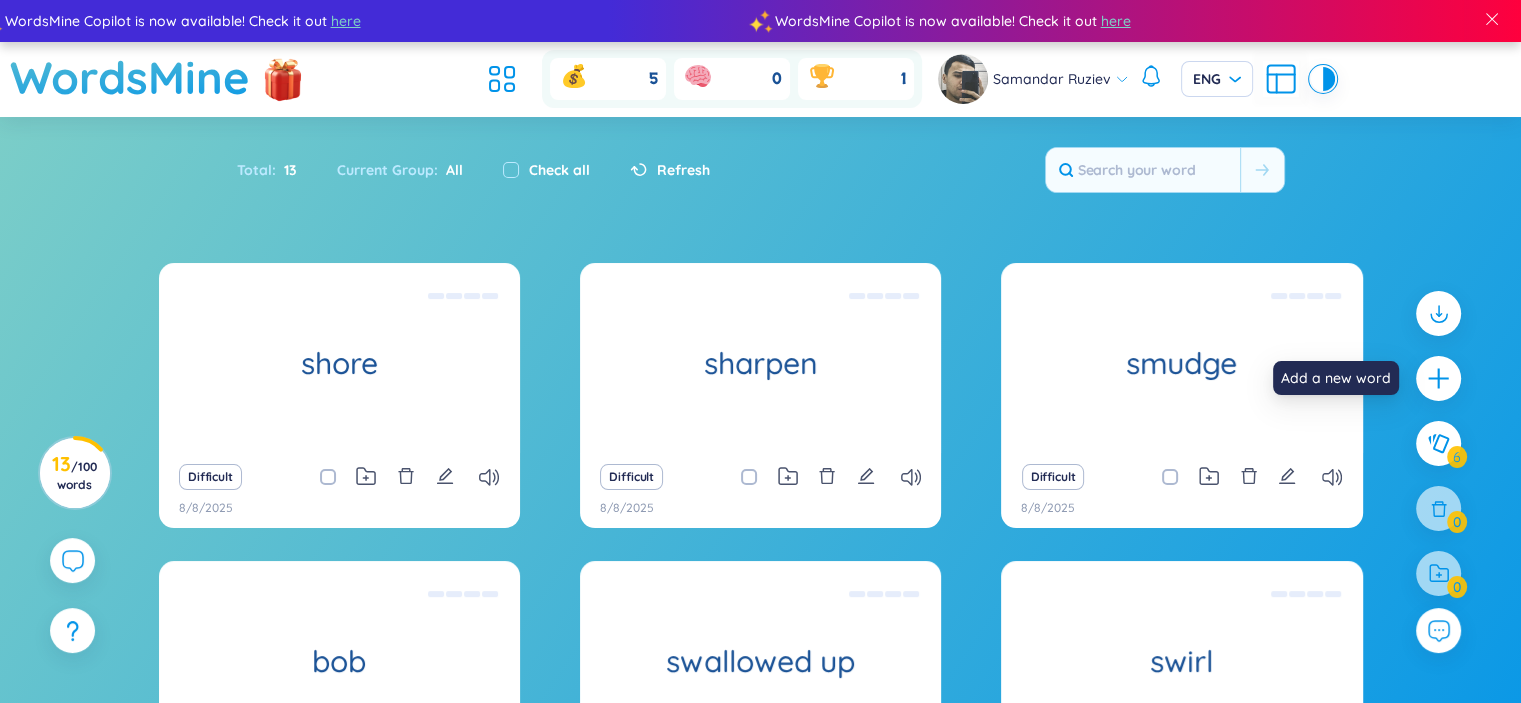 drag, startPoint x: 1440, startPoint y: 371, endPoint x: 1279, endPoint y: 331, distance: 165.89455 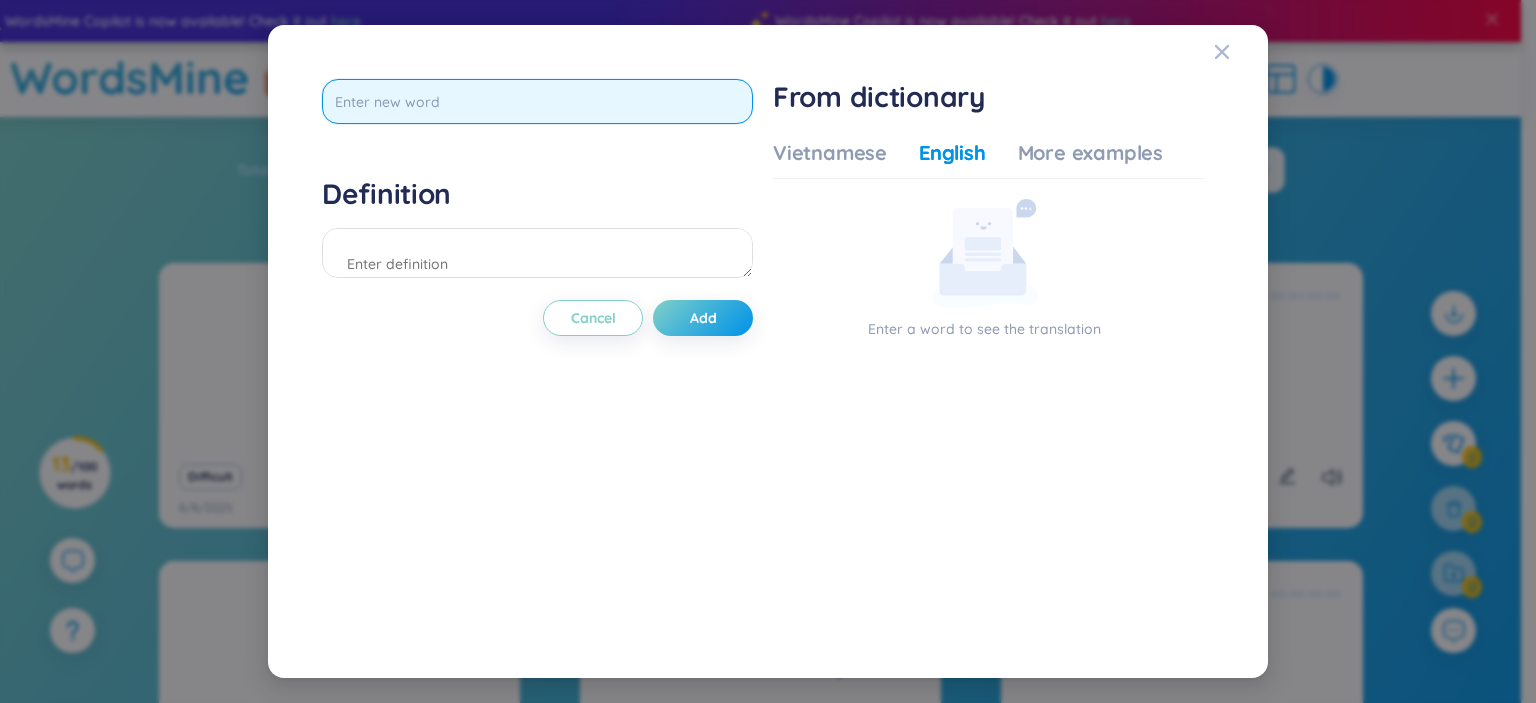 click at bounding box center [537, 101] 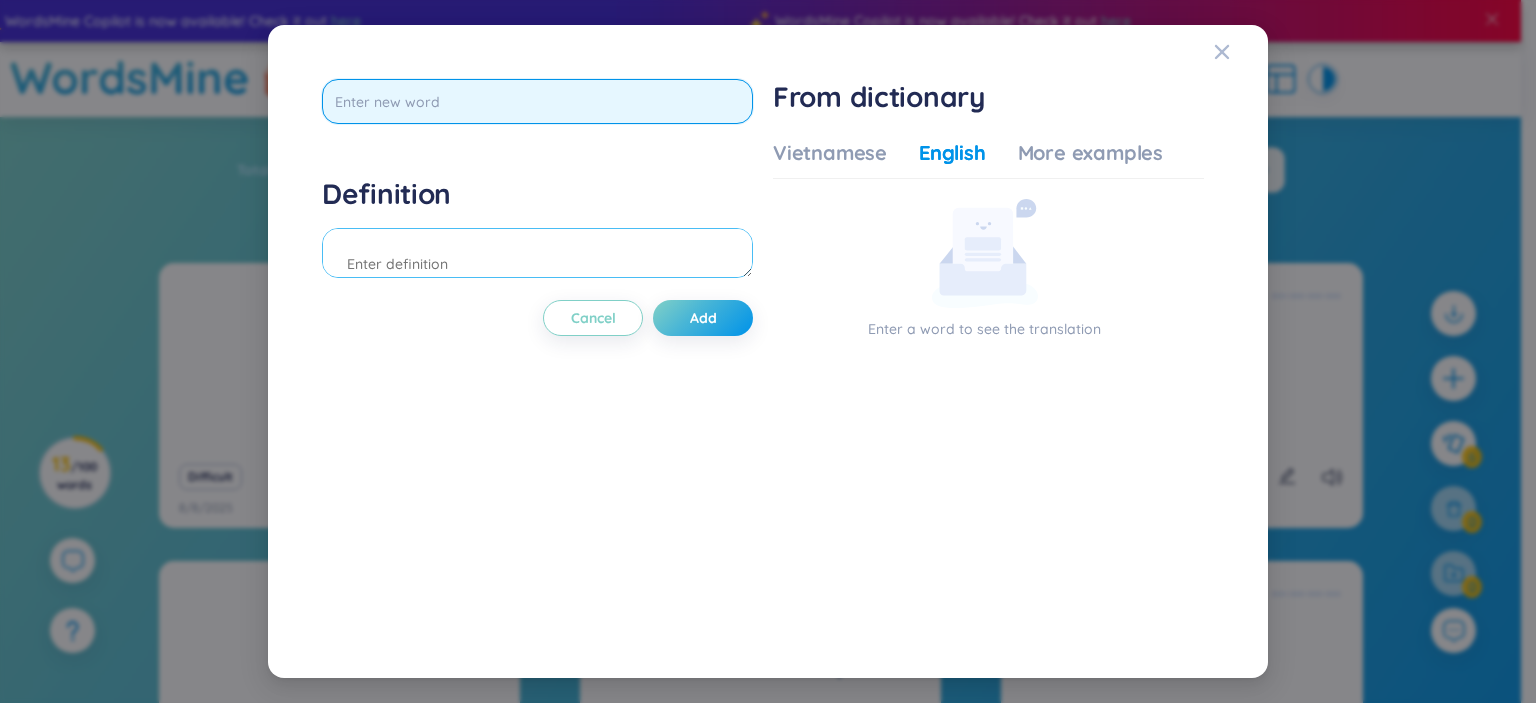 paste on "tumbling" 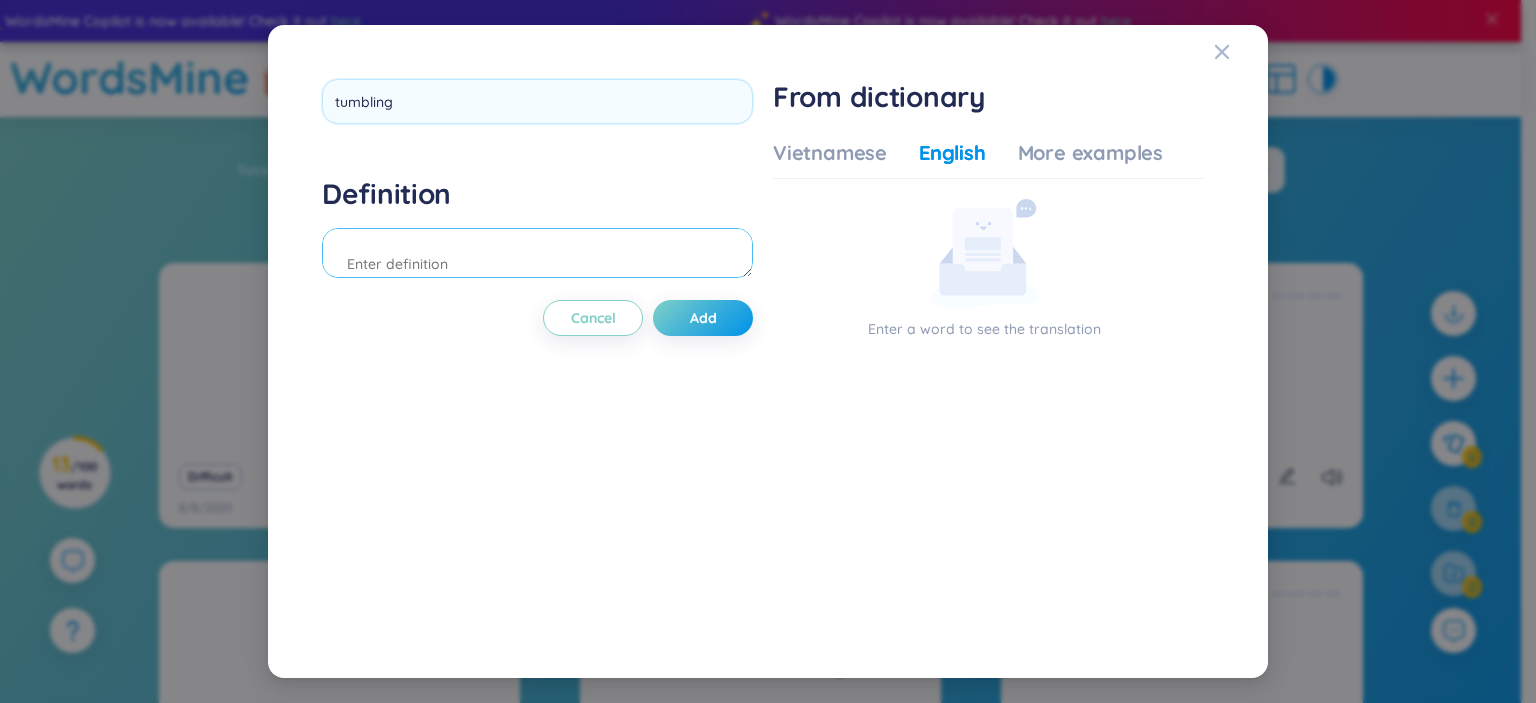 click on "Definition" at bounding box center [537, 230] 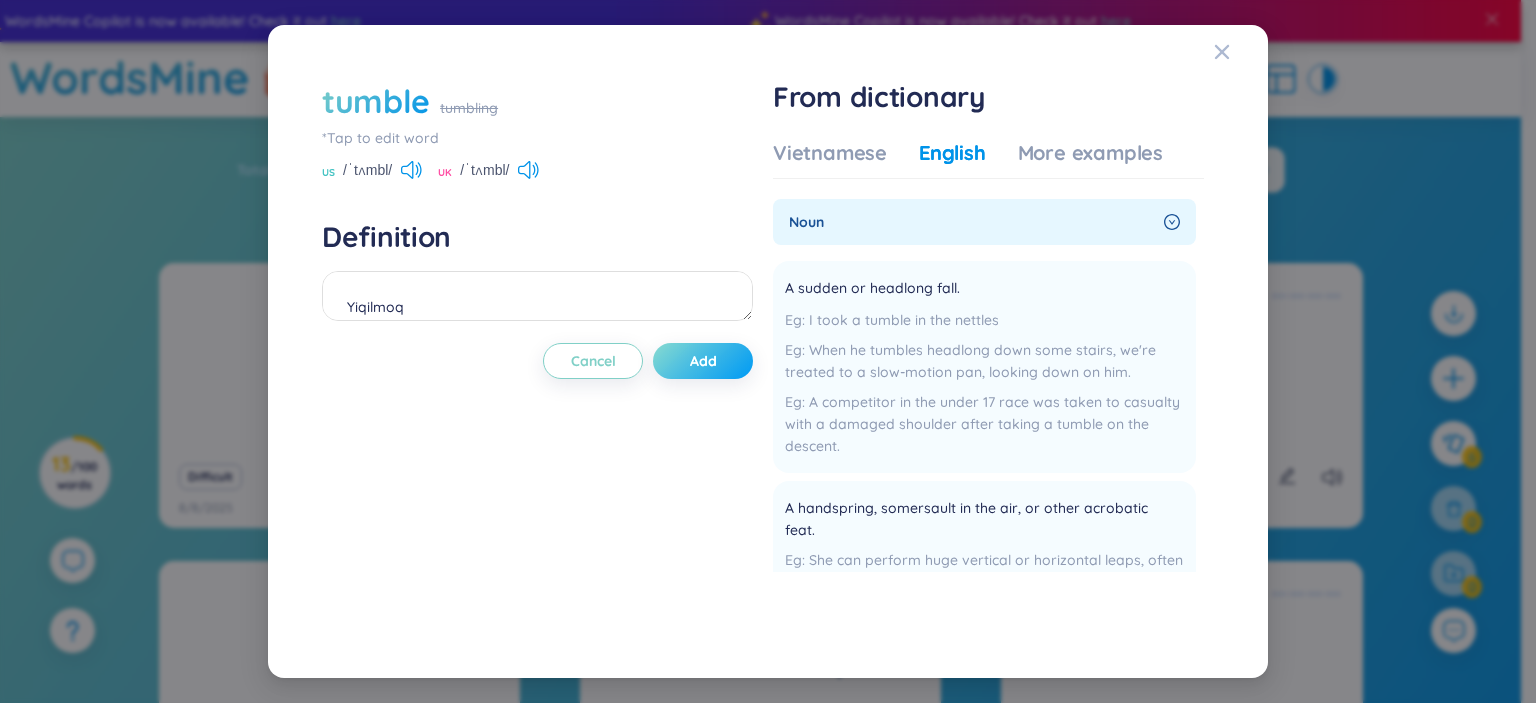 click on "Add" at bounding box center (703, 361) 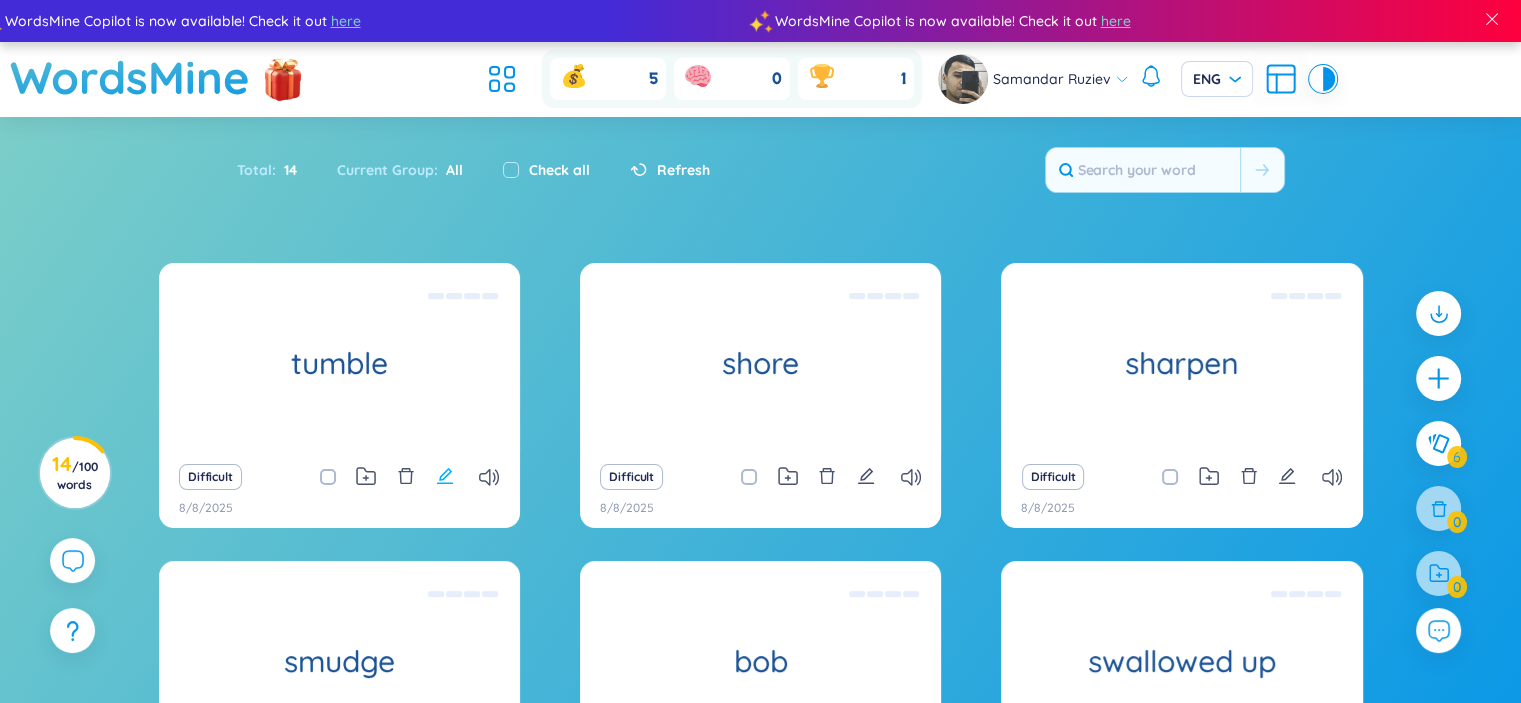 click 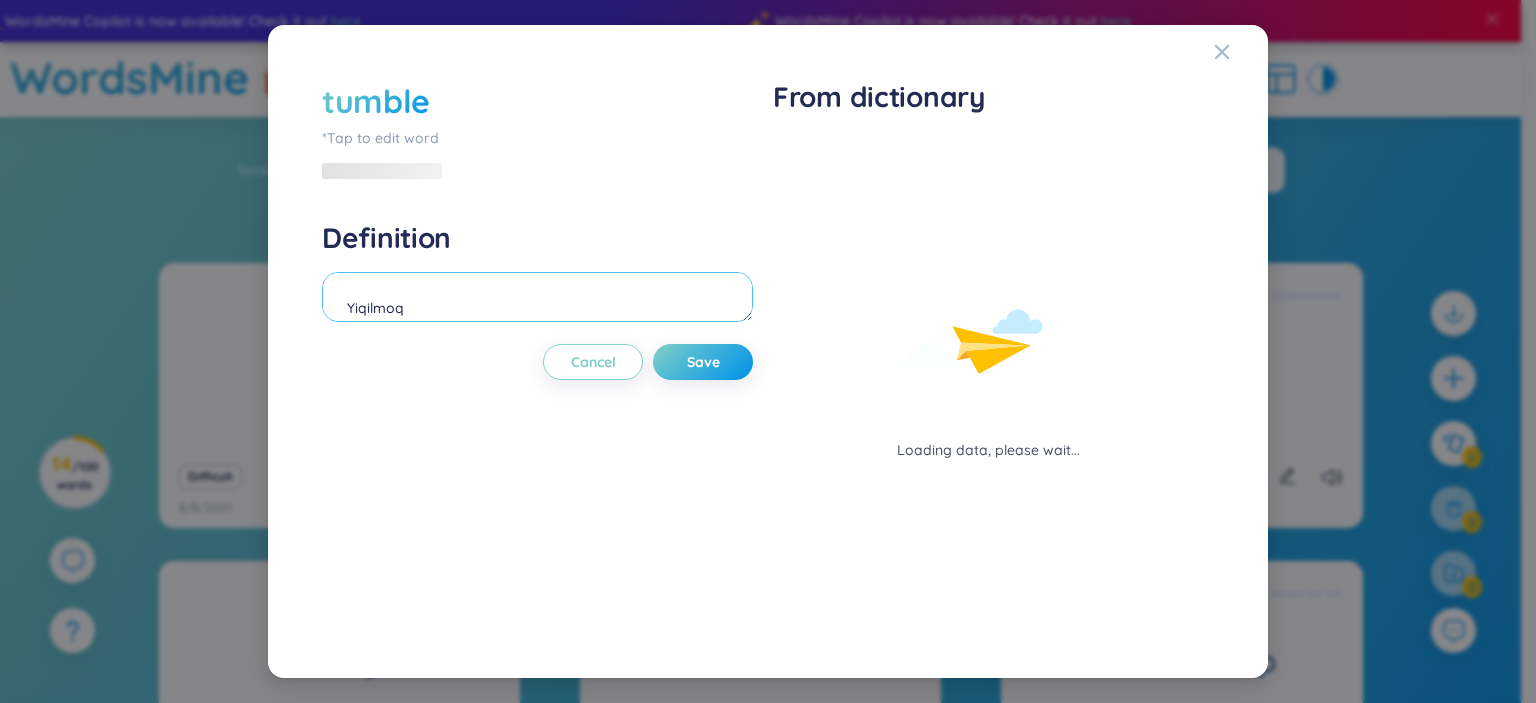 drag, startPoint x: 454, startPoint y: 299, endPoint x: 147, endPoint y: 274, distance: 308.01624 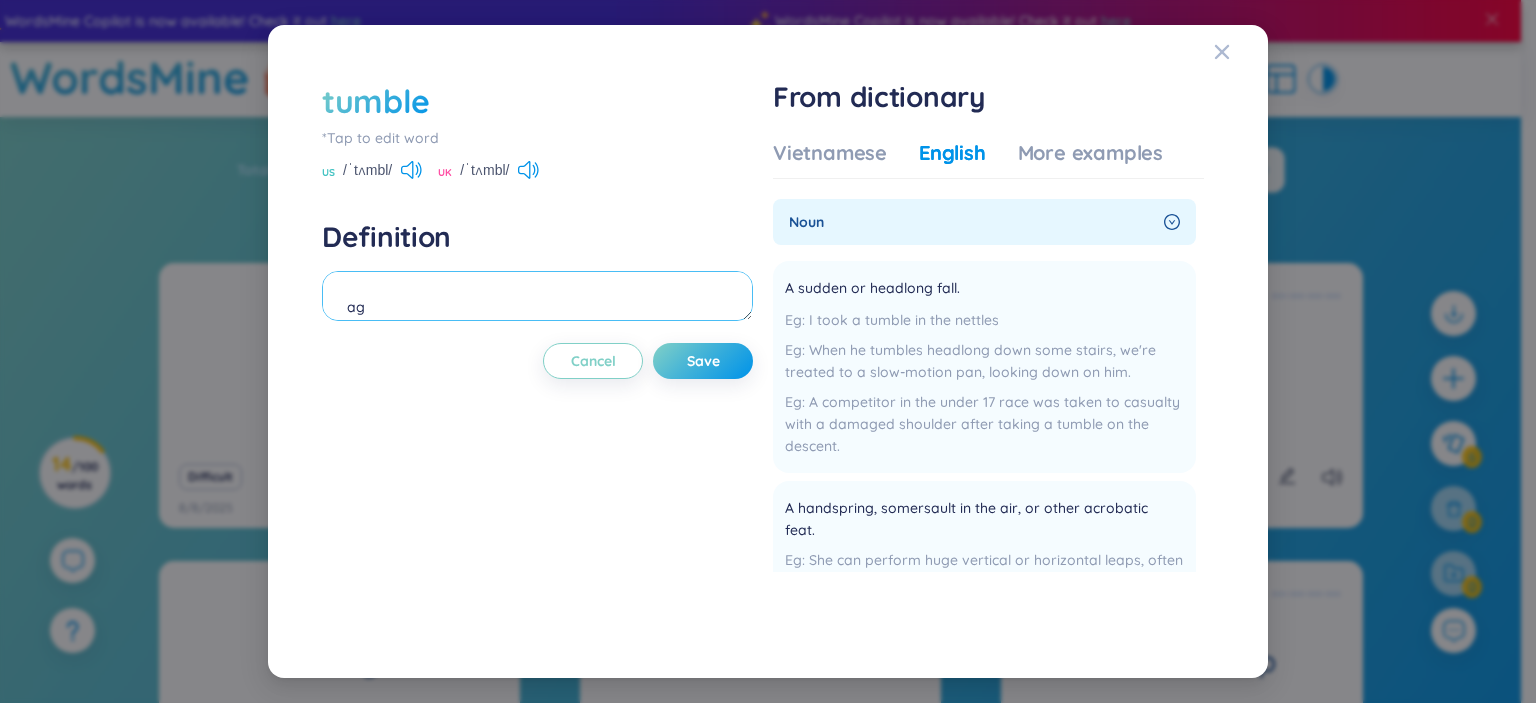 type on "a" 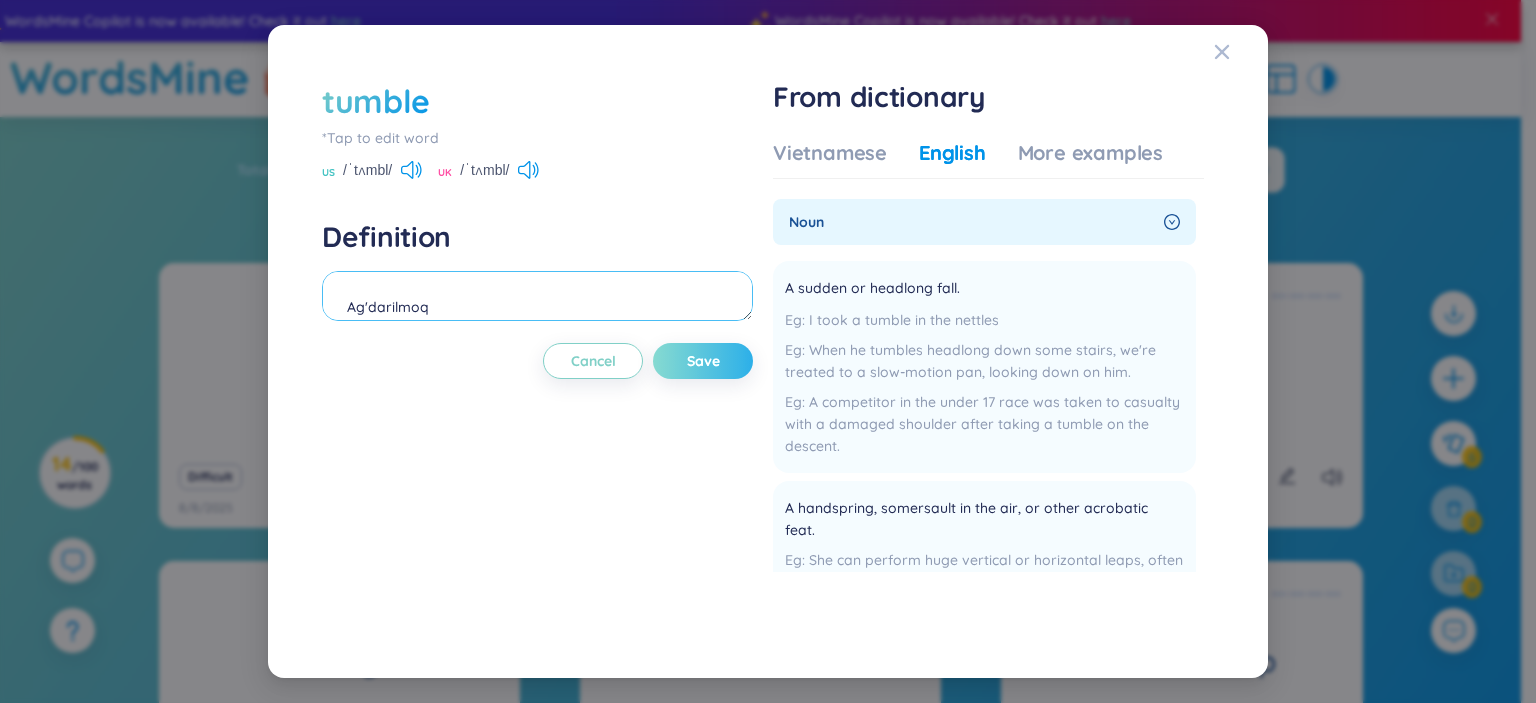 type on "Ag'darilmoq" 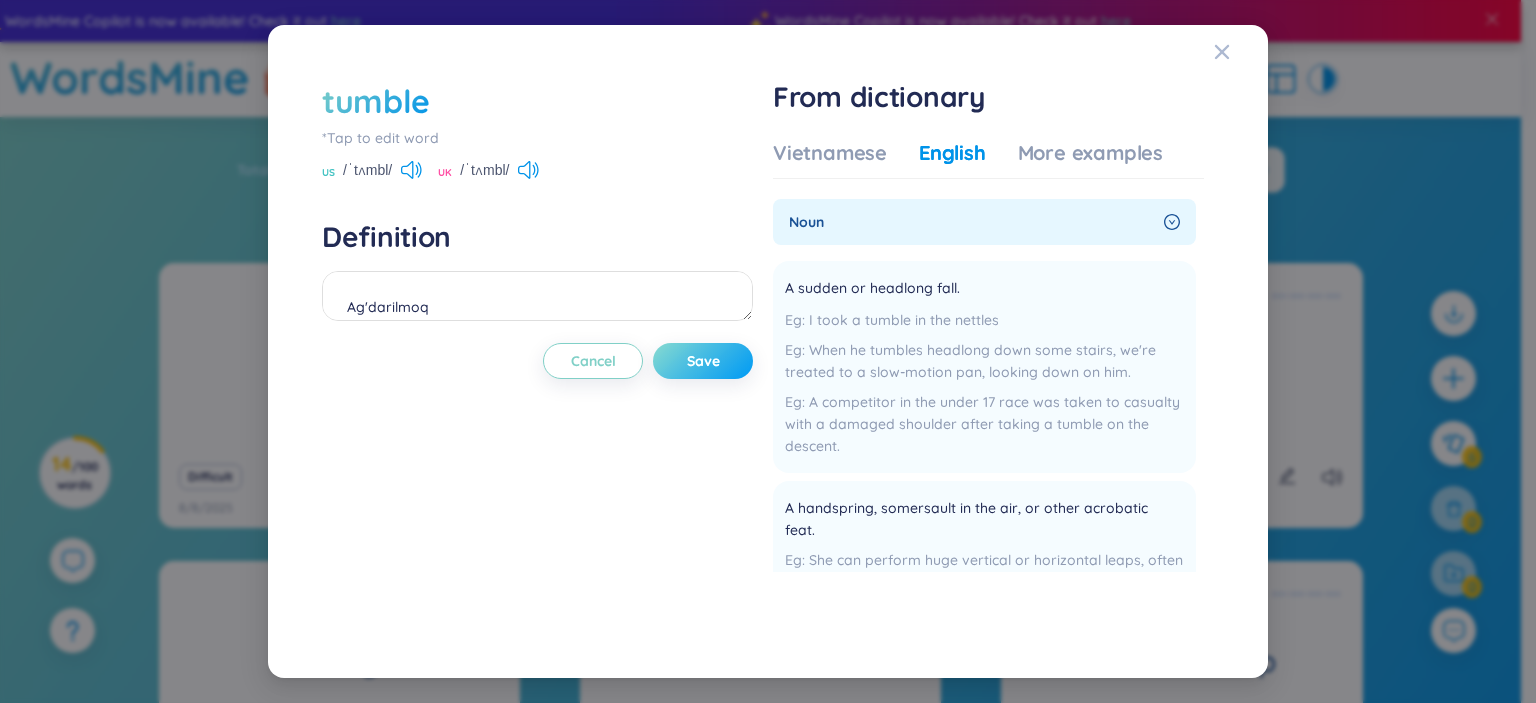 click on "Save" at bounding box center [703, 361] 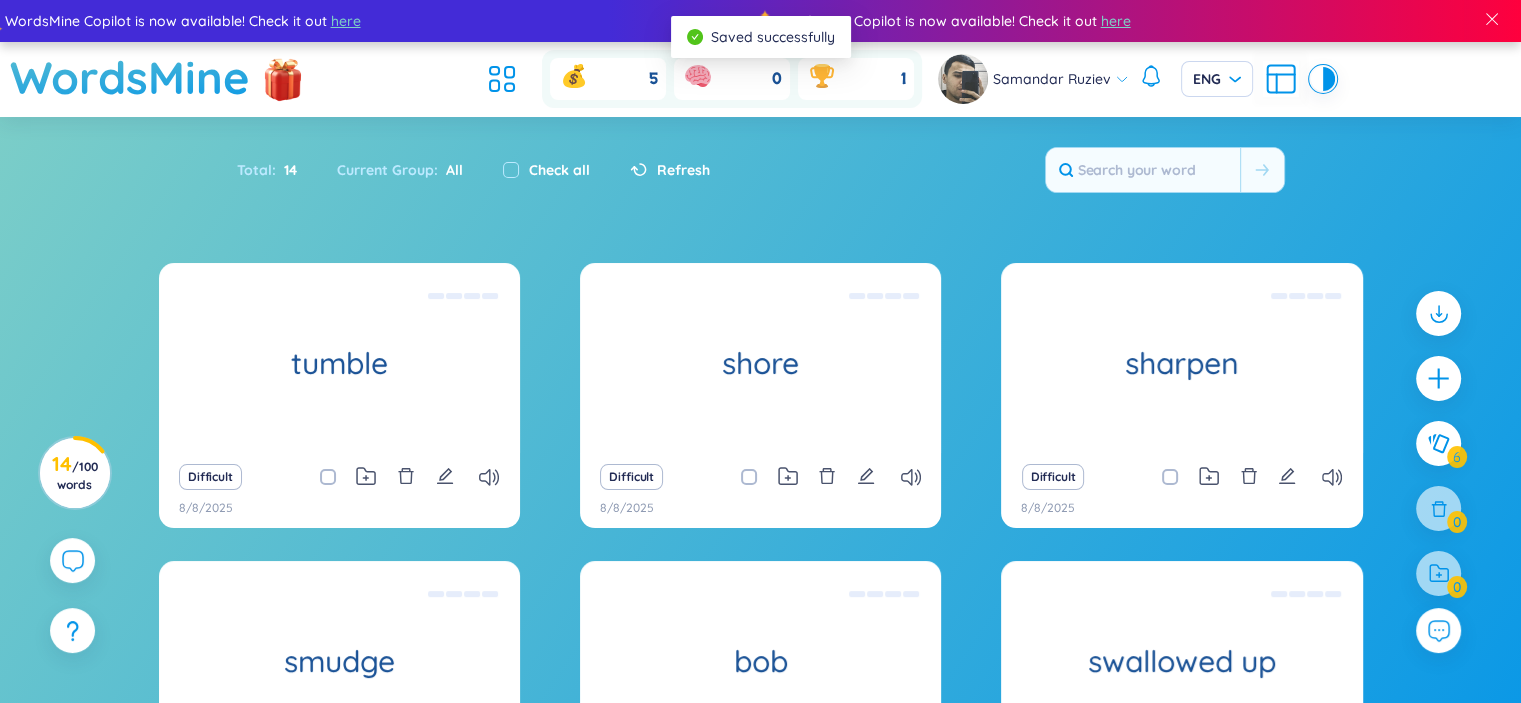 click on "Difficult 8/8/2025" at bounding box center [339, 490] 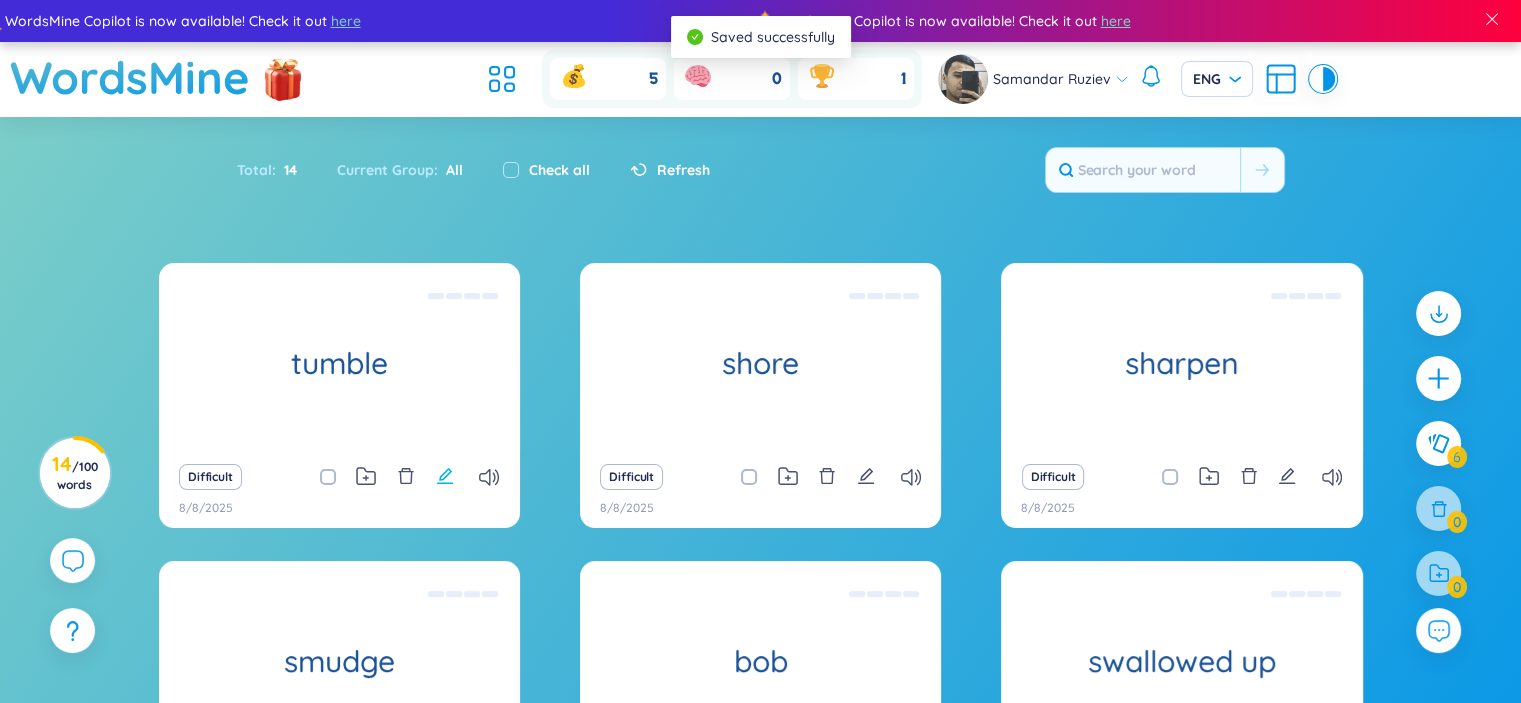 click 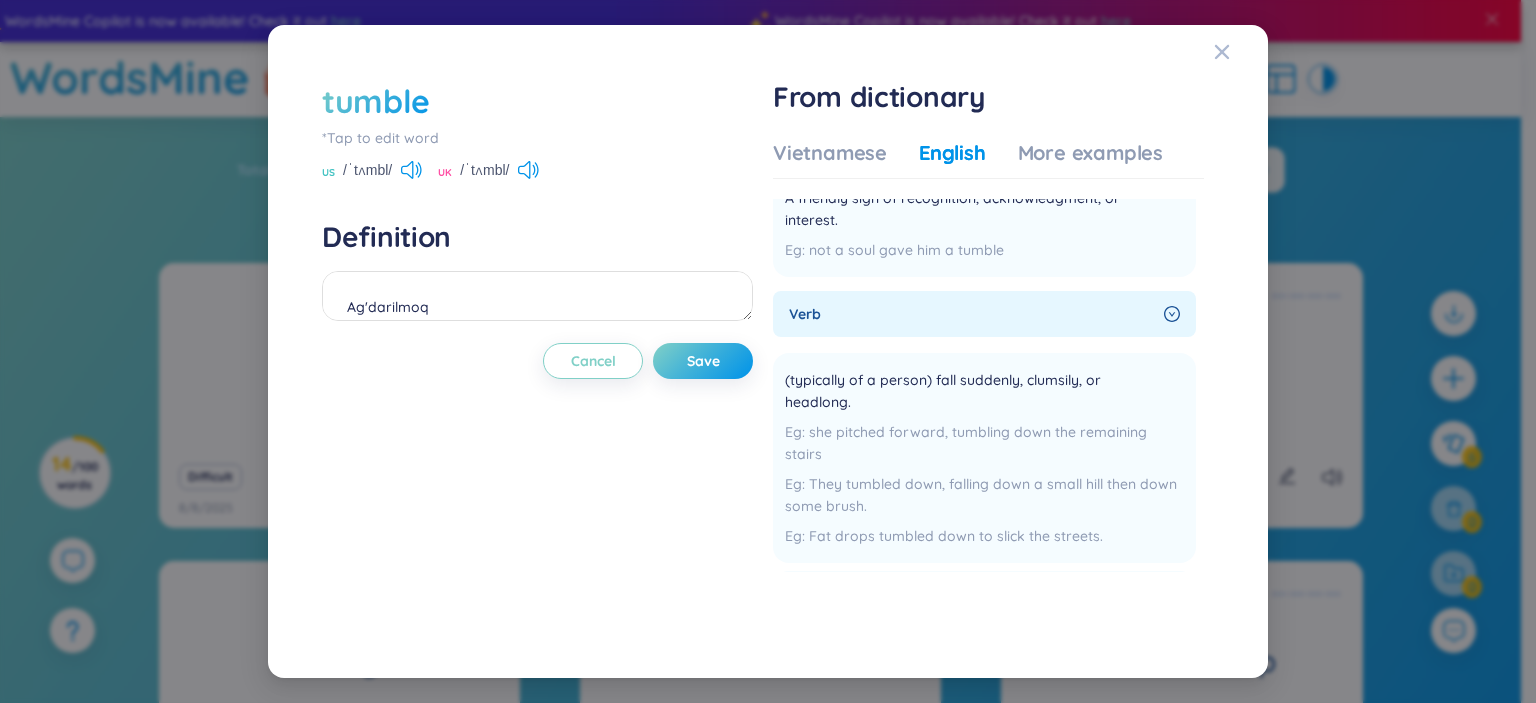 scroll, scrollTop: 646, scrollLeft: 0, axis: vertical 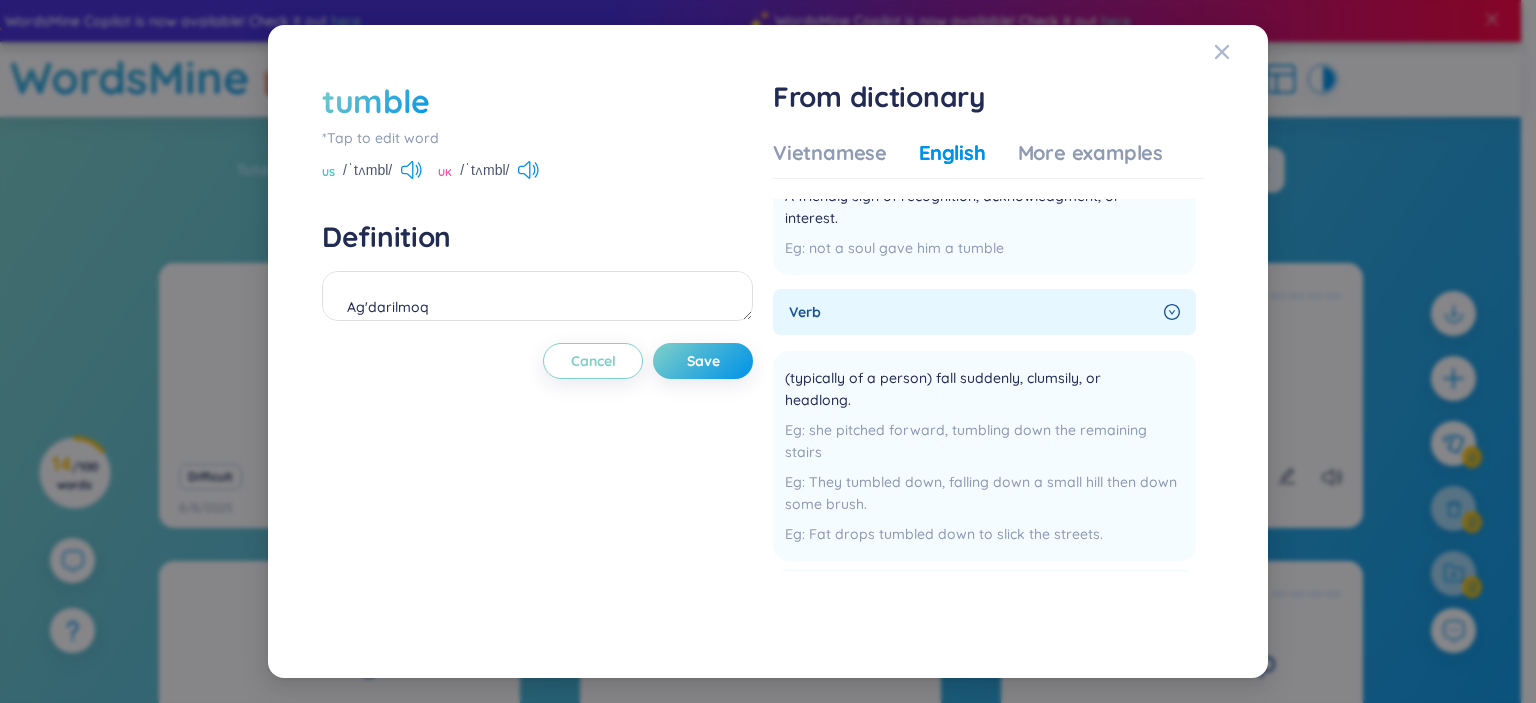 click on "tumble *Tap to edit word US /ˈtʌmbl/ UK /ˈtʌmbl/ Definition Ag'darilmoq Cancel Save From dictionary Vietnamese English More examples noun A sudden or headlong fall. I took a tumble in the nettles When he tumbles headlong down some stairs, we're treated to a slow-motion pan, looking down on him. A competitor in the under 17 race was taken to casualty with a damaged shoulder after taking a tumble on the descent. Add A handspring, somersault in the air, or other acrobatic feat. She can perform huge vertical or horizontal leaps, often resulting in gymnastic tumbles and rolls in midair. Hampton has been into fitness since she took her first tumble in gymnastics as a young girl. He did the high wire. He did the acrobat tumbles. Add An act or instance of having sex. I figured anyone who's that good in bed would definitely be worth a tumble. Add A friendly sign of recognition, acknowledgment, or interest. not a soul gave him a tumble Add verb (typically of a person) fall suddenly, clumsily, or headlong. Add Add" at bounding box center [768, 351] 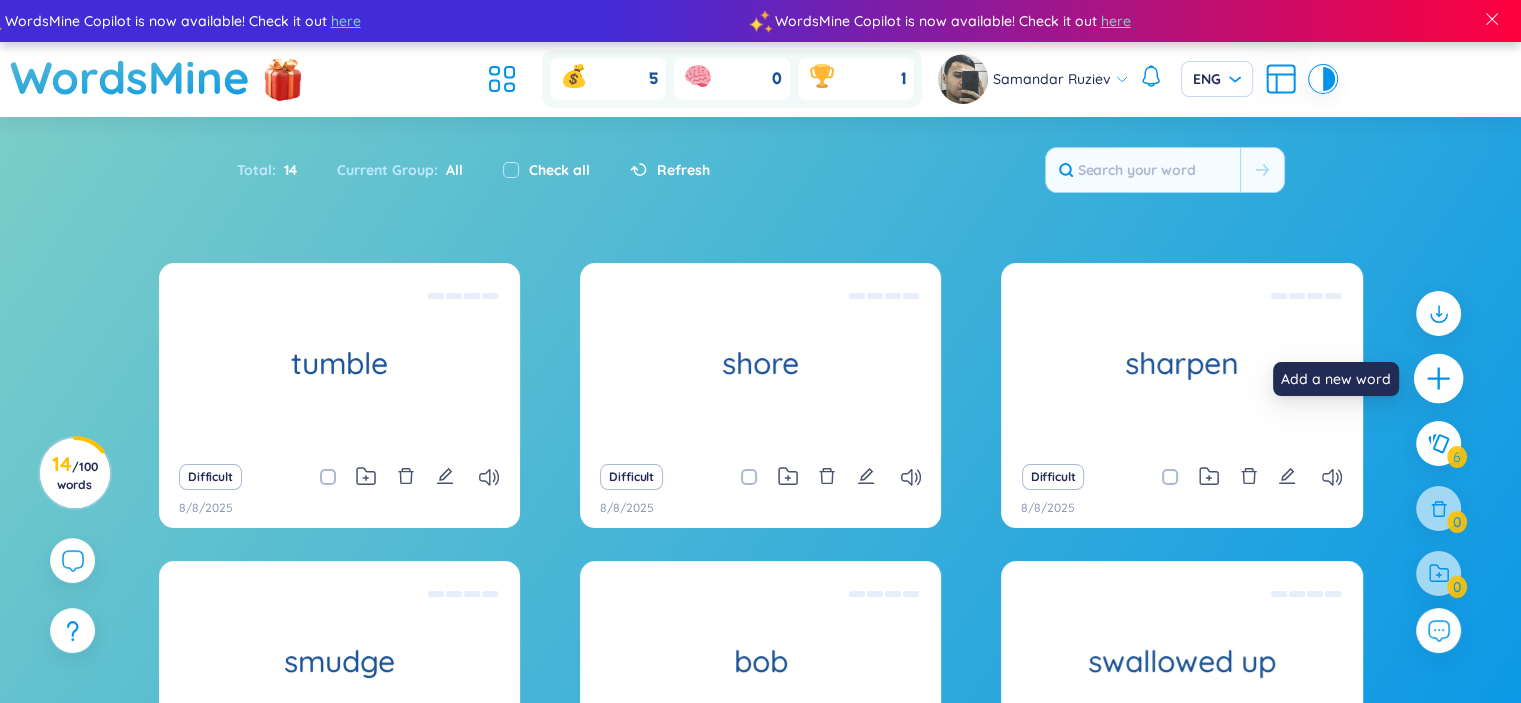 click 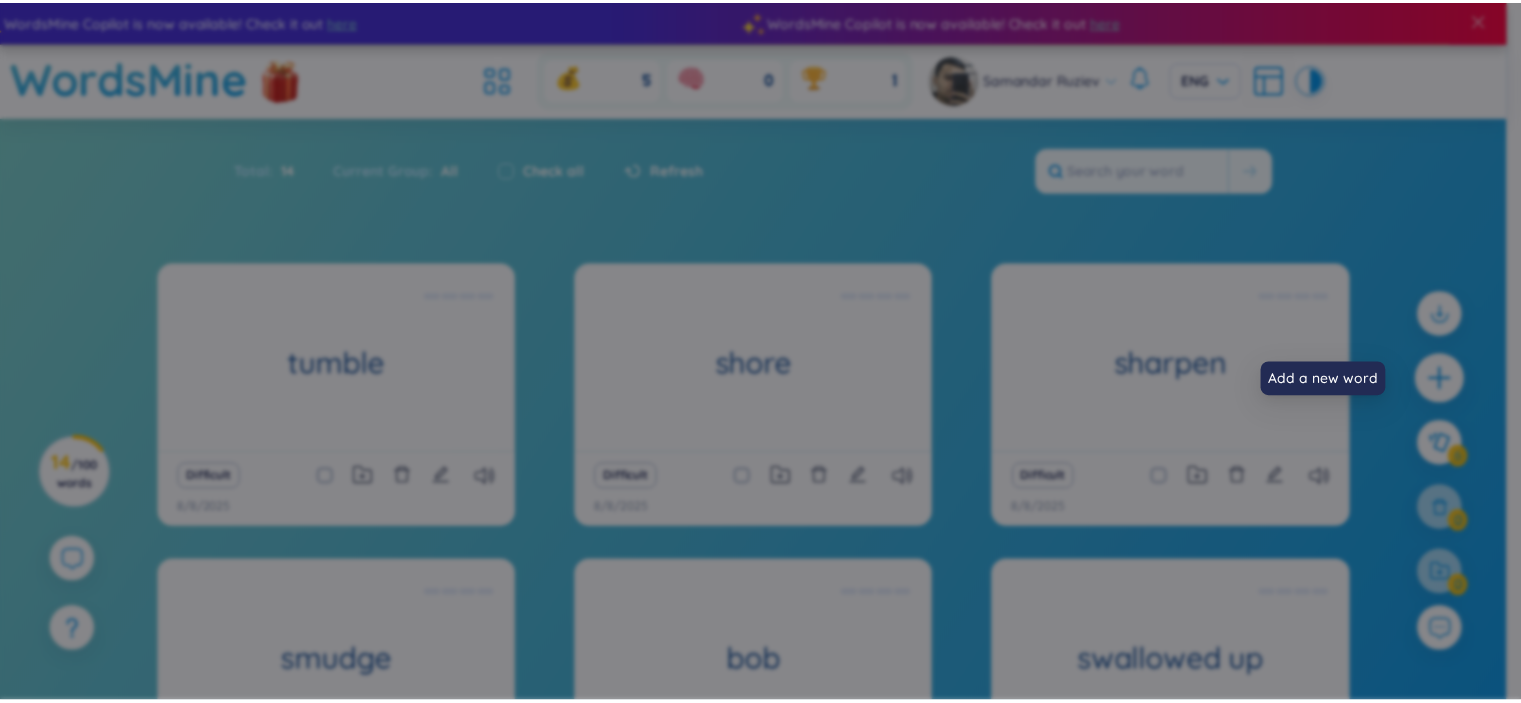 scroll, scrollTop: 0, scrollLeft: 0, axis: both 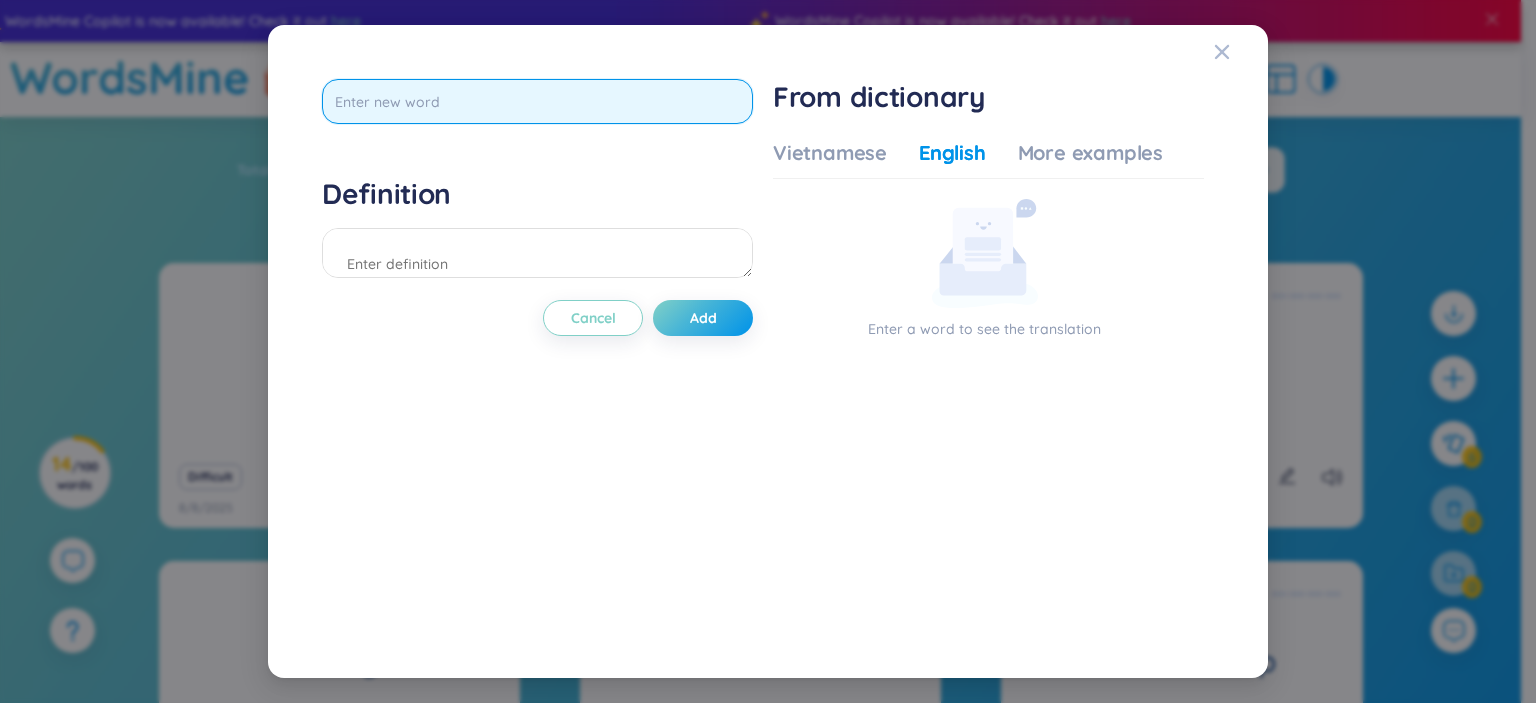 paste on "rumbling" 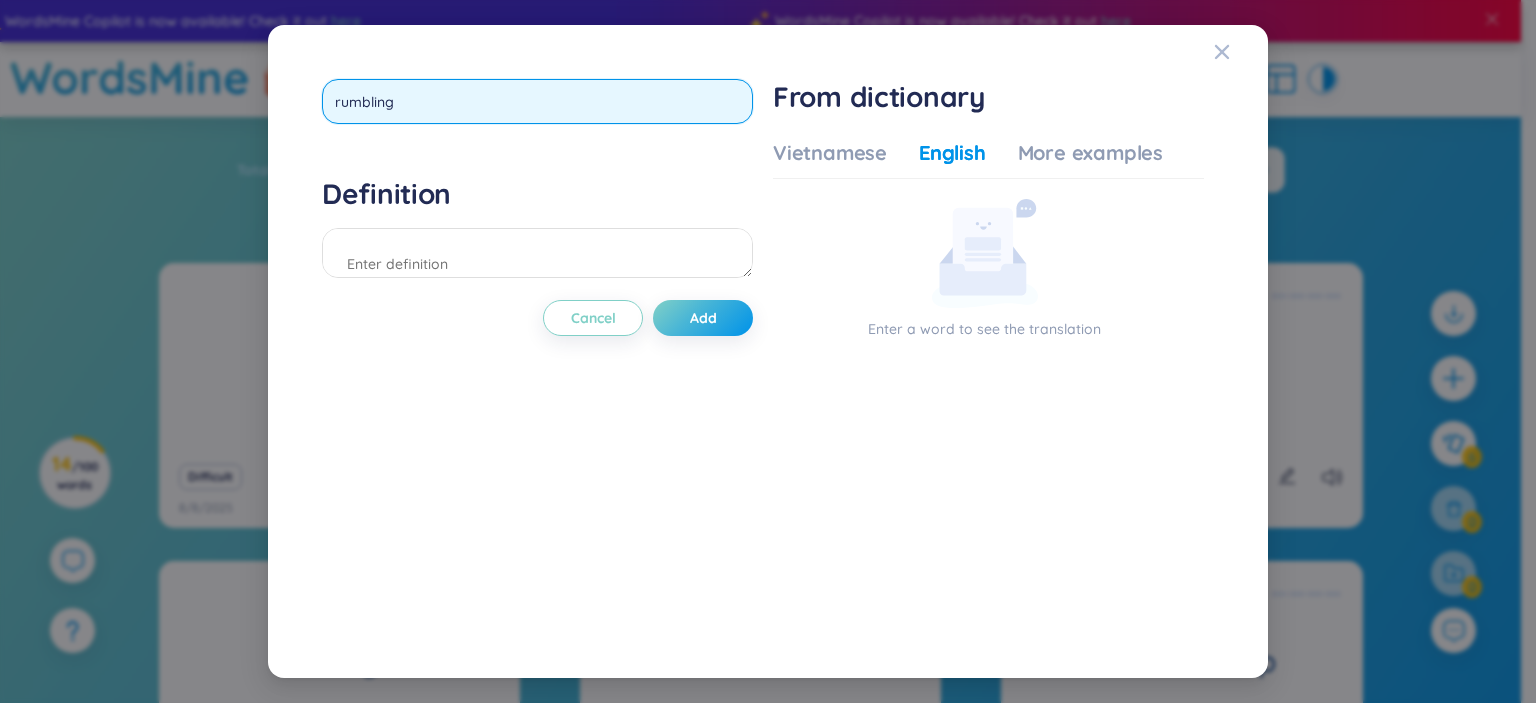 type on "rumbling" 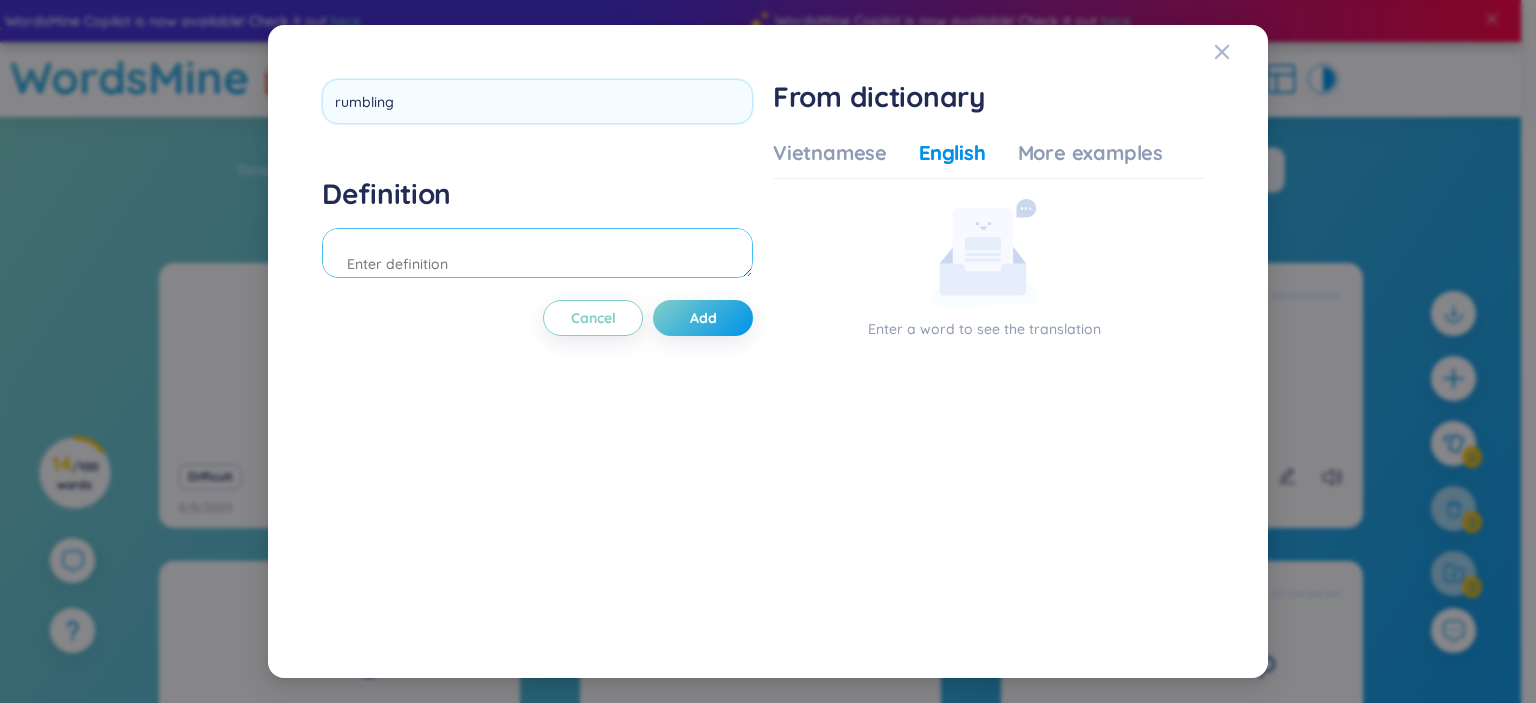 click at bounding box center [537, 253] 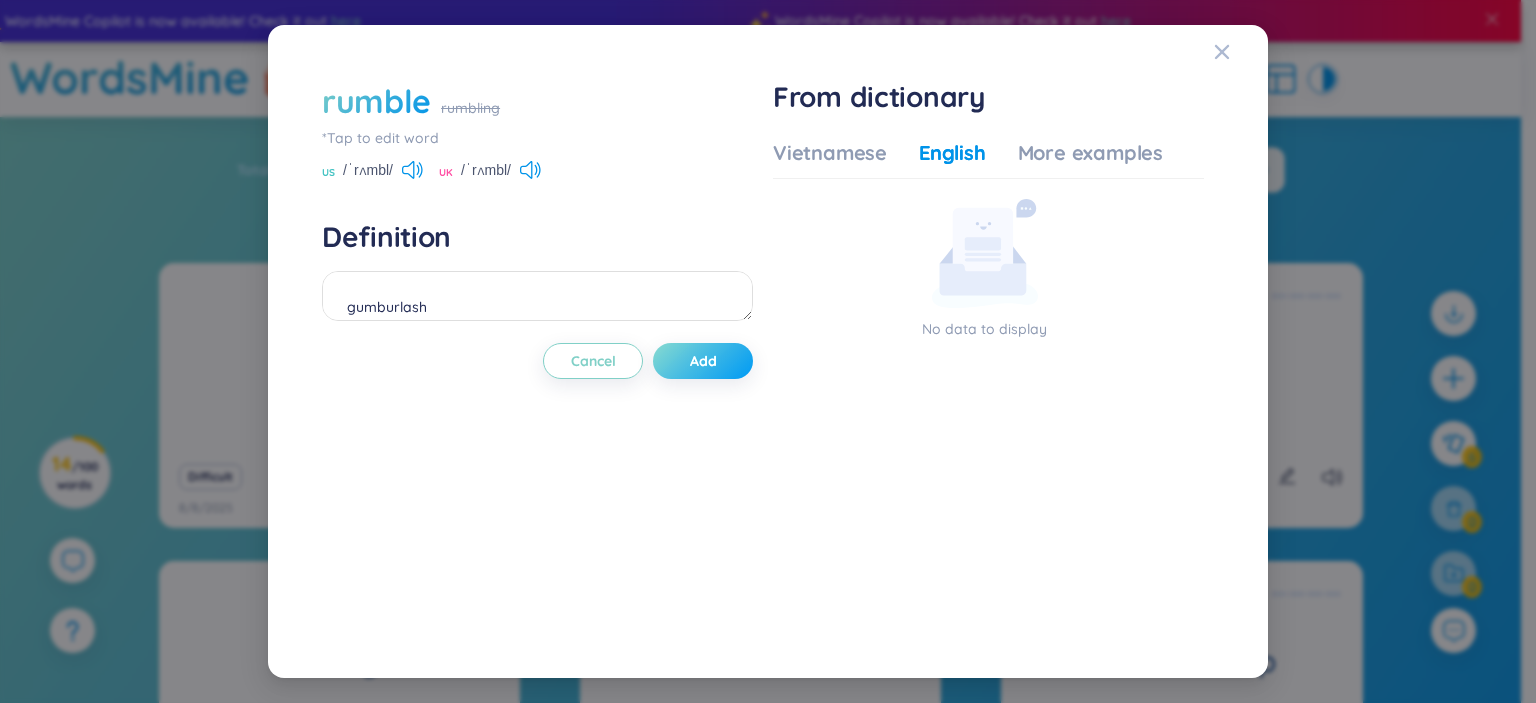 click on "Add" at bounding box center (703, 361) 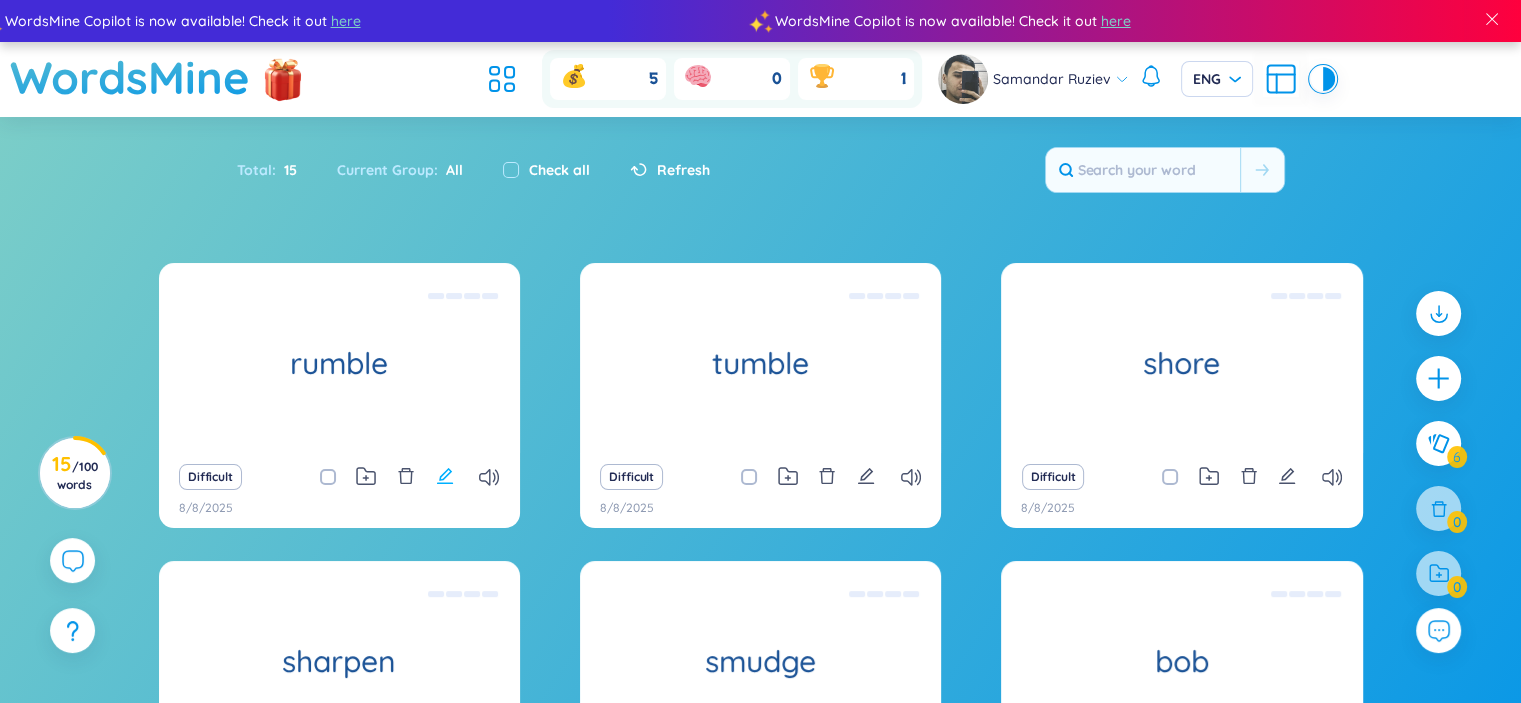 click 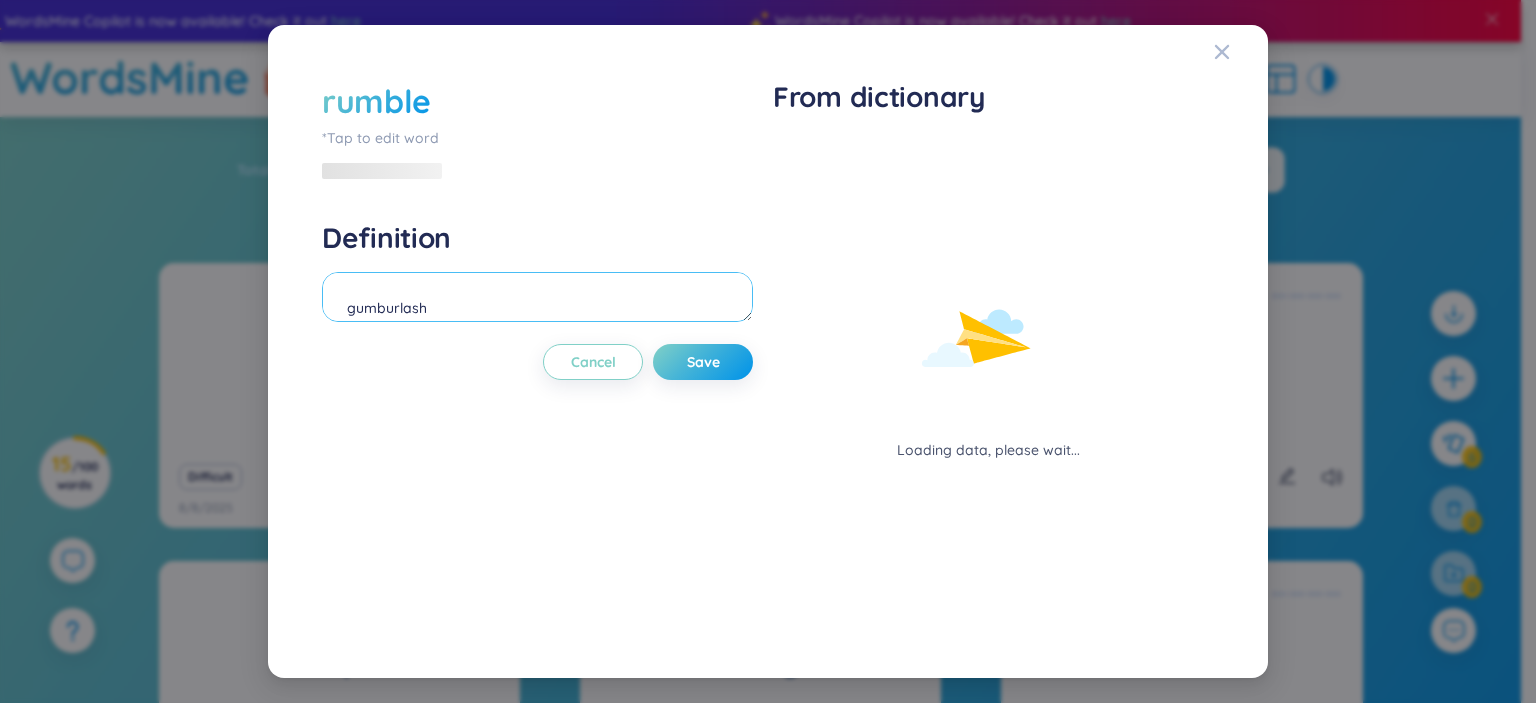 click on "gumburlash" at bounding box center (537, 297) 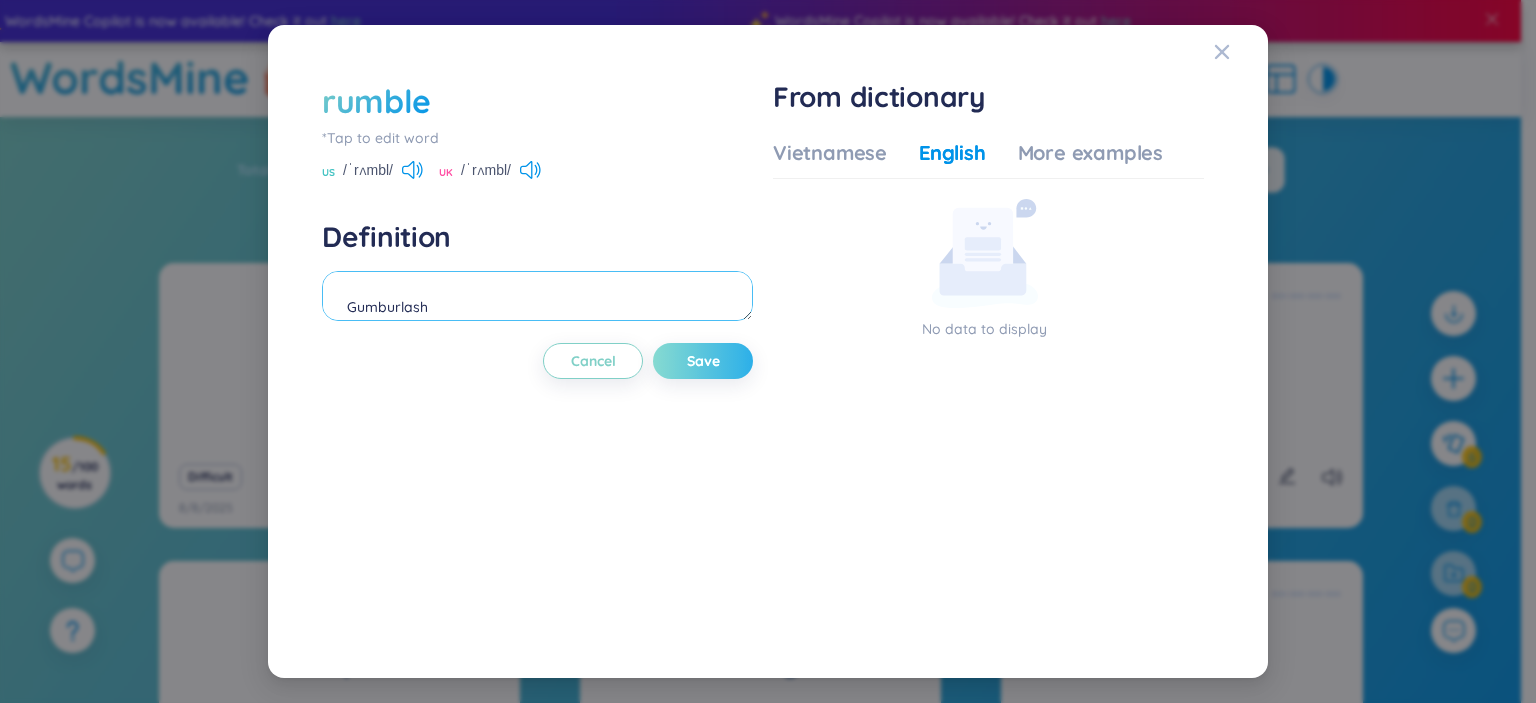 type on "Gumburlash" 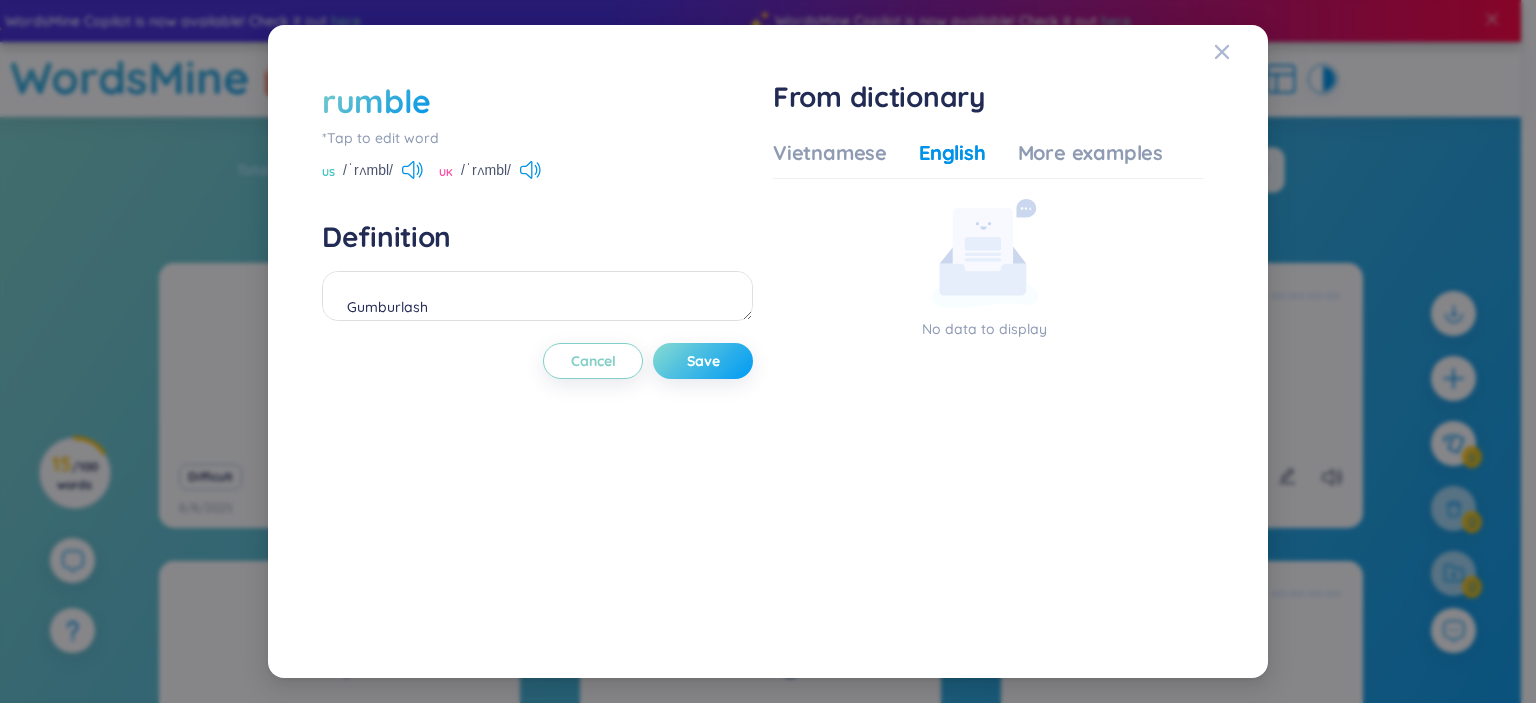 click on "Save" at bounding box center [703, 361] 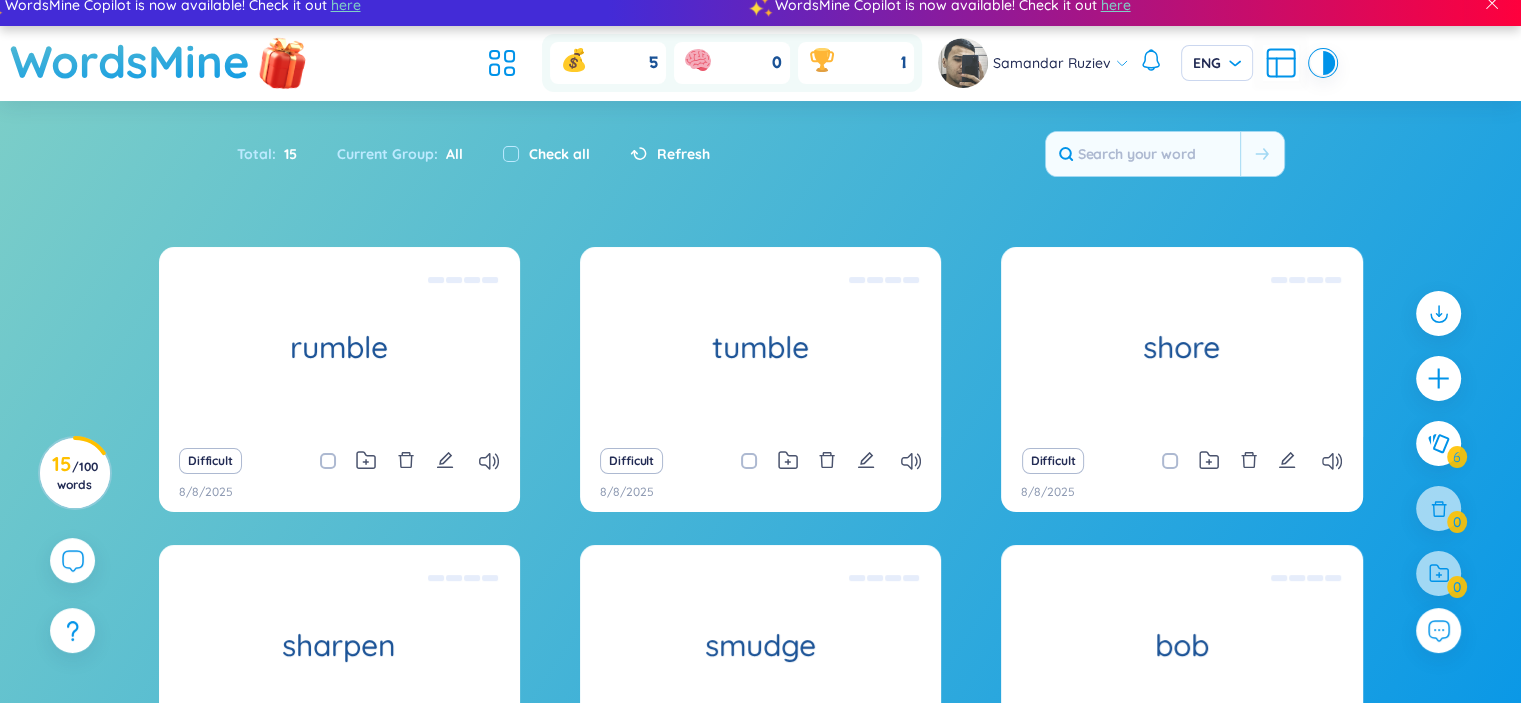 scroll, scrollTop: 0, scrollLeft: 0, axis: both 